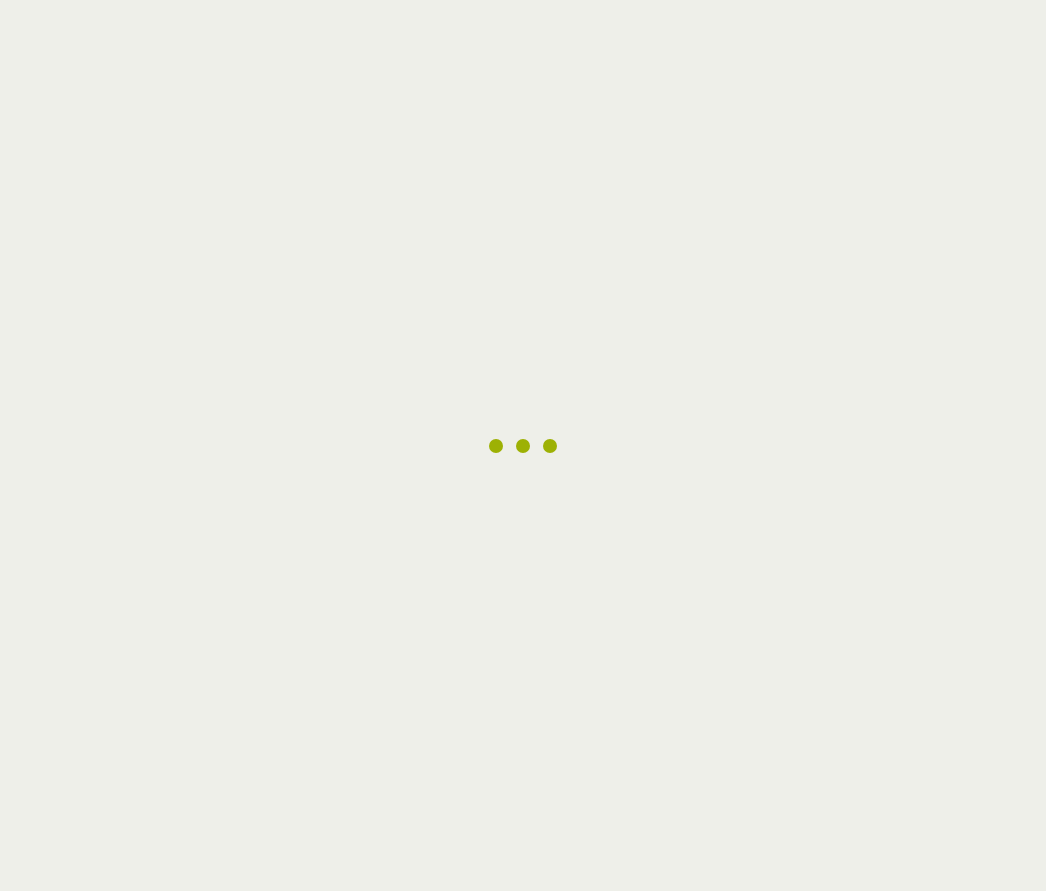 scroll, scrollTop: 0, scrollLeft: 0, axis: both 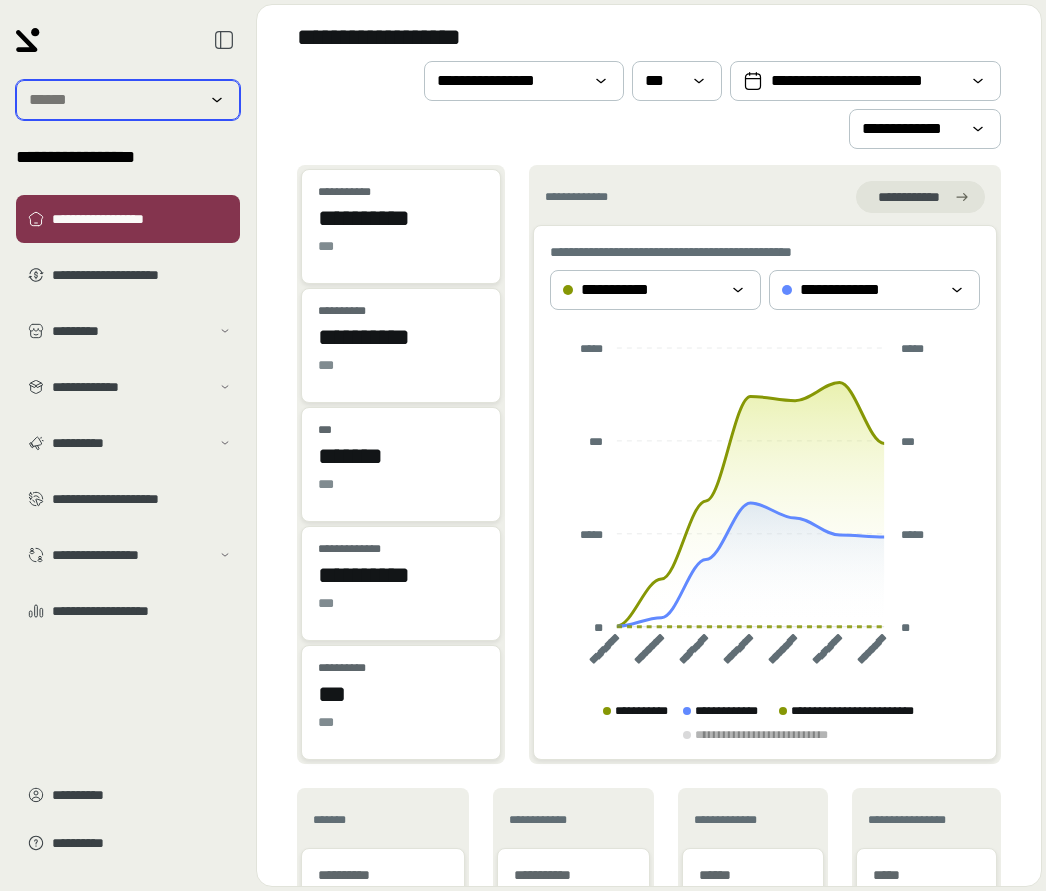 click at bounding box center (114, 100) 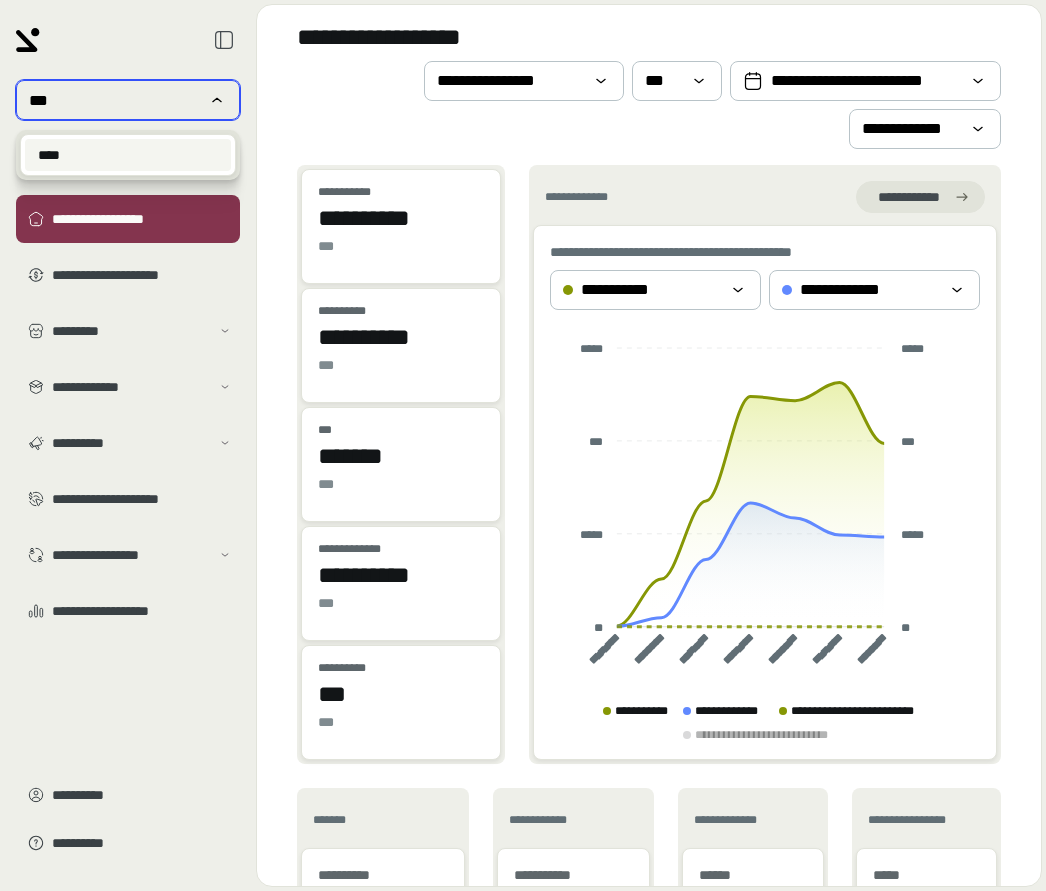 type on "***" 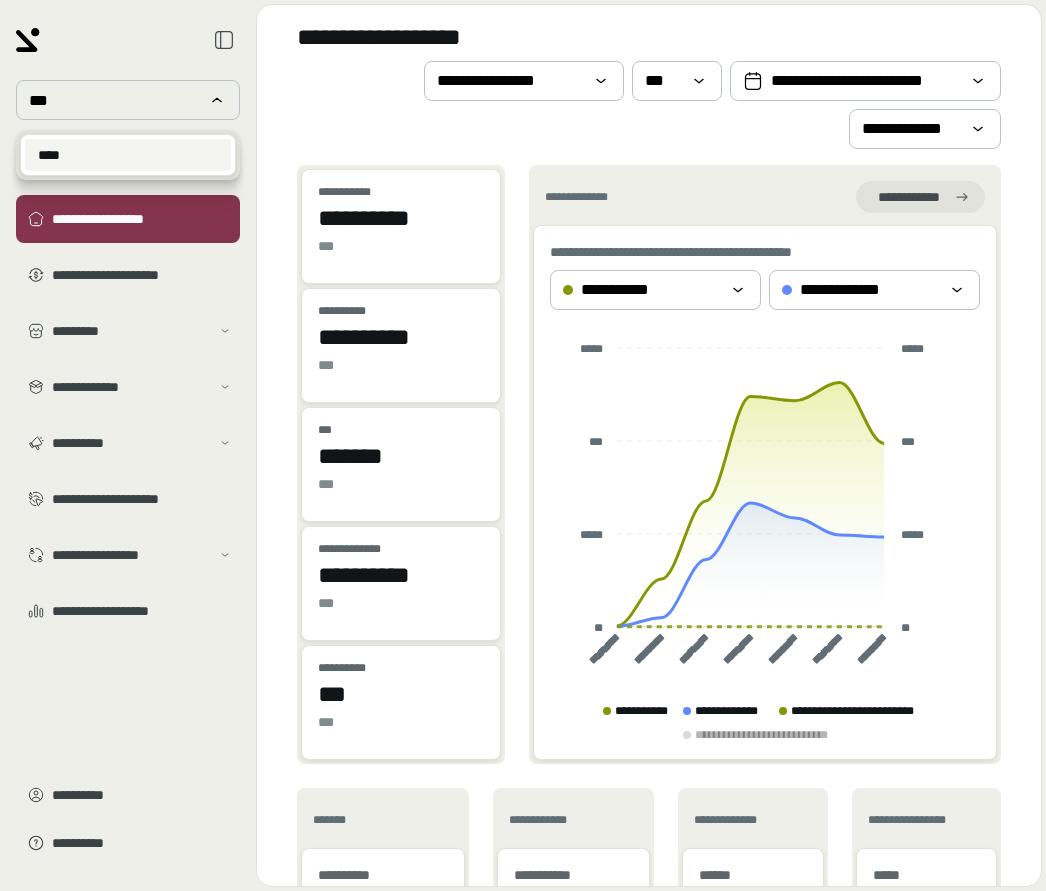 click on "****" at bounding box center [128, 155] 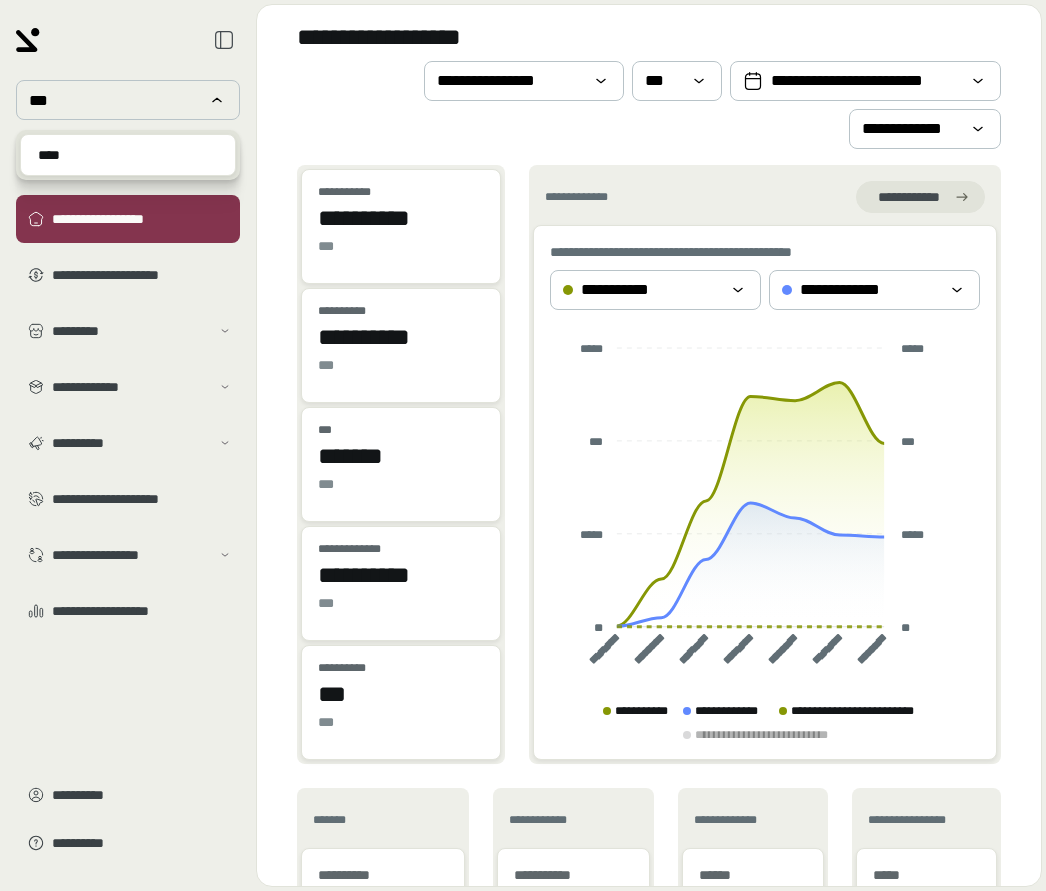 type 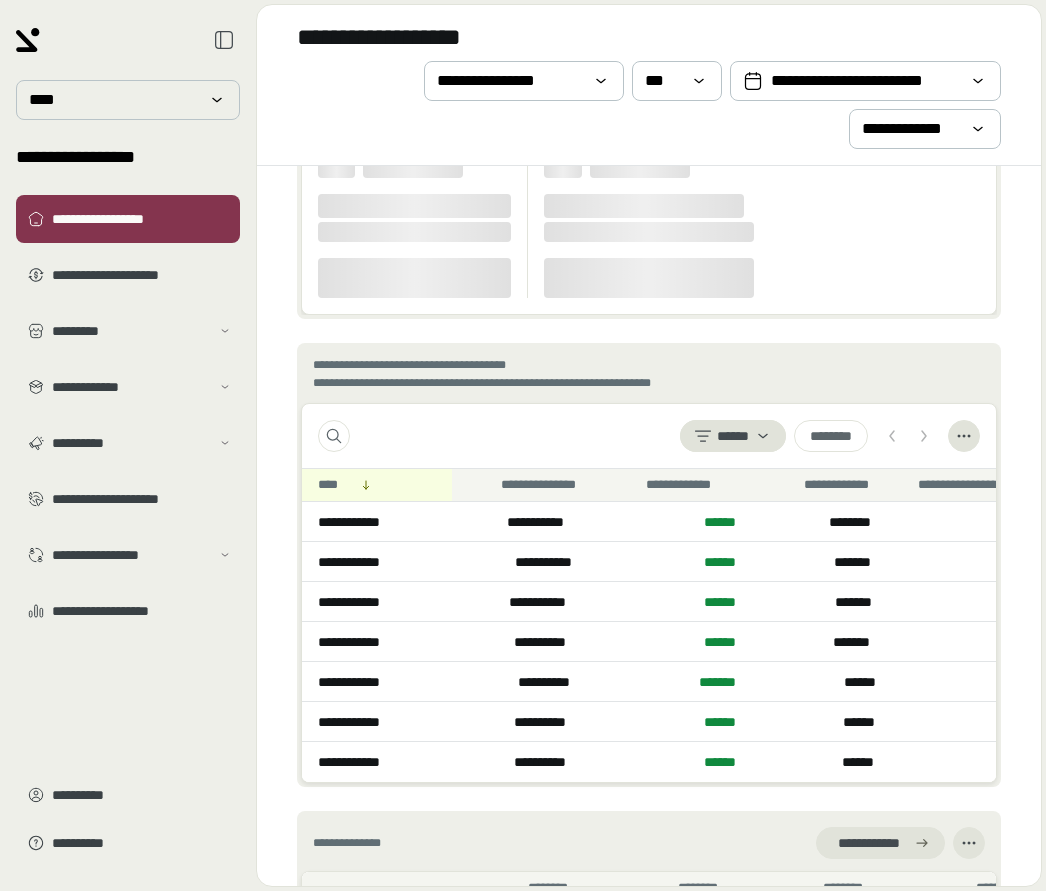 scroll, scrollTop: 1498, scrollLeft: 0, axis: vertical 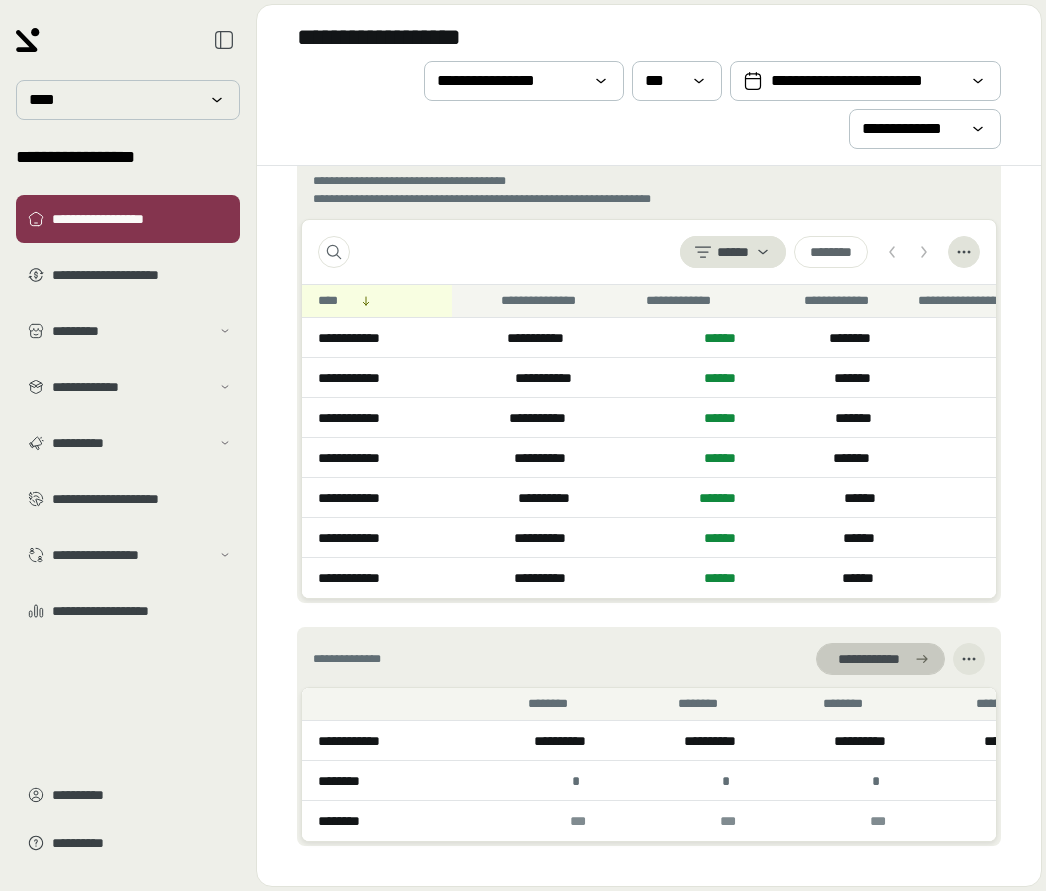 click on "**********" at bounding box center (868, 659) 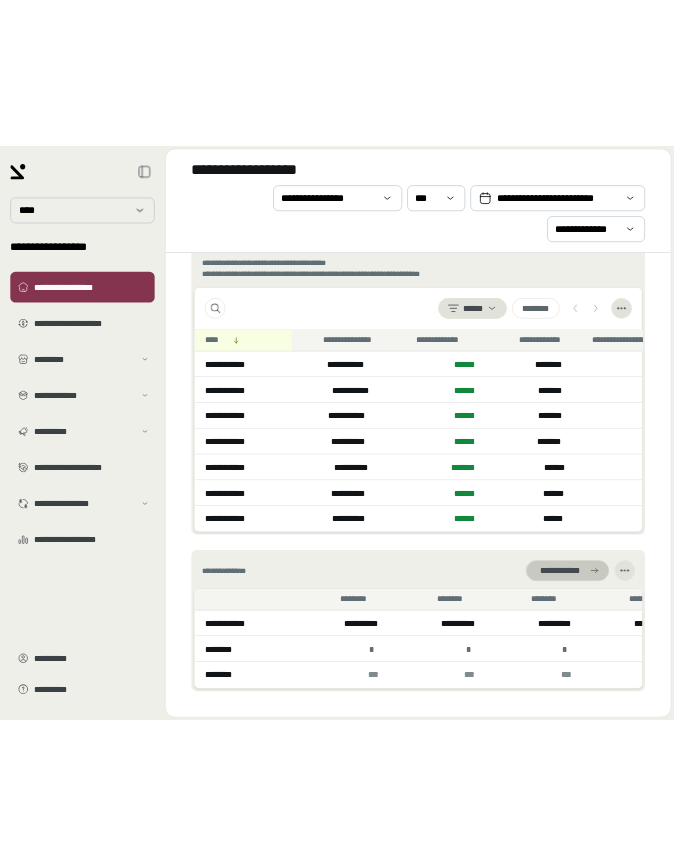 scroll, scrollTop: 0, scrollLeft: 0, axis: both 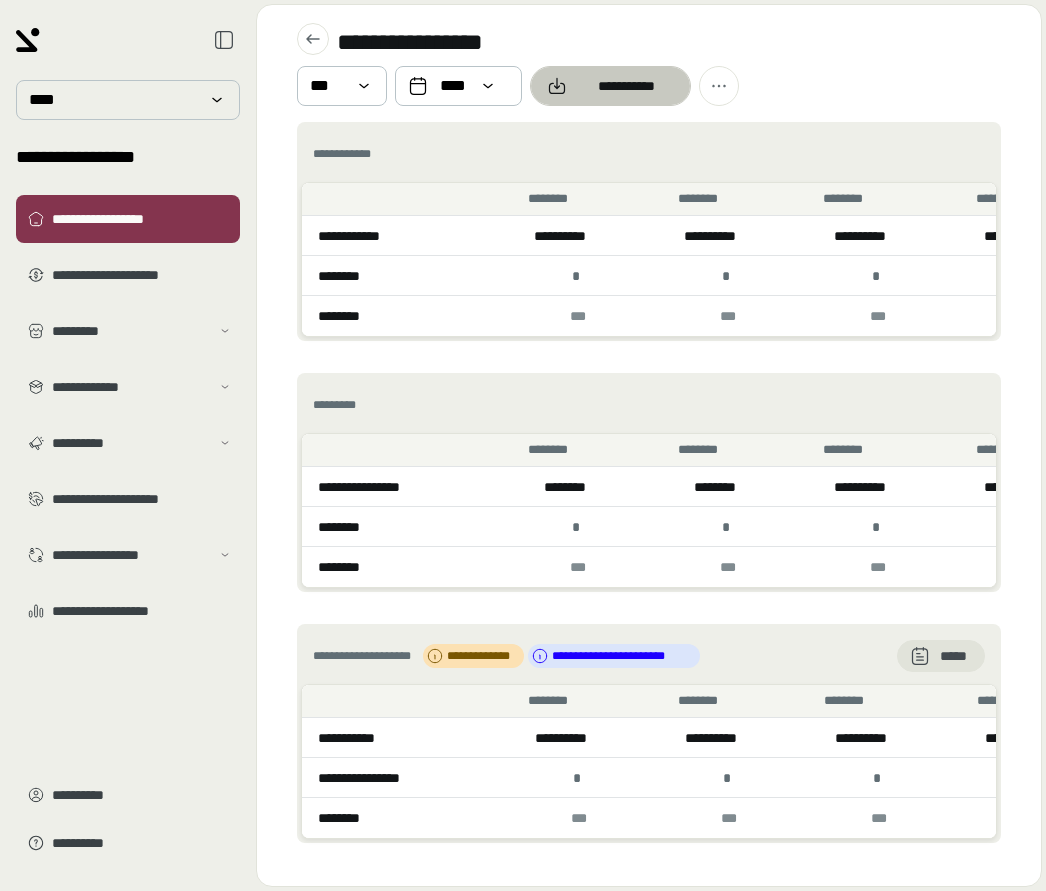 click on "**********" at bounding box center (626, 86) 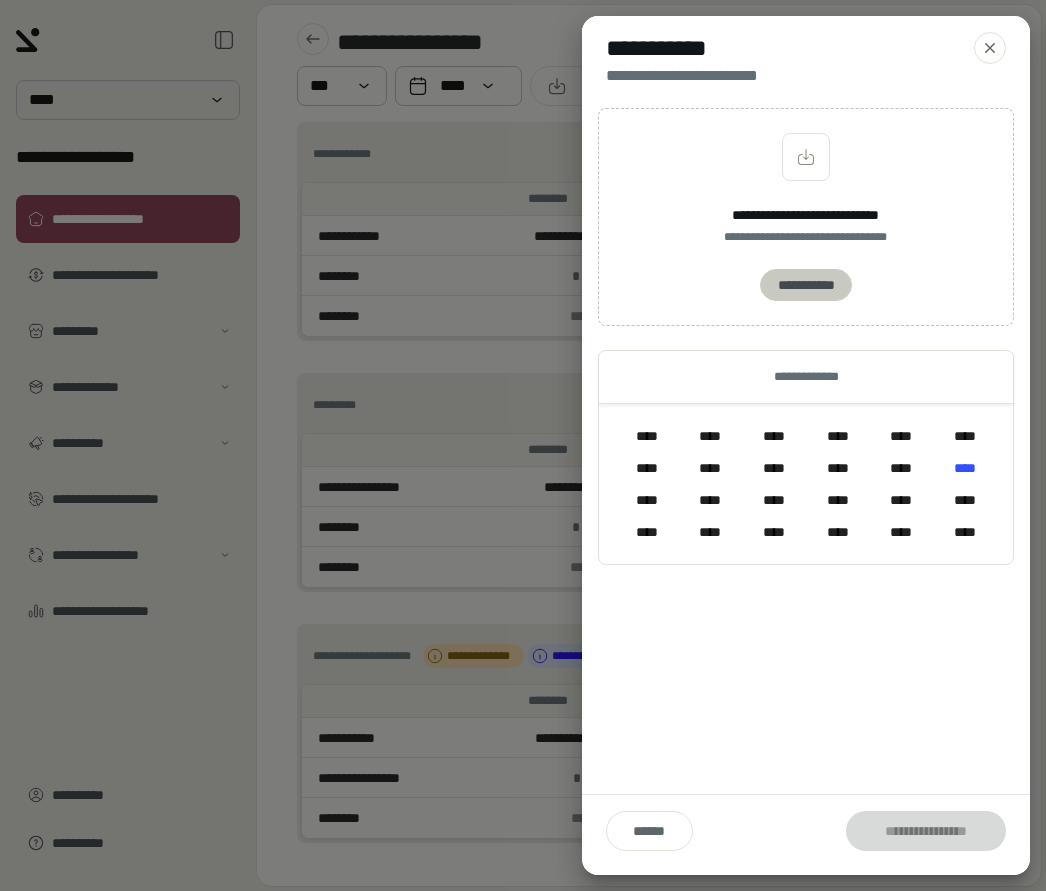 click on "**********" at bounding box center (806, 285) 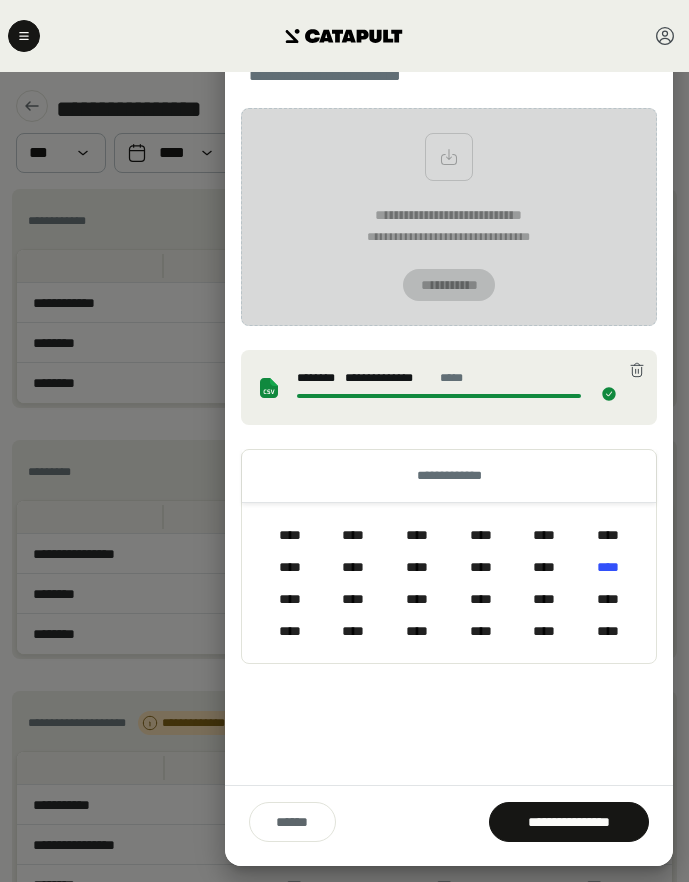 click on "[FIRST] [LAST] [STREET] [CITY], [STATE] [ZIP] [PHONE] [EMAIL] [SSN] [CC] [DOB]" at bounding box center (449, 444) 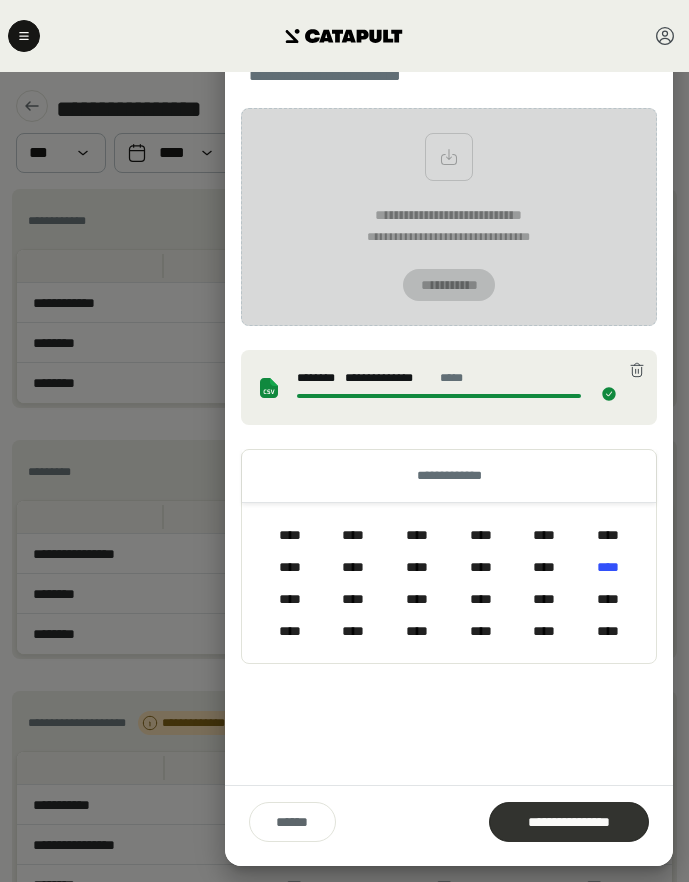 click on "**********" at bounding box center [569, 822] 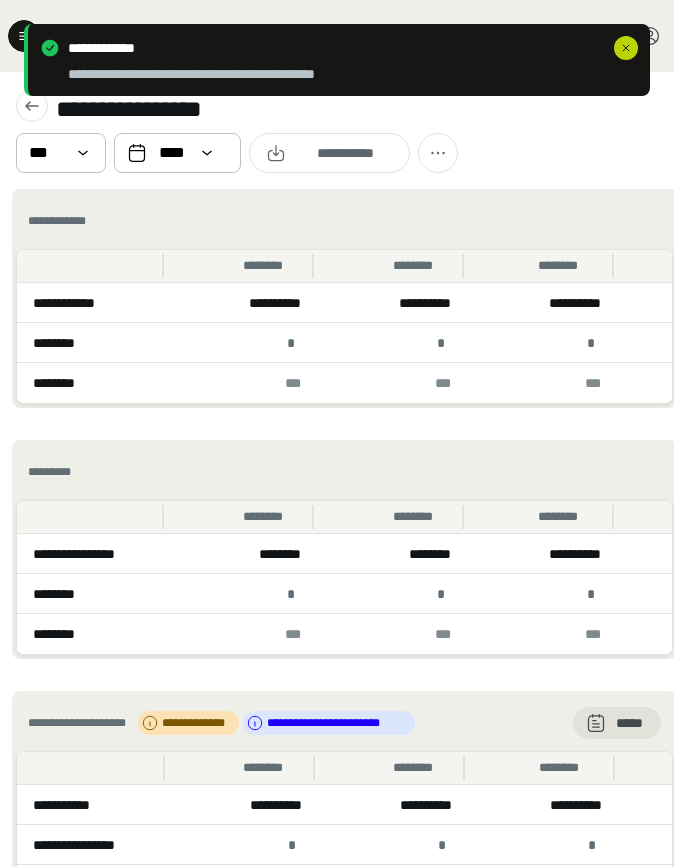 click 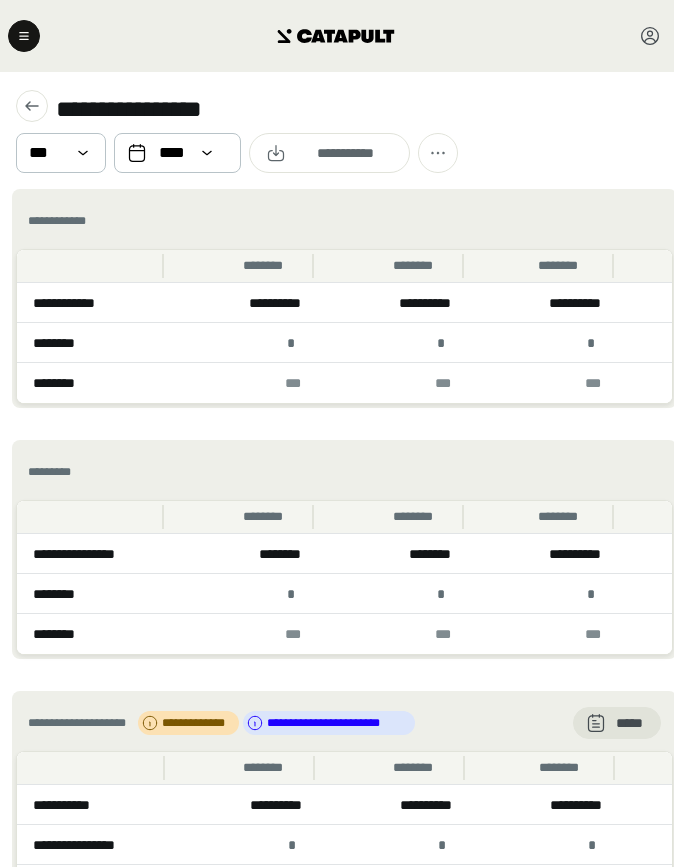 click on "**********" at bounding box center (337, 130) 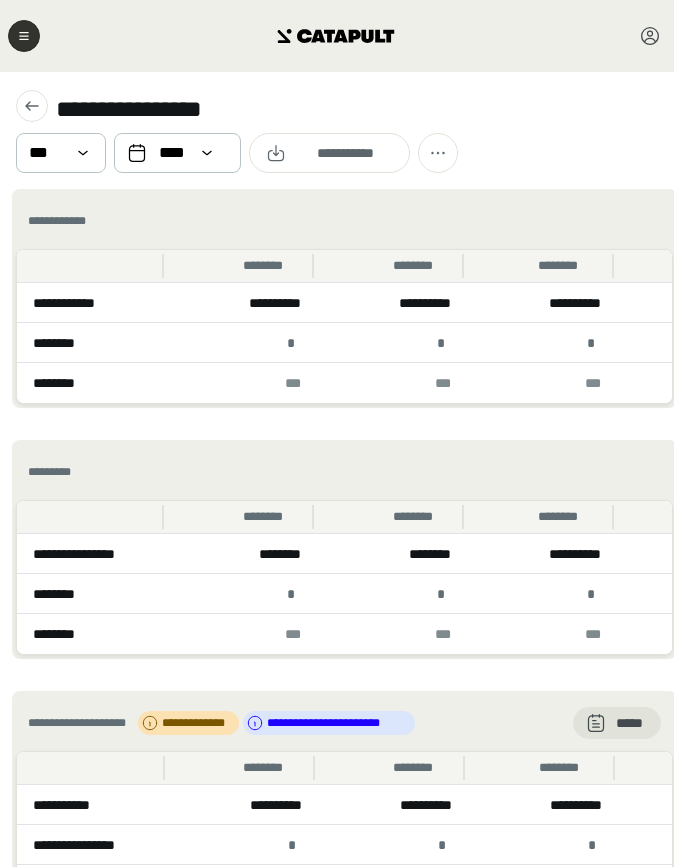 click at bounding box center (24, 36) 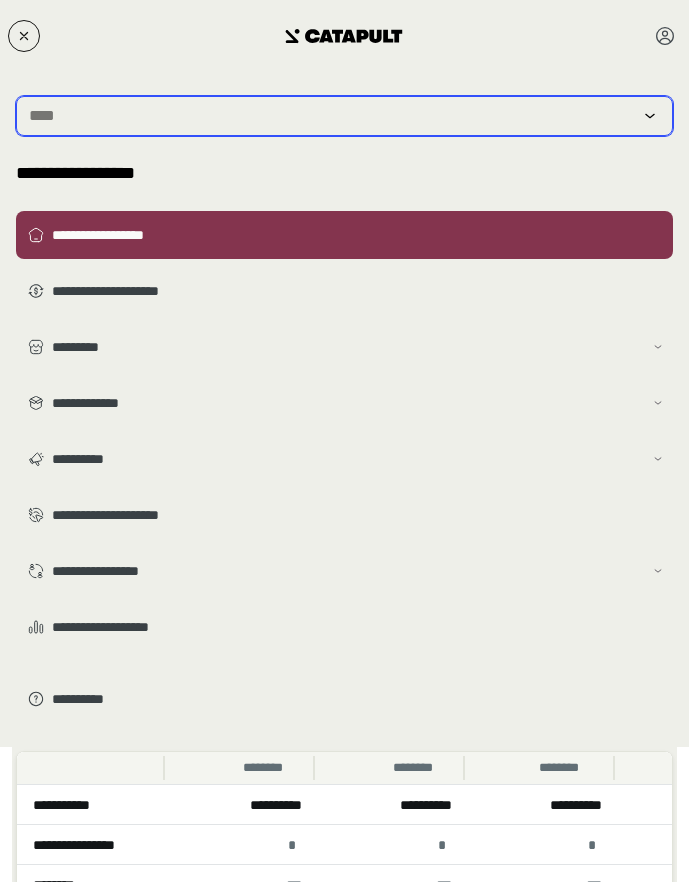 click at bounding box center [330, 116] 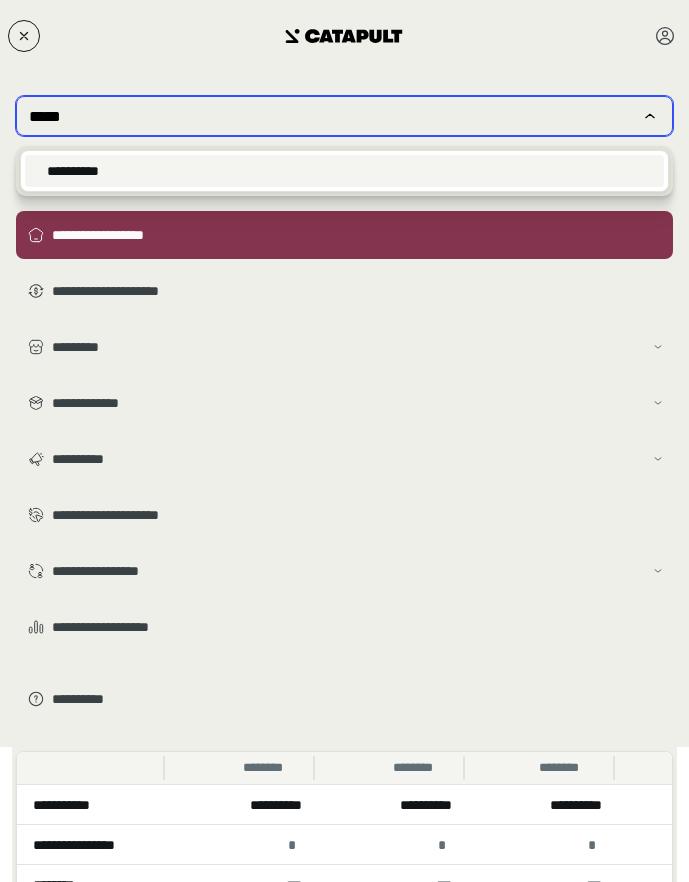 type on "*****" 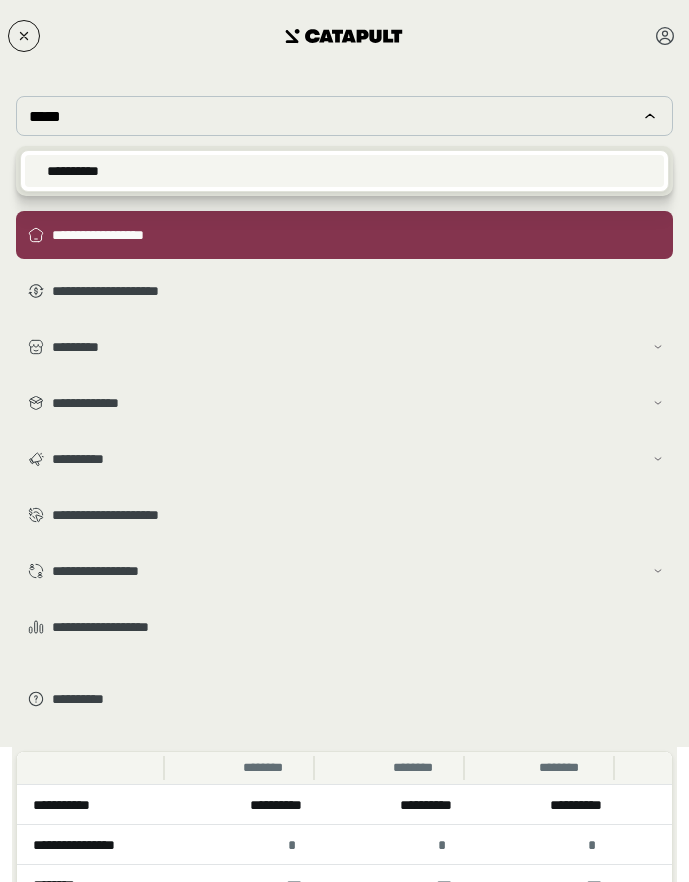 click on "**********" at bounding box center (344, 171) 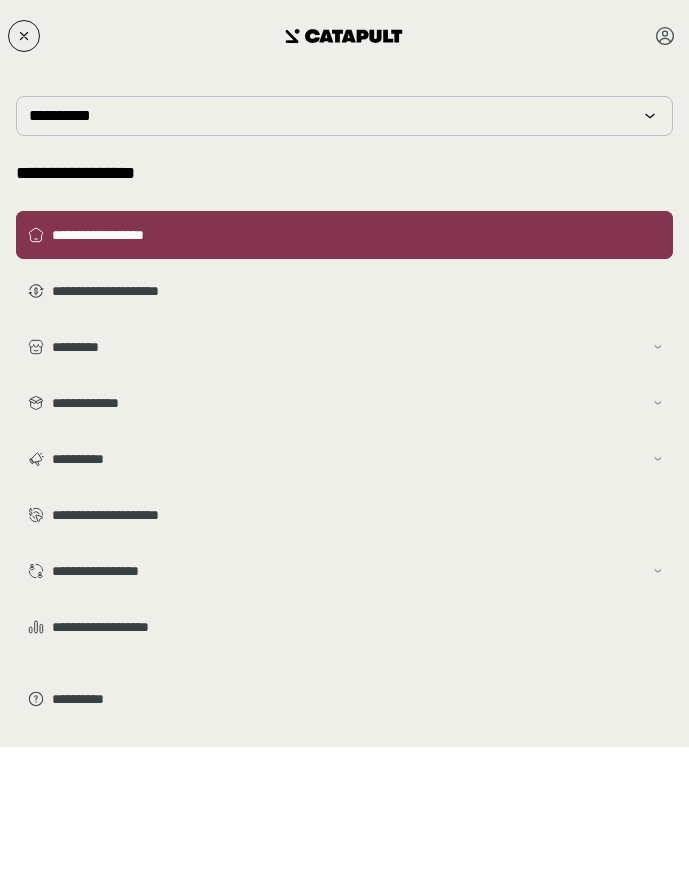 click on "**********" at bounding box center (358, 235) 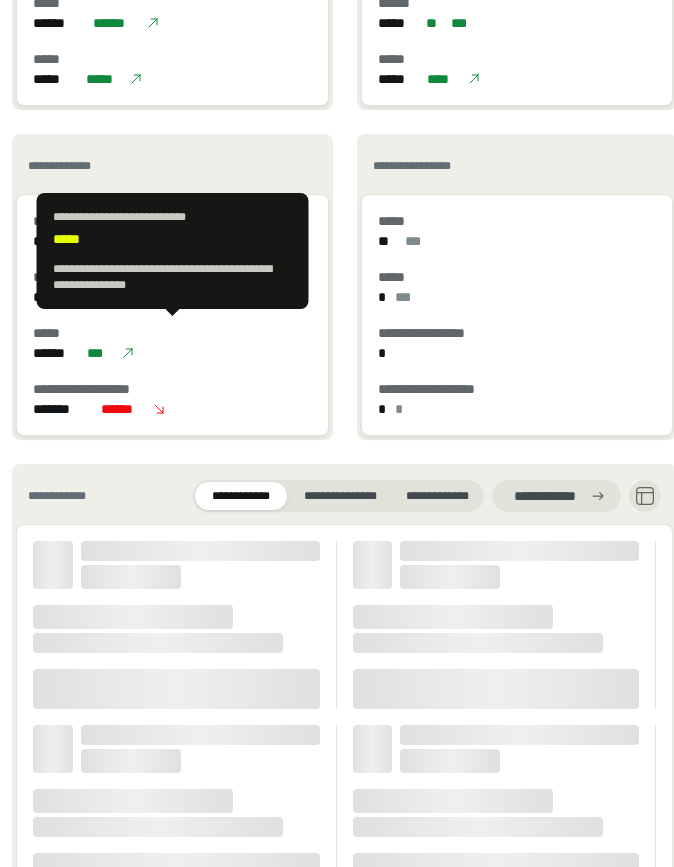 scroll, scrollTop: 2697, scrollLeft: 0, axis: vertical 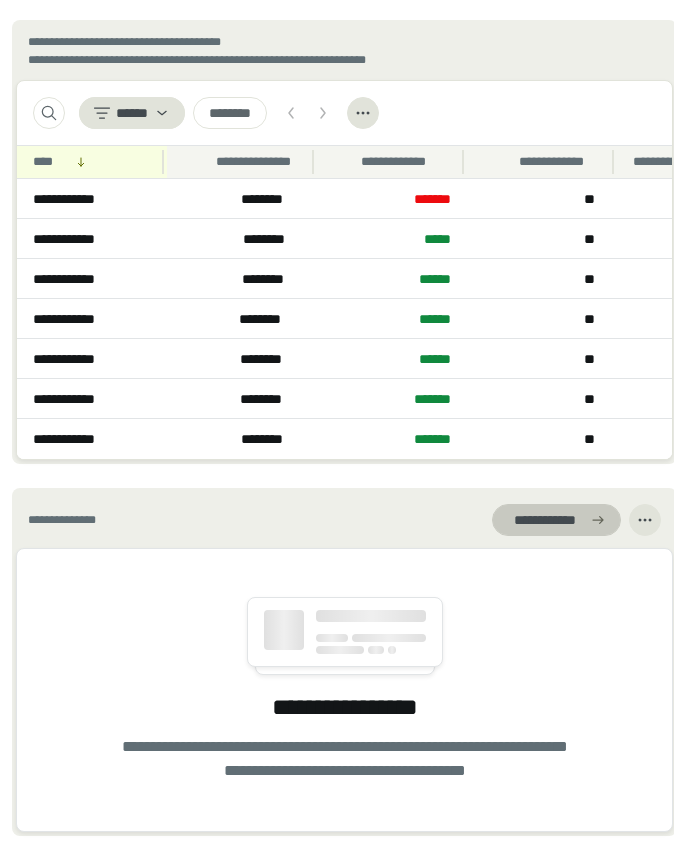 click on "**********" at bounding box center [544, 520] 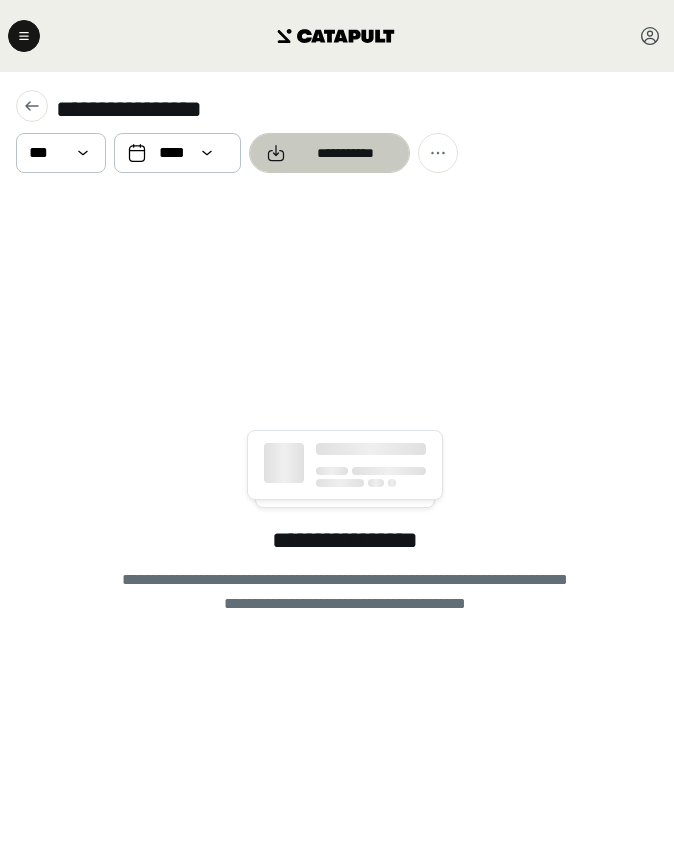 click at bounding box center [329, 153] 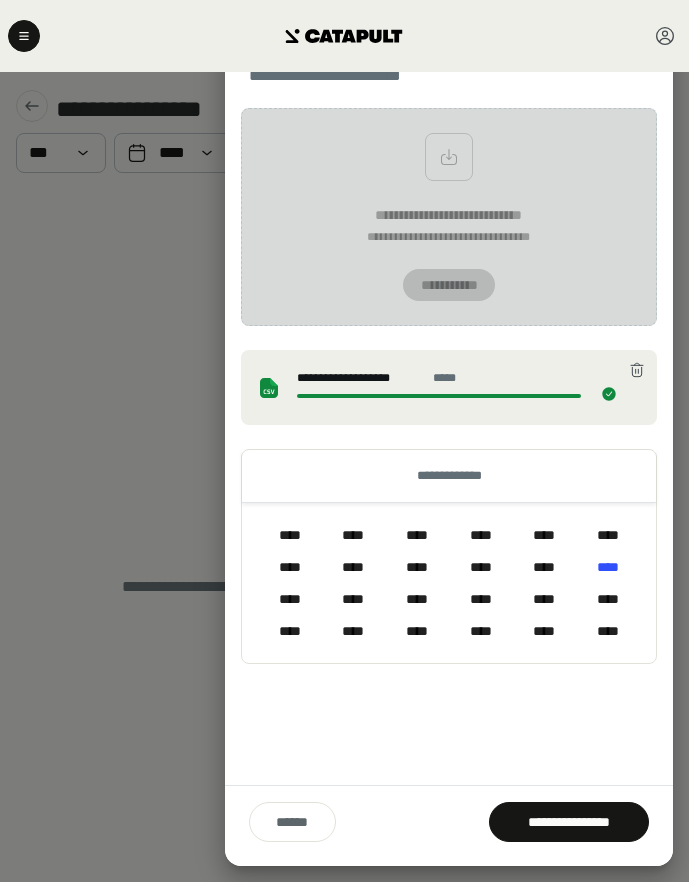 click on "**********" at bounding box center [449, 444] 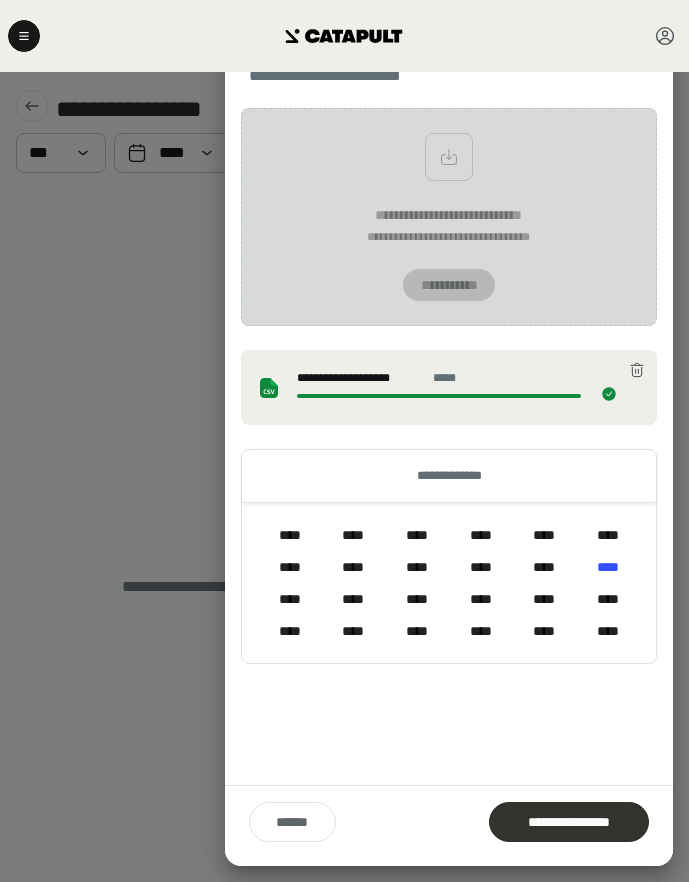 click on "**********" at bounding box center [569, 822] 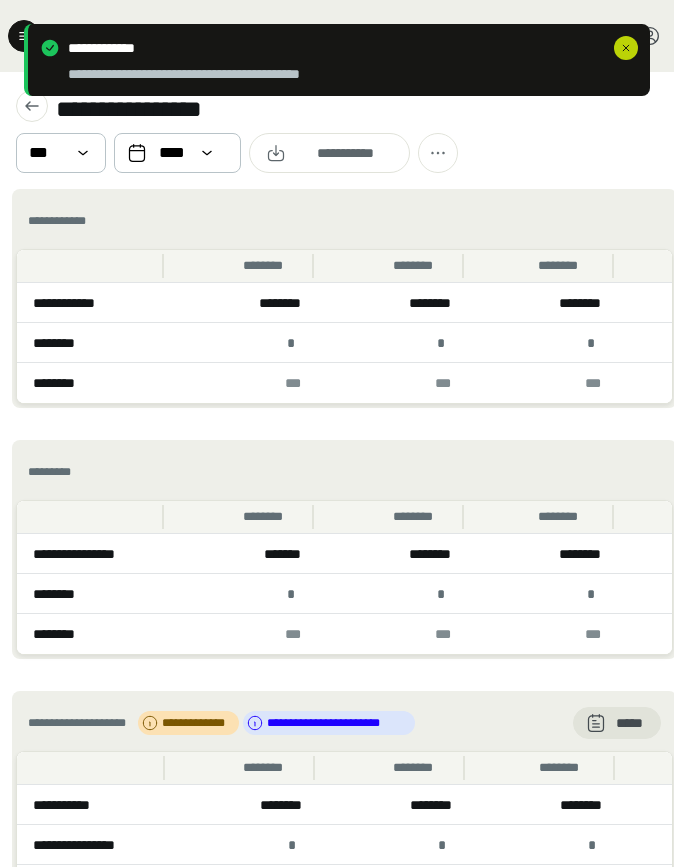 click at bounding box center [626, 48] 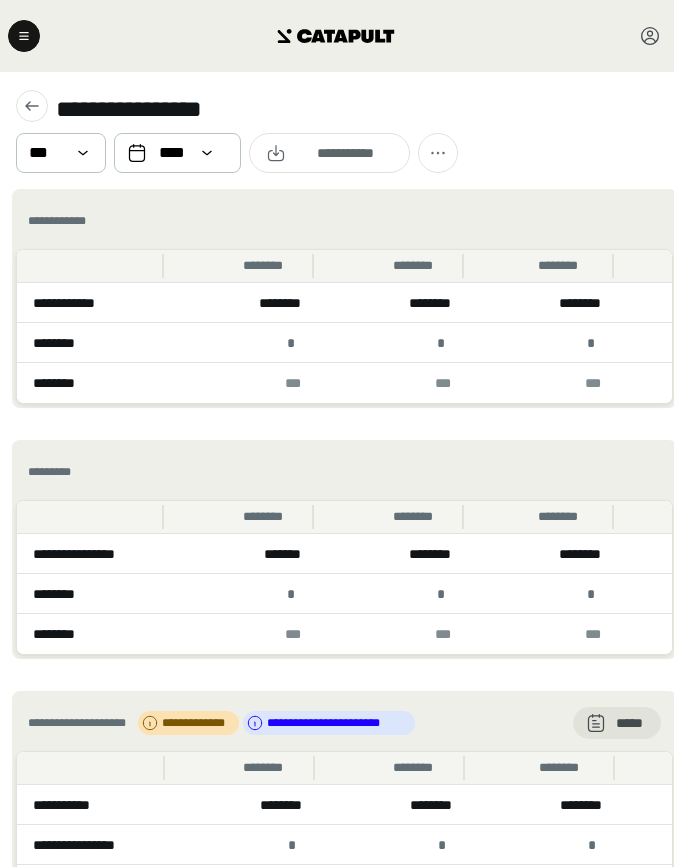 click on "**********" at bounding box center [337, 130] 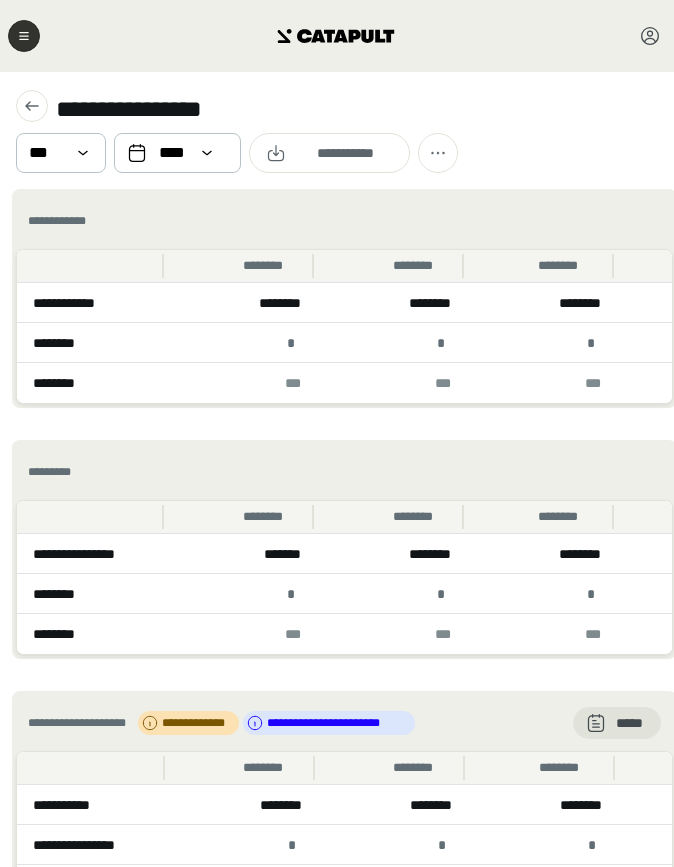 click 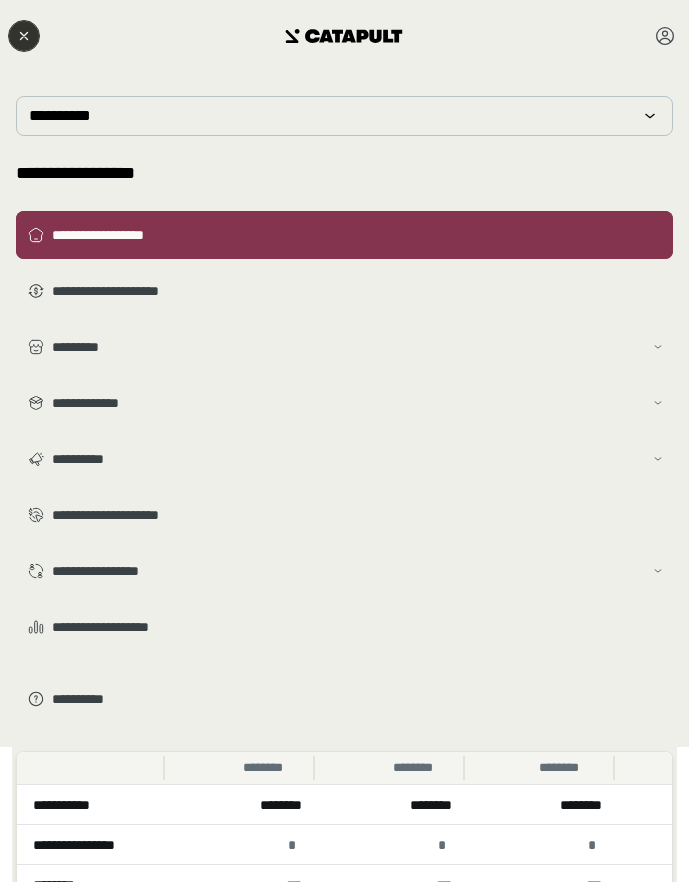 click on "**********" at bounding box center (358, 235) 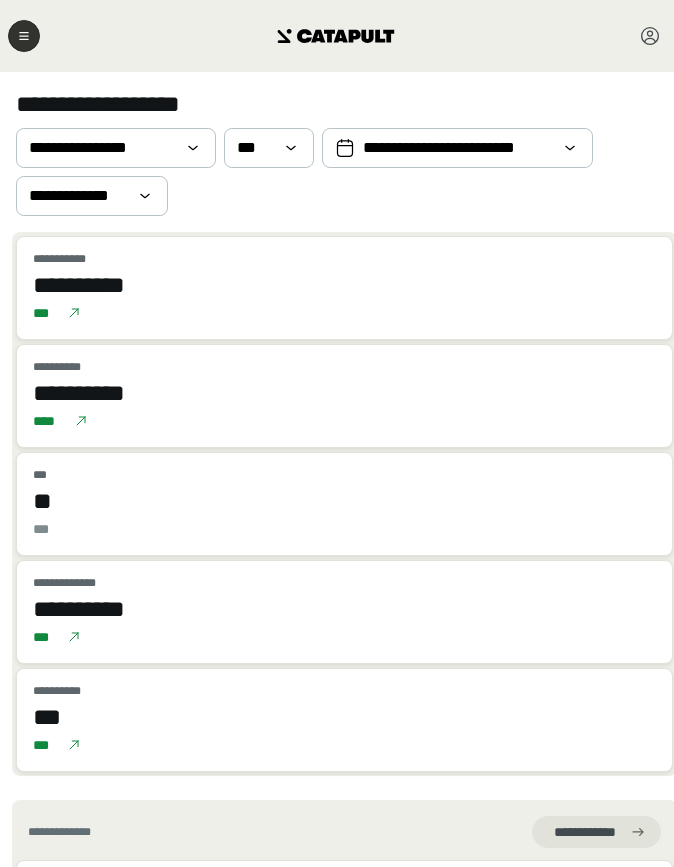 click 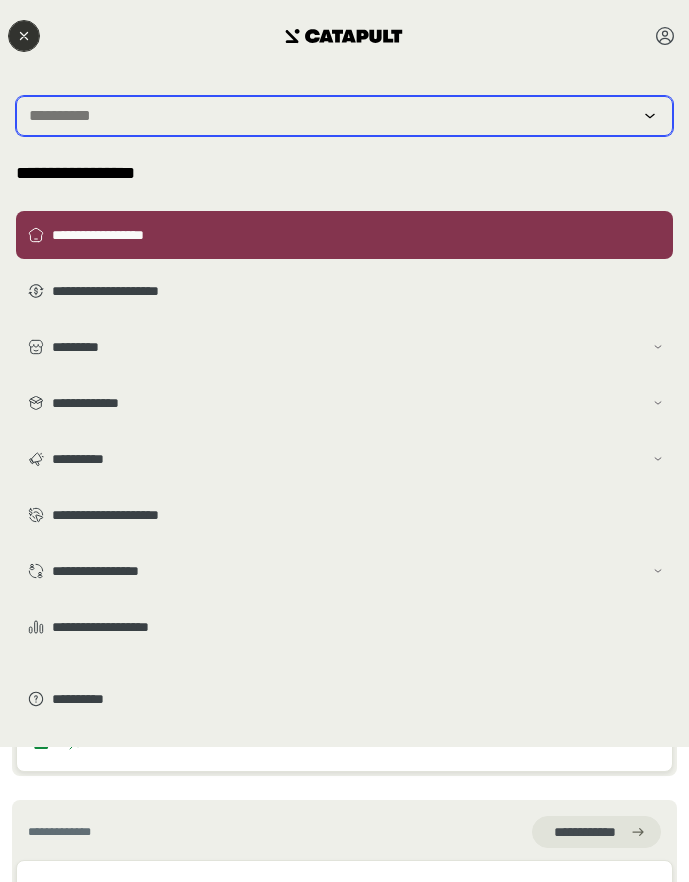 click at bounding box center [330, 116] 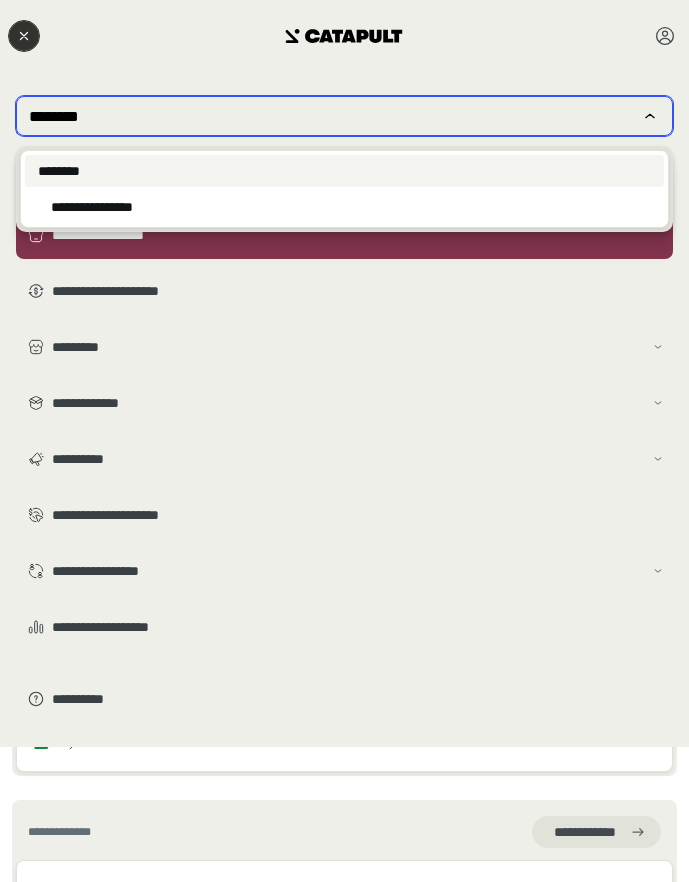 type on "********" 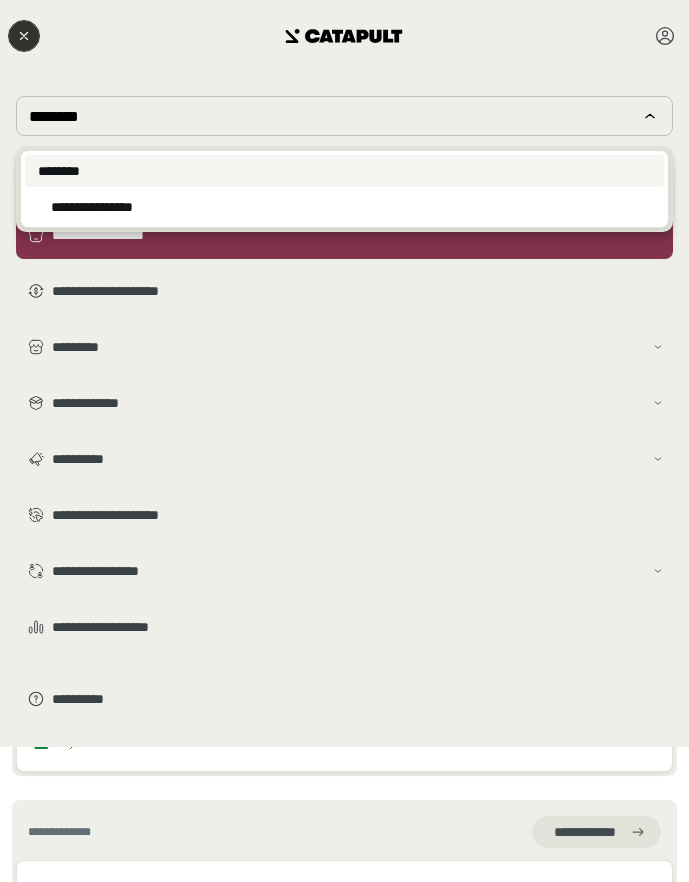 click on "********" at bounding box center (344, 171) 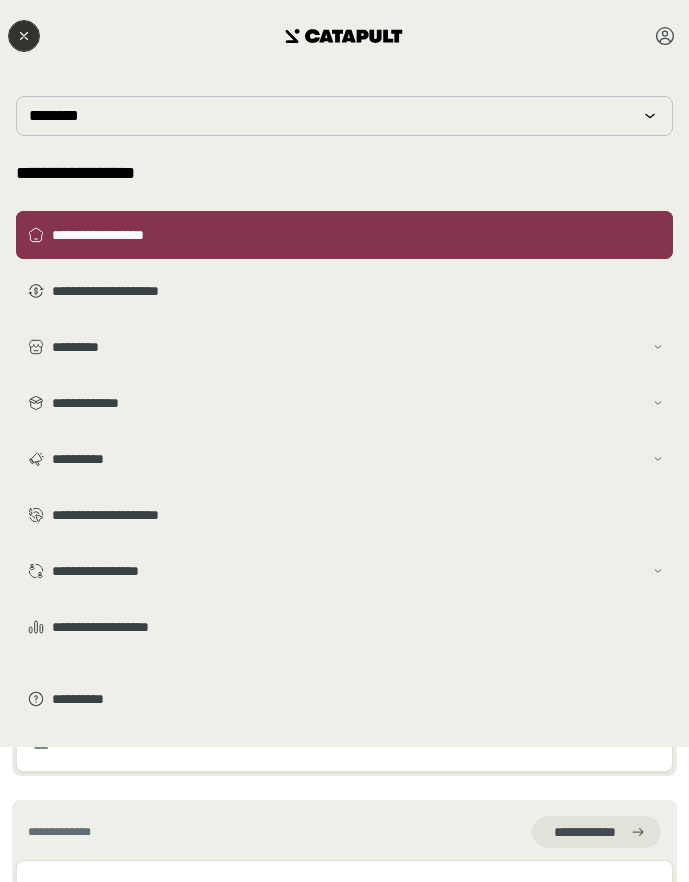 click on "**********" at bounding box center [344, 235] 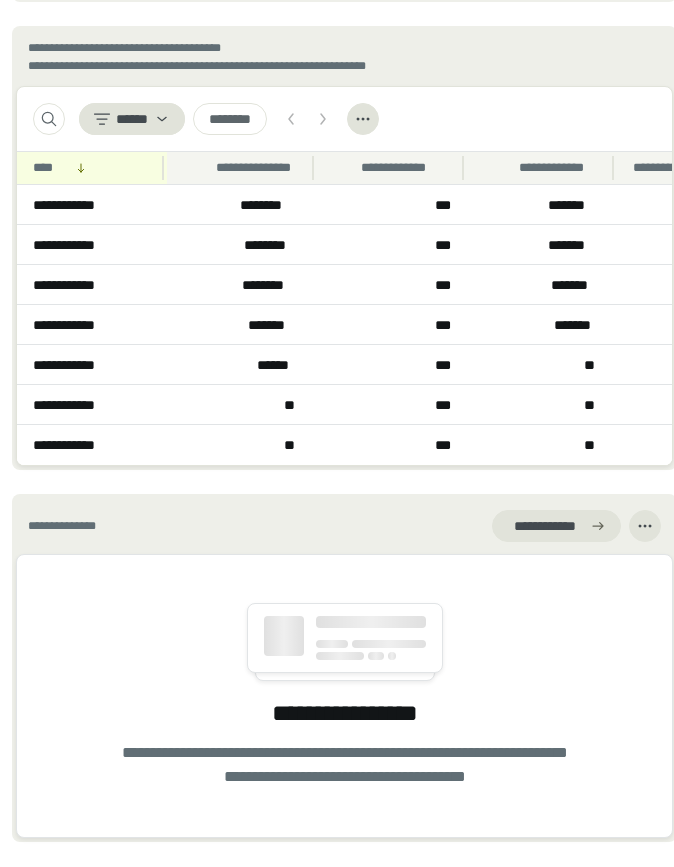 scroll, scrollTop: 2689, scrollLeft: 0, axis: vertical 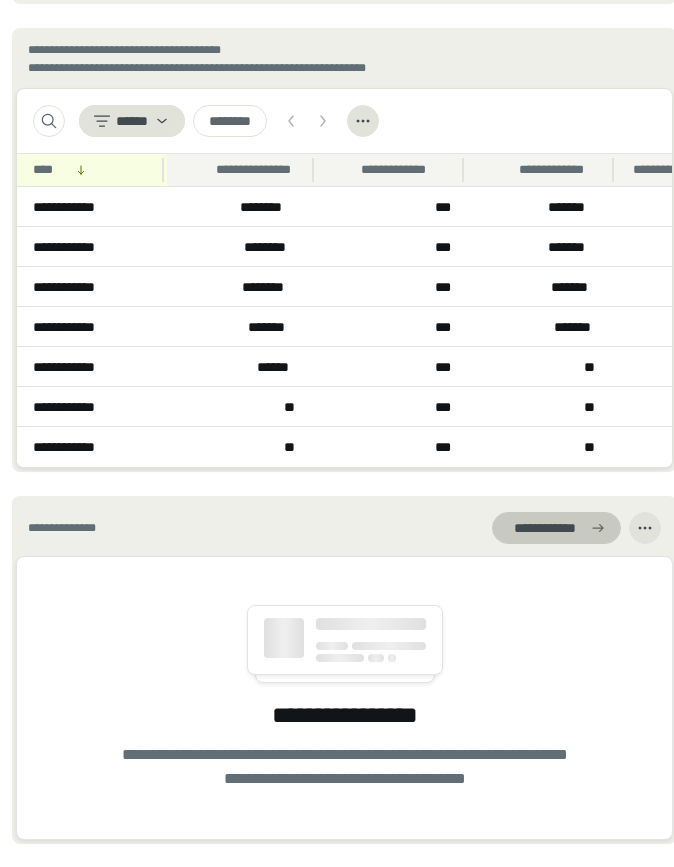 click on "**********" at bounding box center (544, 528) 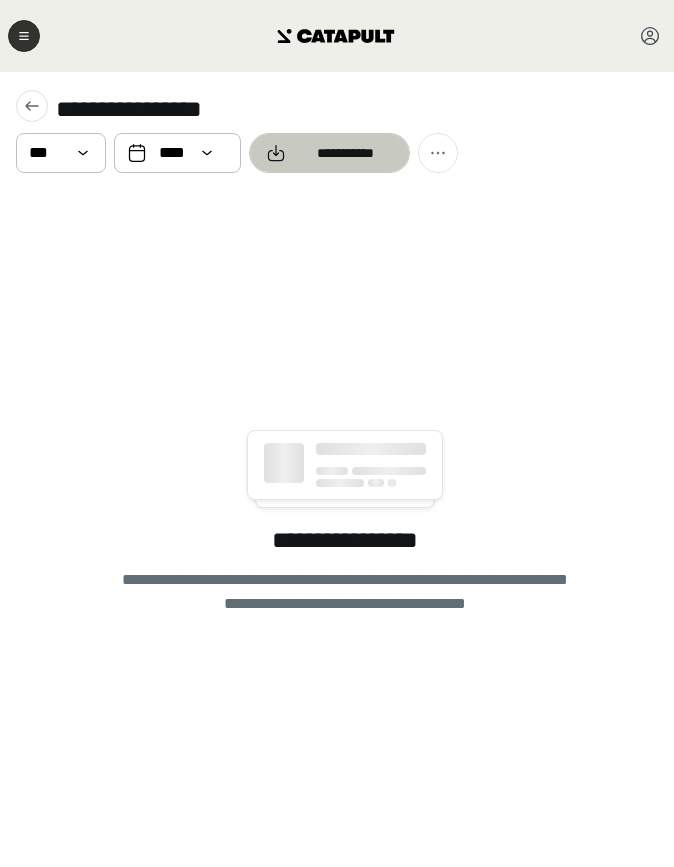 click on "**********" at bounding box center [345, 153] 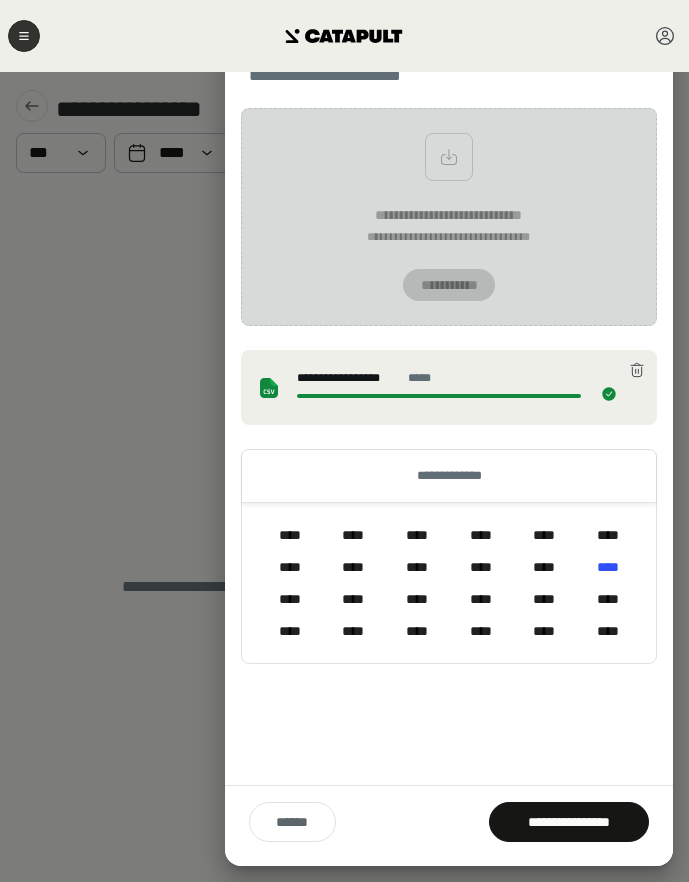 click on "**********" at bounding box center (449, 444) 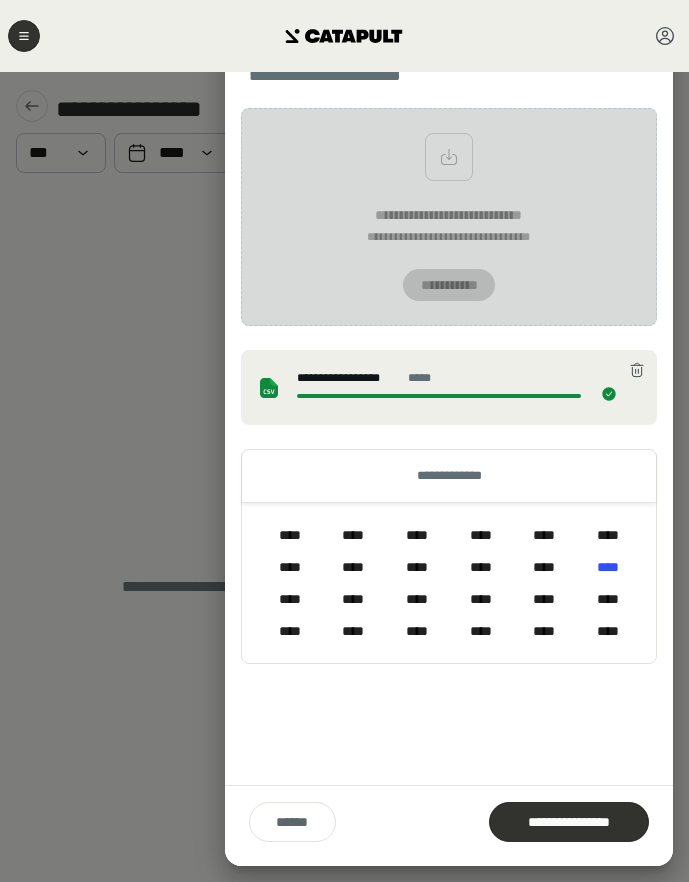 click on "**********" at bounding box center [569, 822] 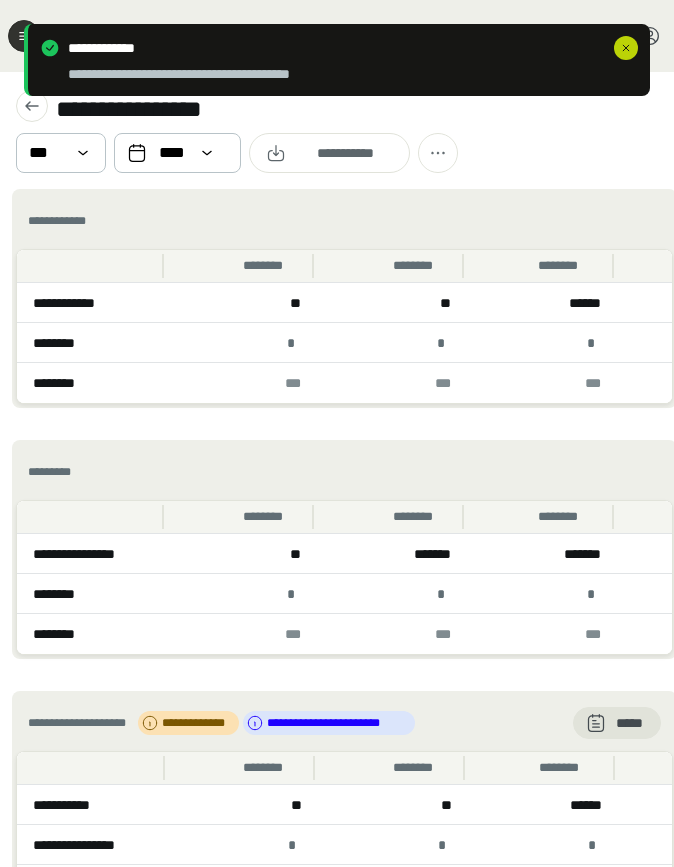 click 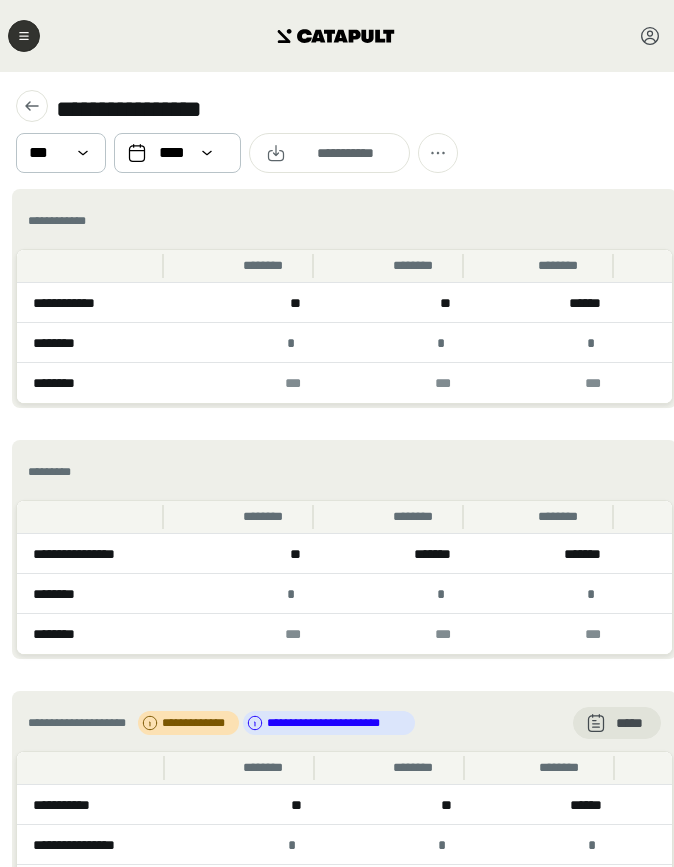 click 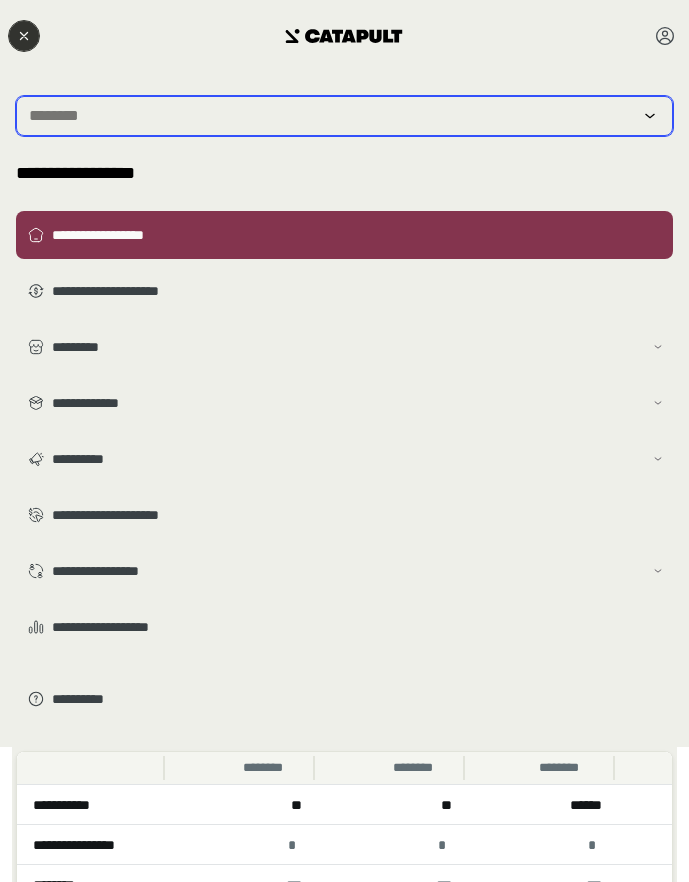 click at bounding box center (330, 116) 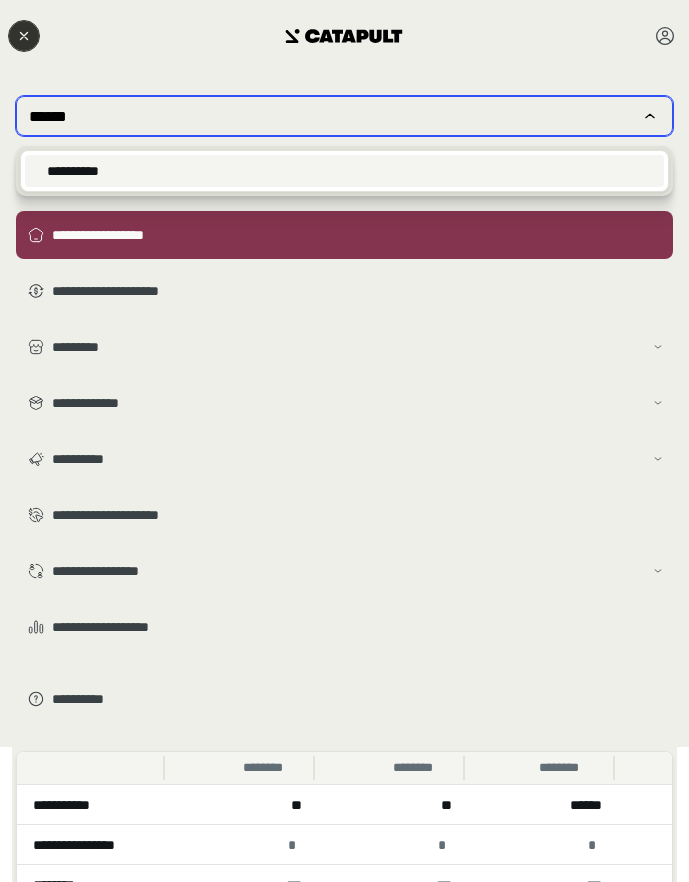 type on "******" 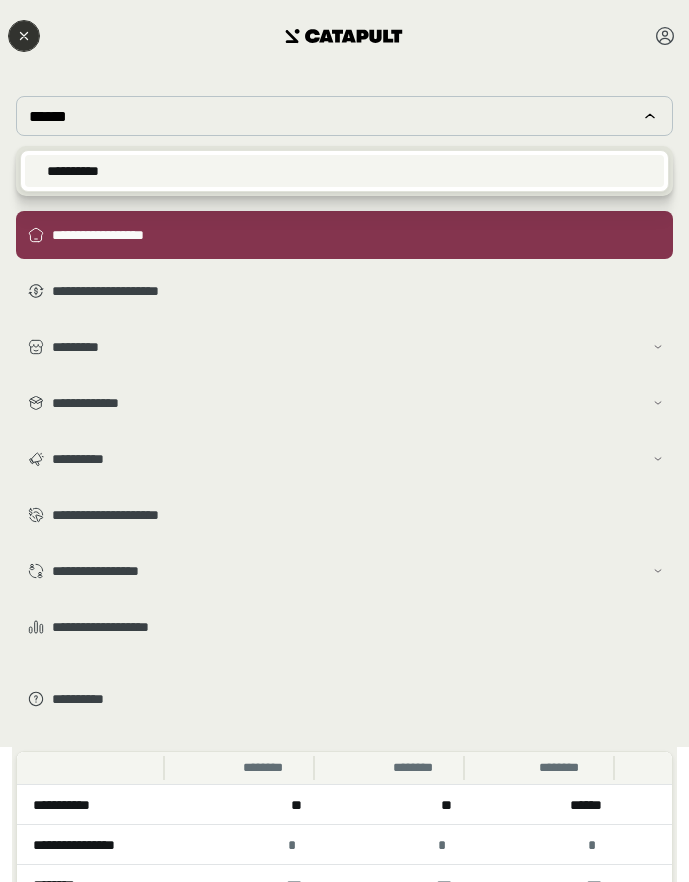 click on "**********" at bounding box center [344, 171] 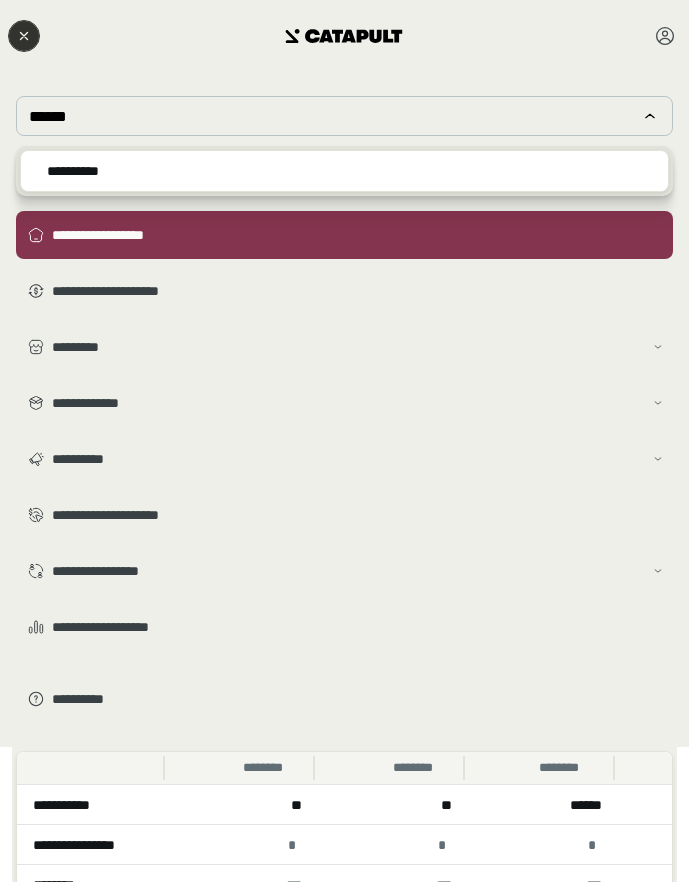type 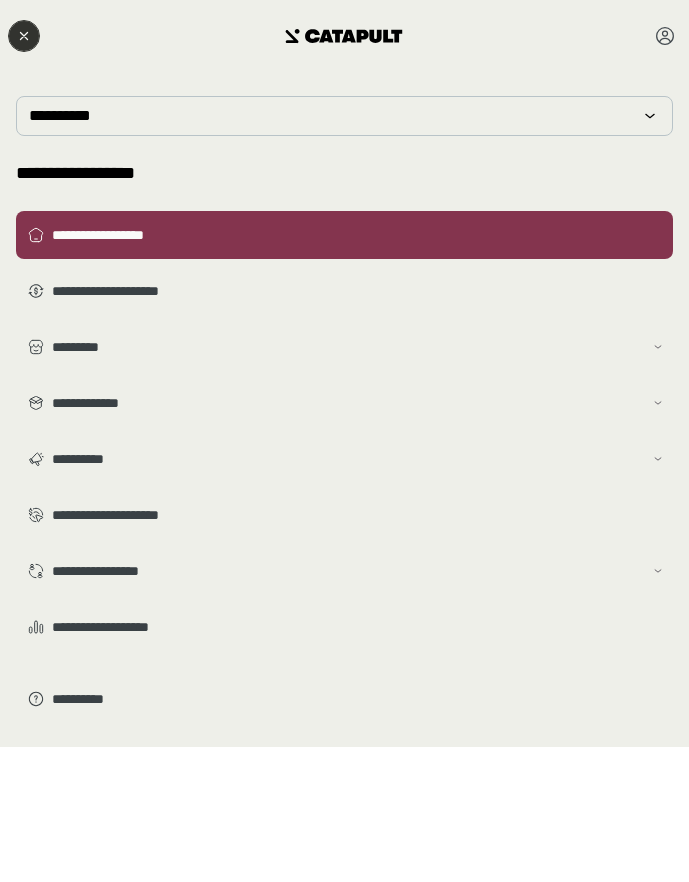 click on "**********" at bounding box center [344, 477] 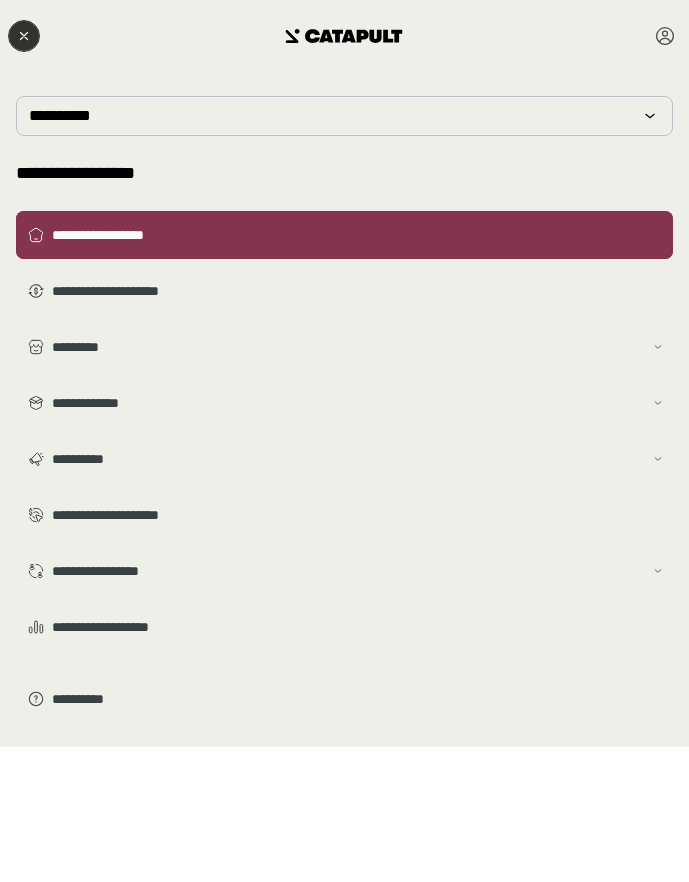 click on "**********" at bounding box center [344, 235] 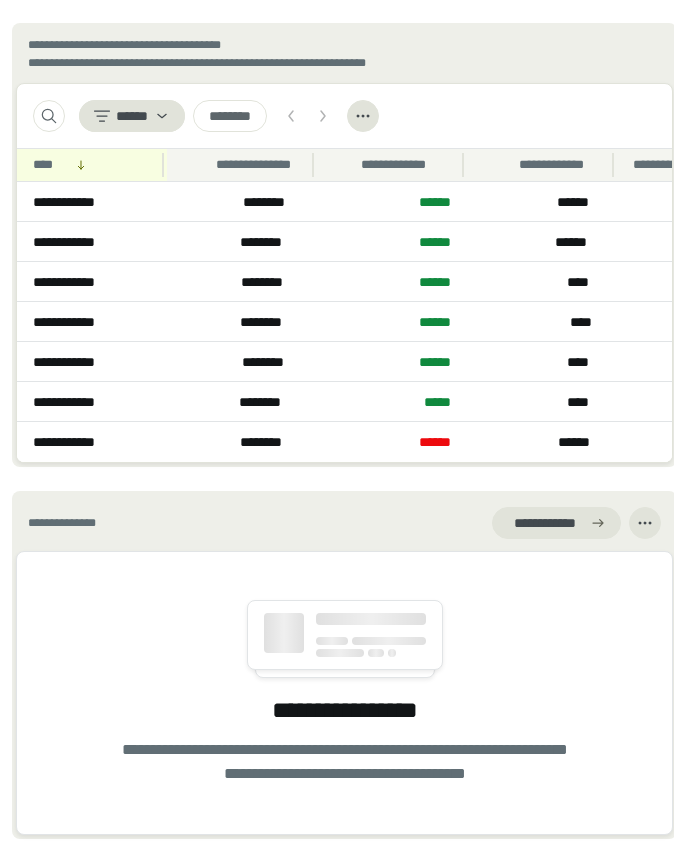 scroll, scrollTop: 2697, scrollLeft: 0, axis: vertical 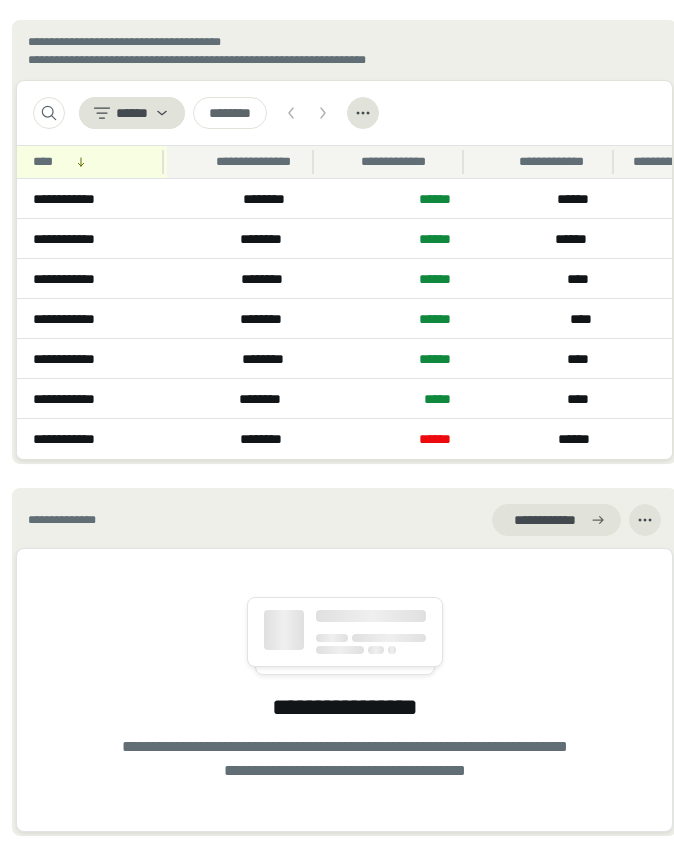 click on "**********" at bounding box center [344, 520] 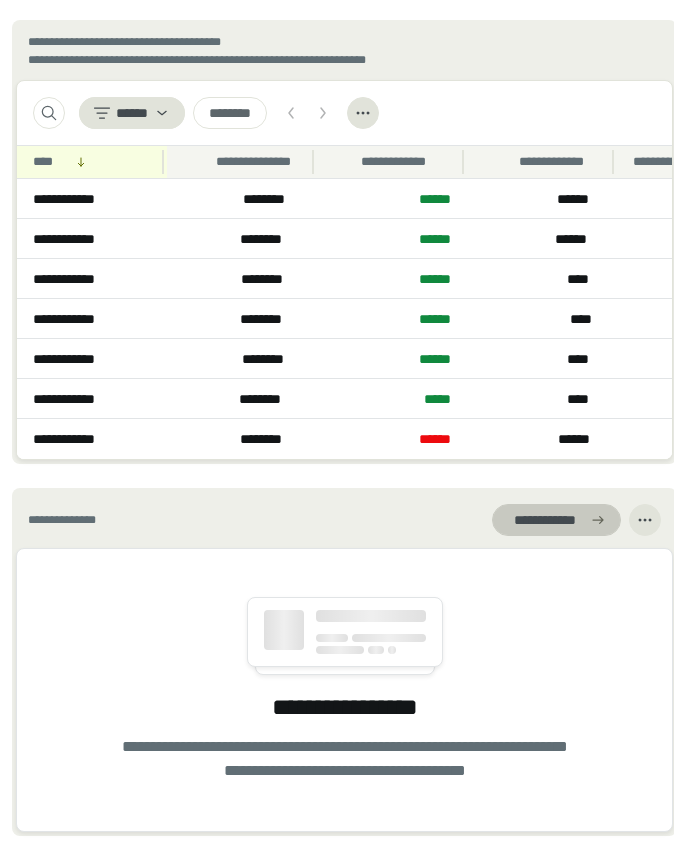 click on "**********" at bounding box center (544, 520) 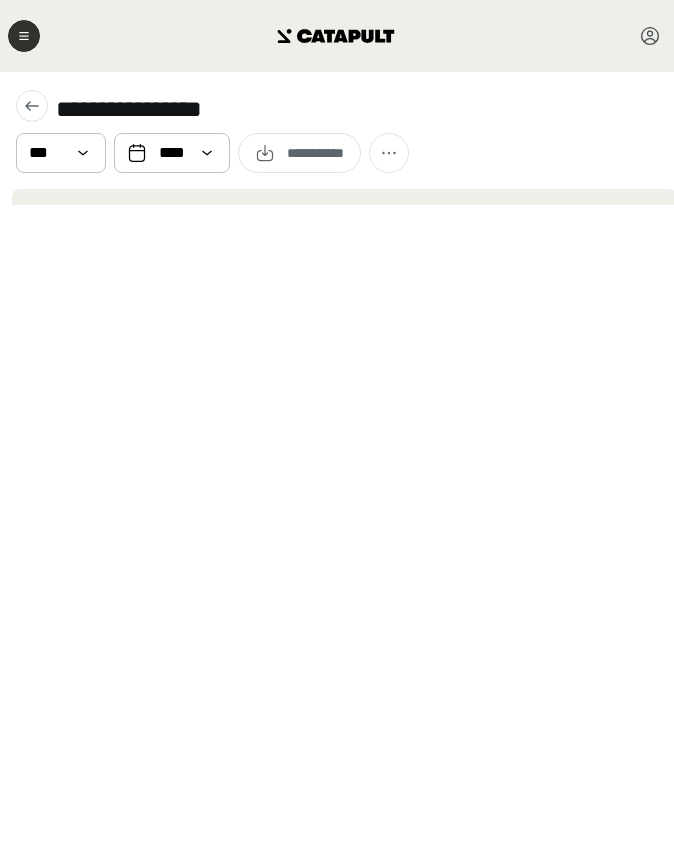 scroll, scrollTop: 0, scrollLeft: 0, axis: both 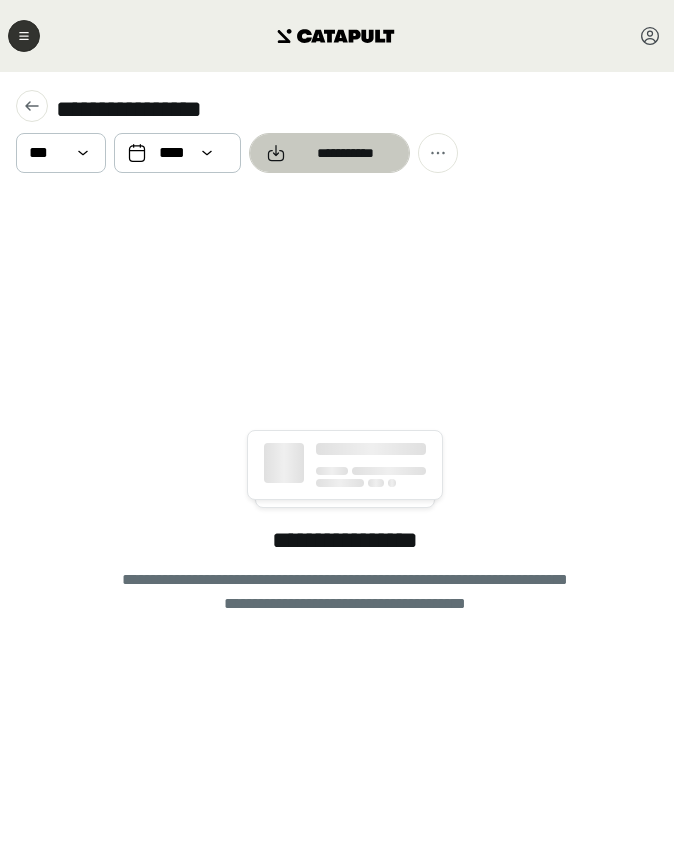 click at bounding box center [329, 153] 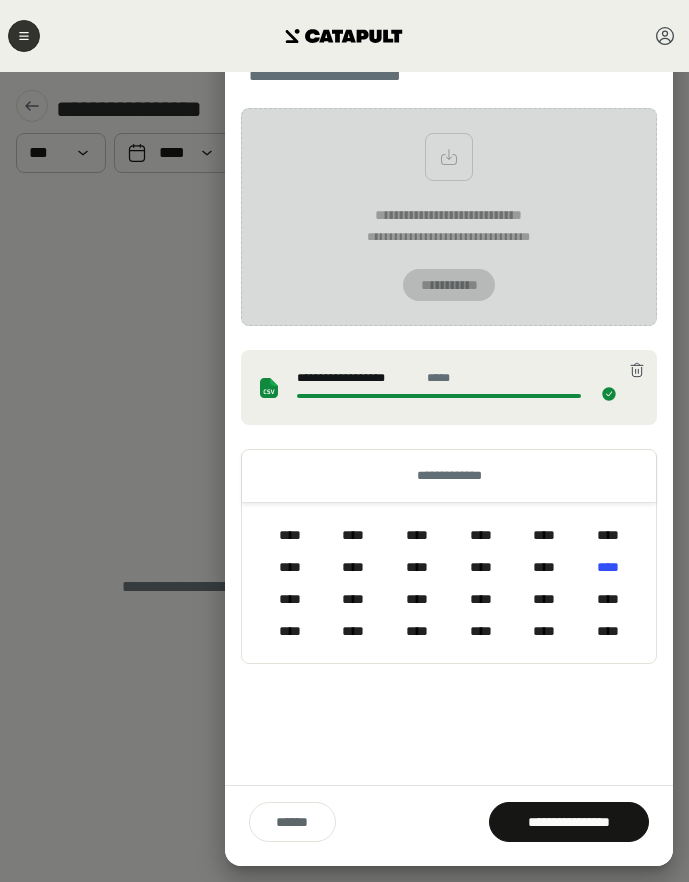 click on "[FIRST] [LAST]" at bounding box center [449, 822] 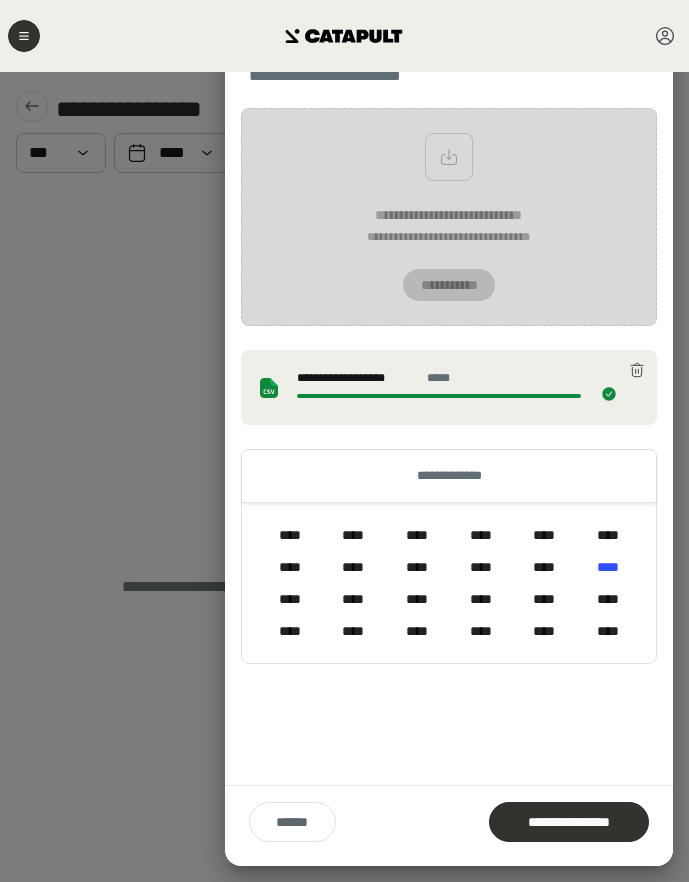 click on "**********" at bounding box center [569, 822] 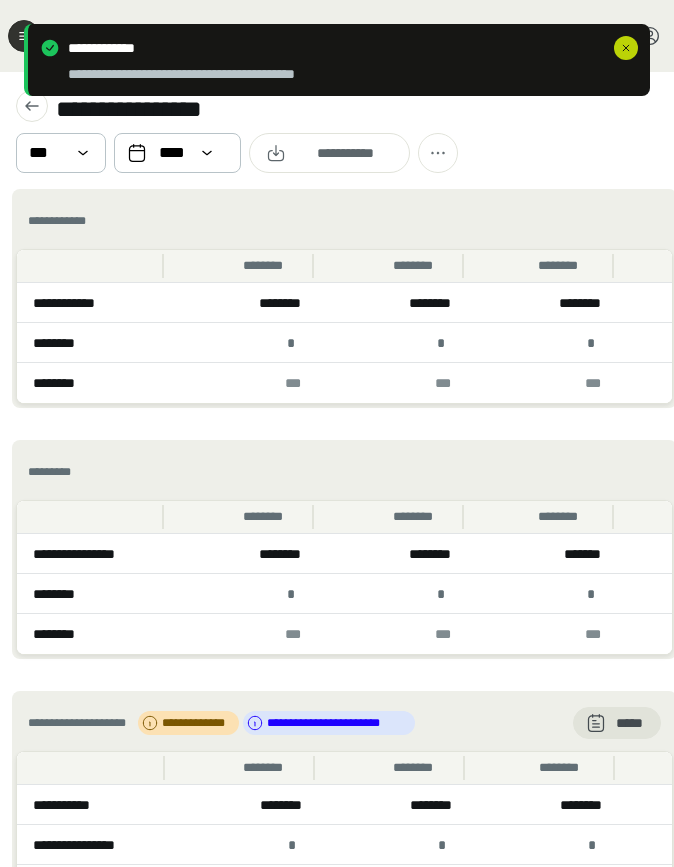 click 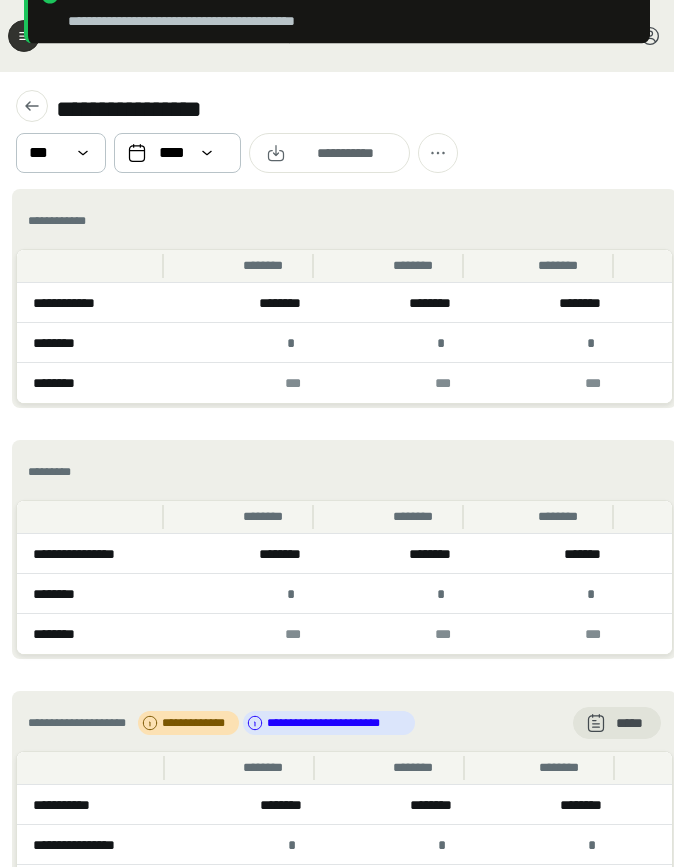 click on "**********" at bounding box center (337, 130) 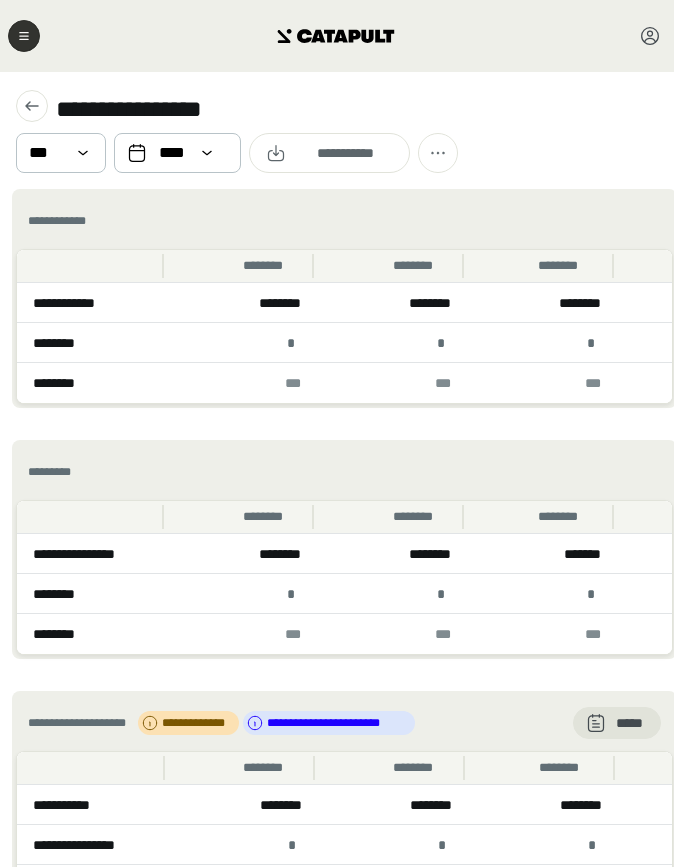 click at bounding box center [24, 36] 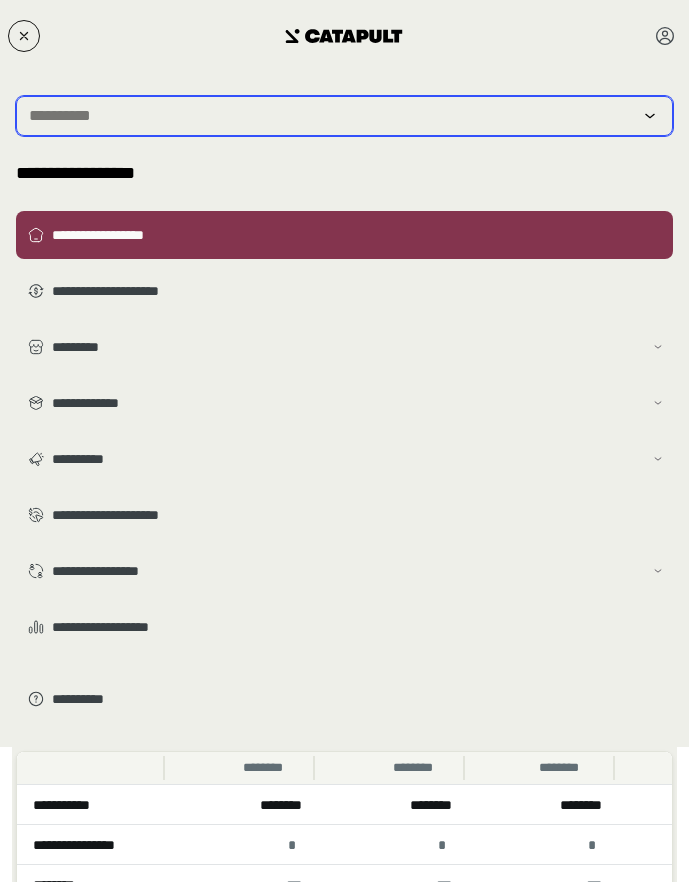click at bounding box center (330, 116) 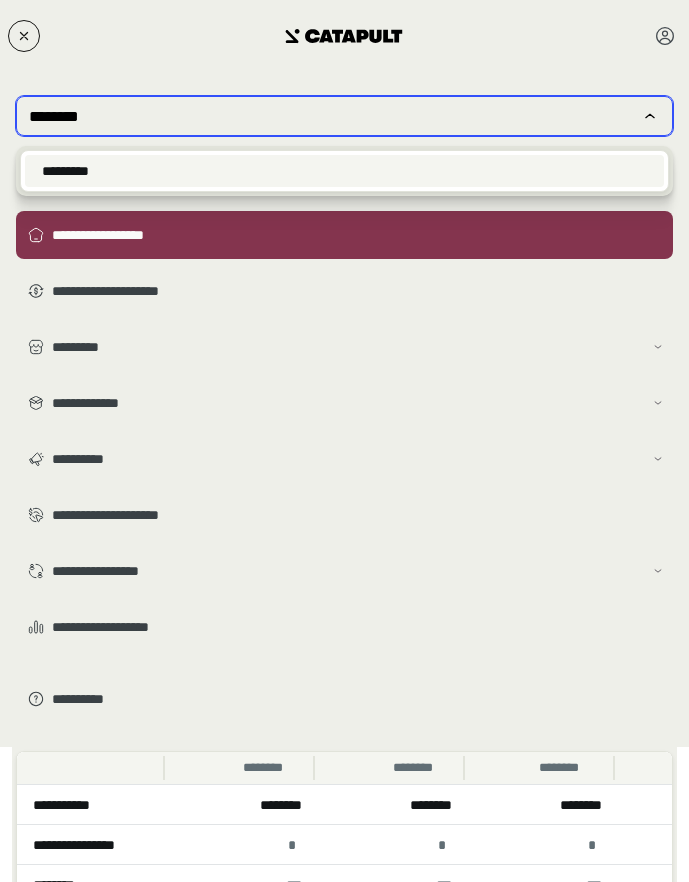 type on "********" 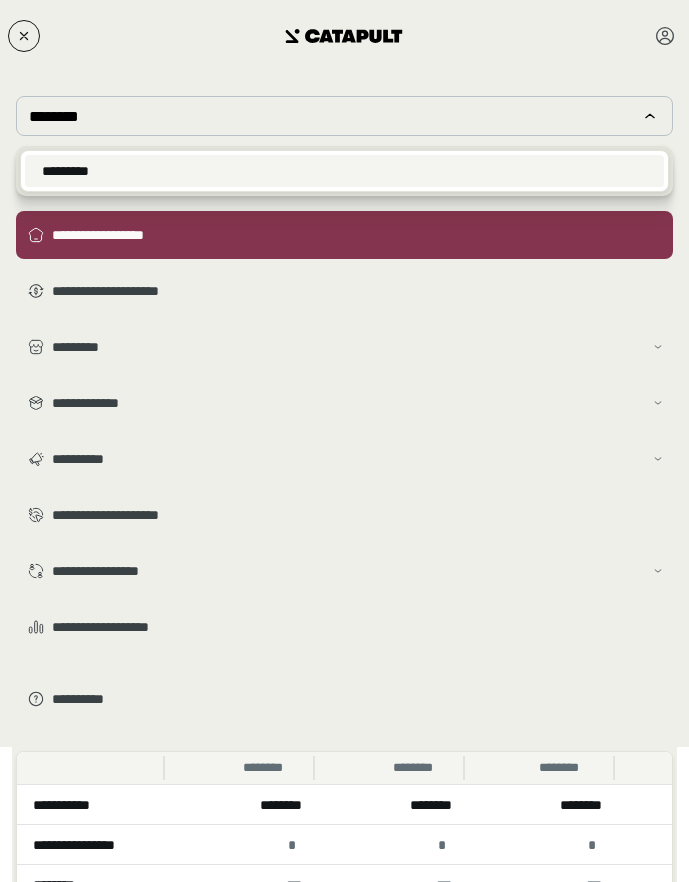 click on "*********" at bounding box center [344, 171] 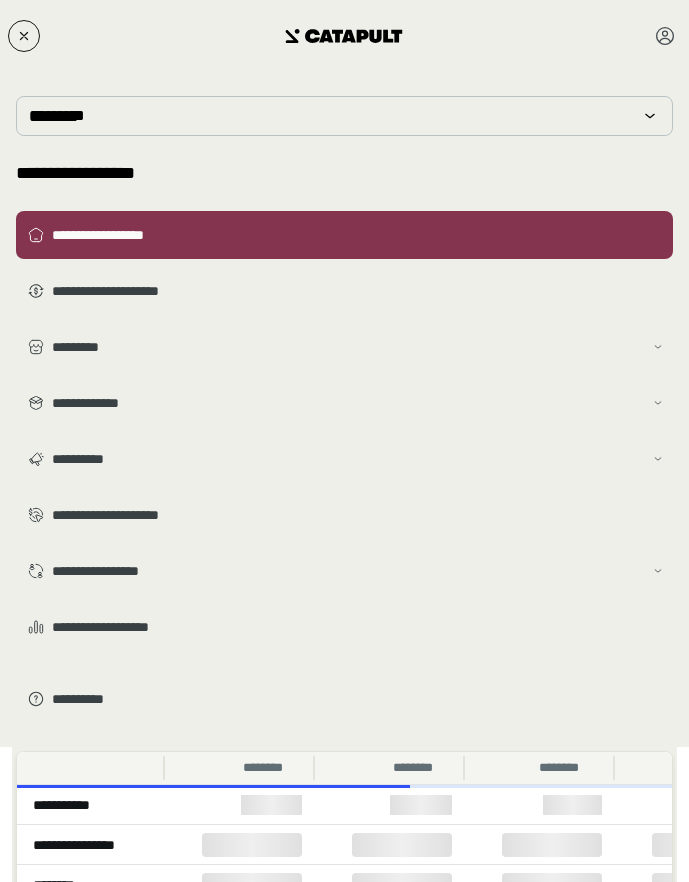type 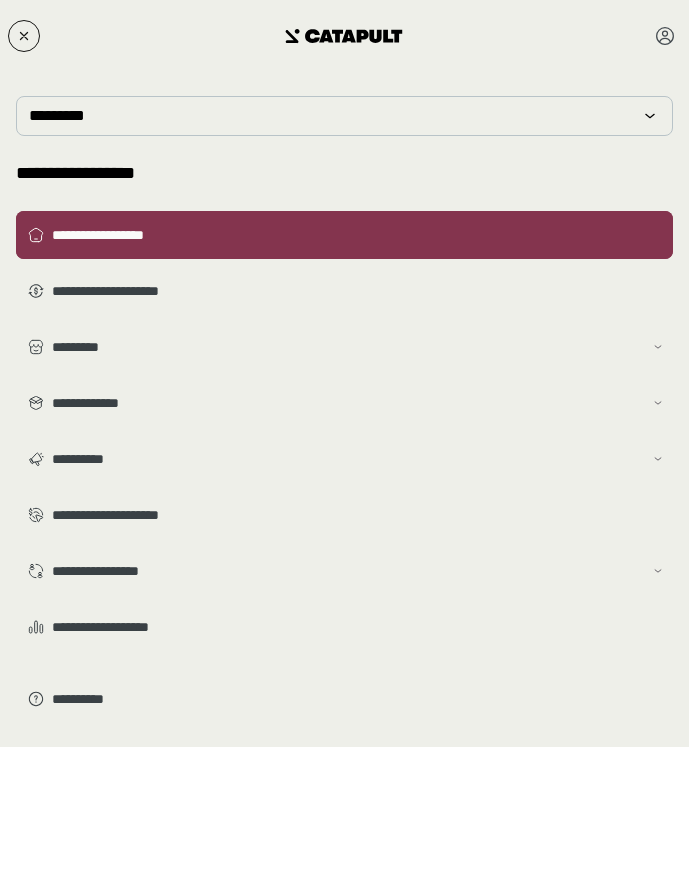 click on "**********" at bounding box center (358, 235) 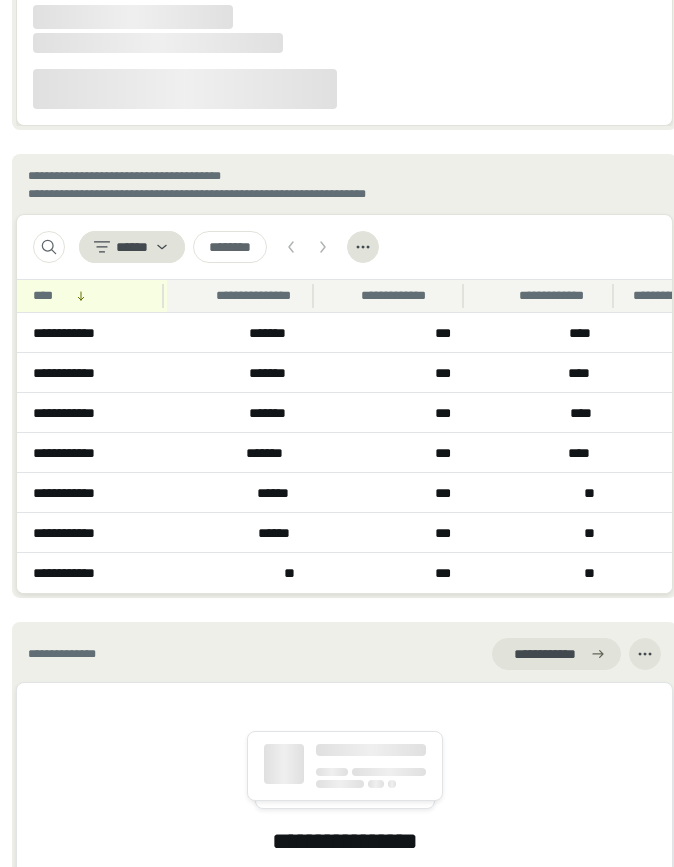 scroll, scrollTop: 2697, scrollLeft: 0, axis: vertical 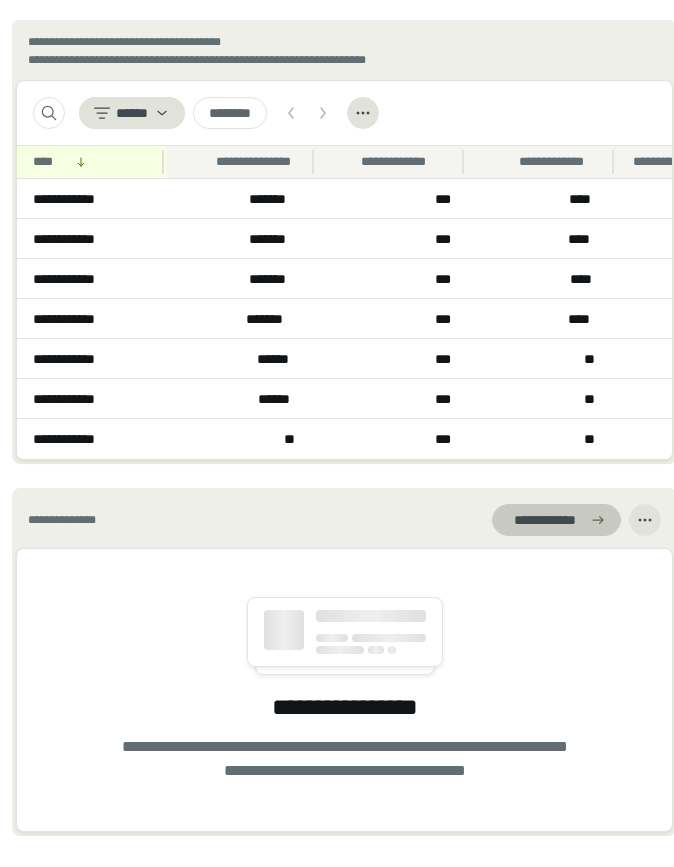 click at bounding box center (556, 520) 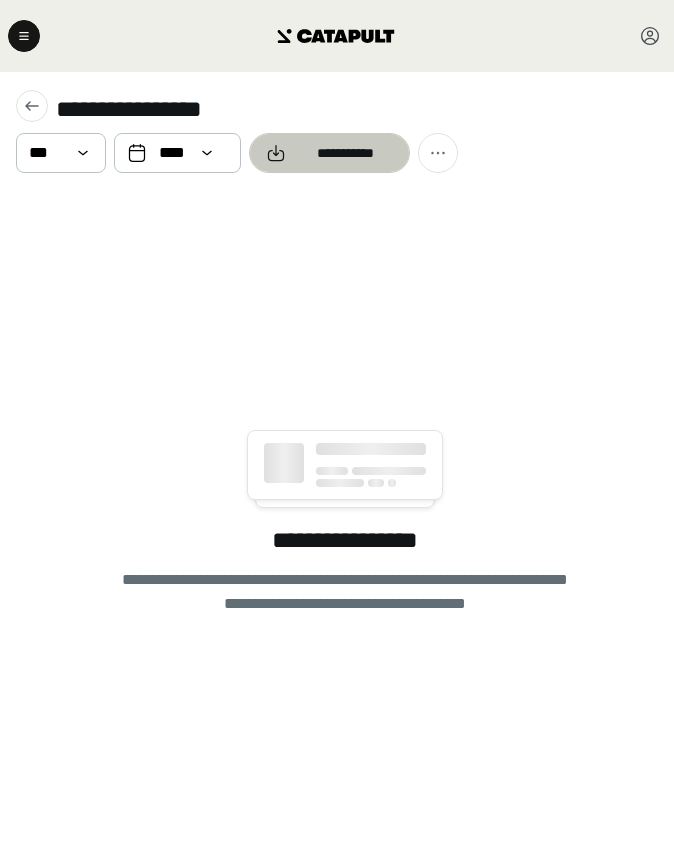 click on "**********" at bounding box center (345, 153) 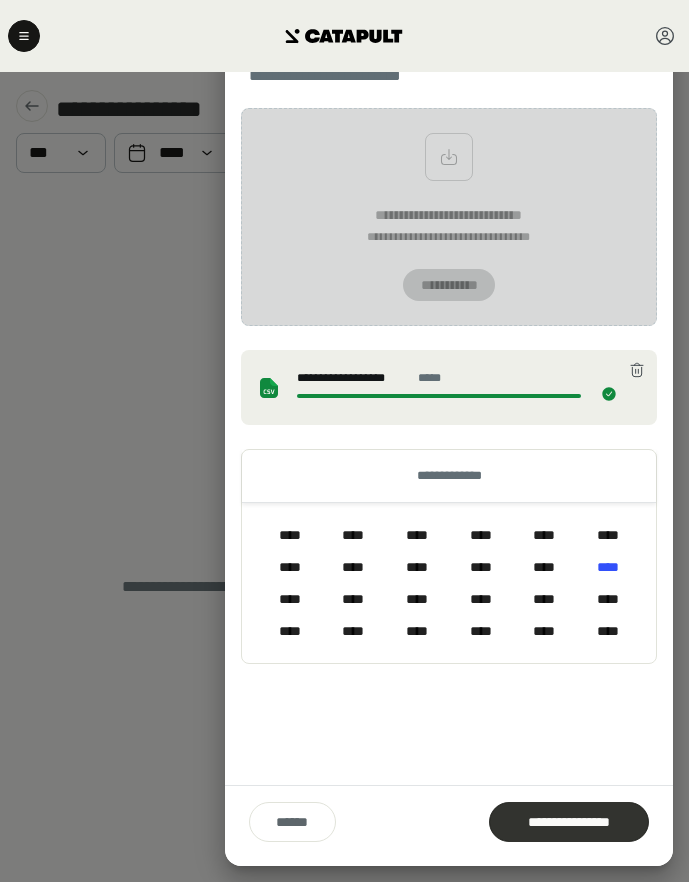 click on "**********" at bounding box center (569, 822) 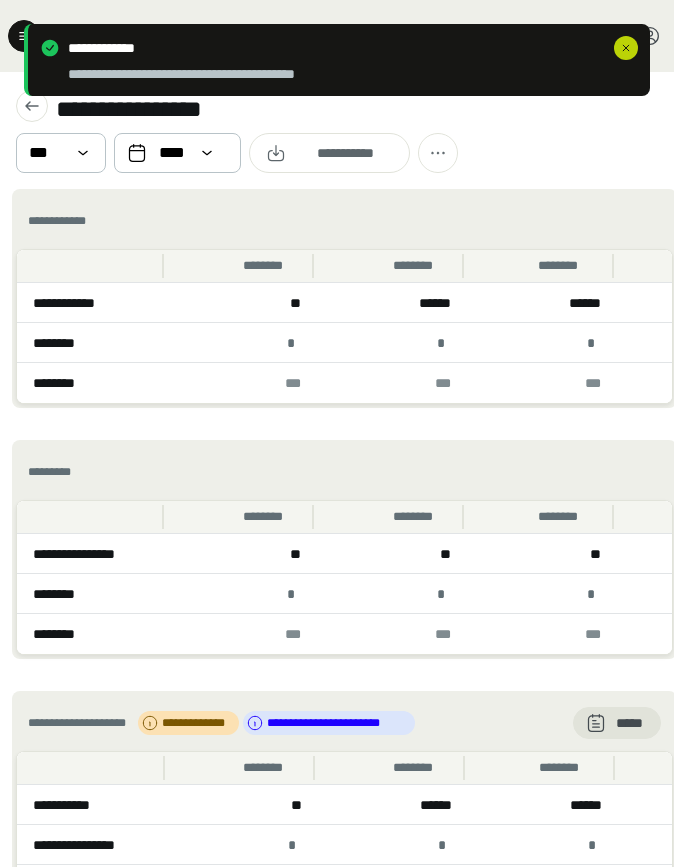 click 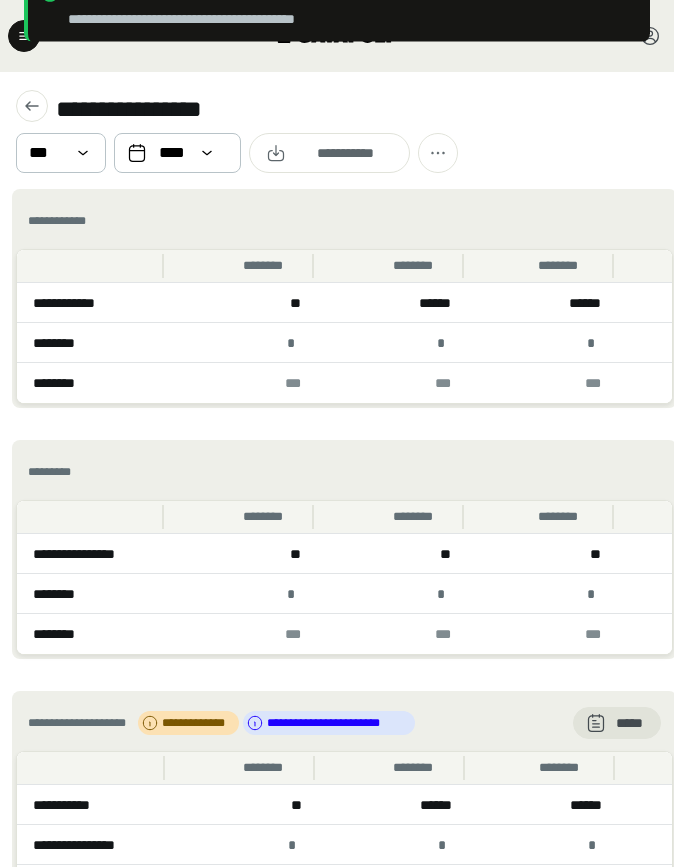 click on "**********" at bounding box center (337, 130) 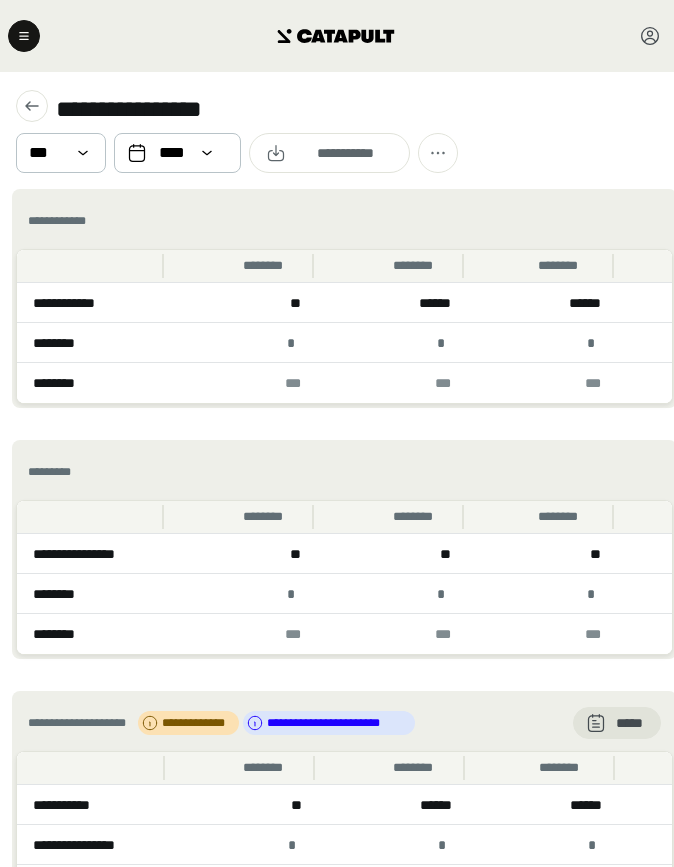 click 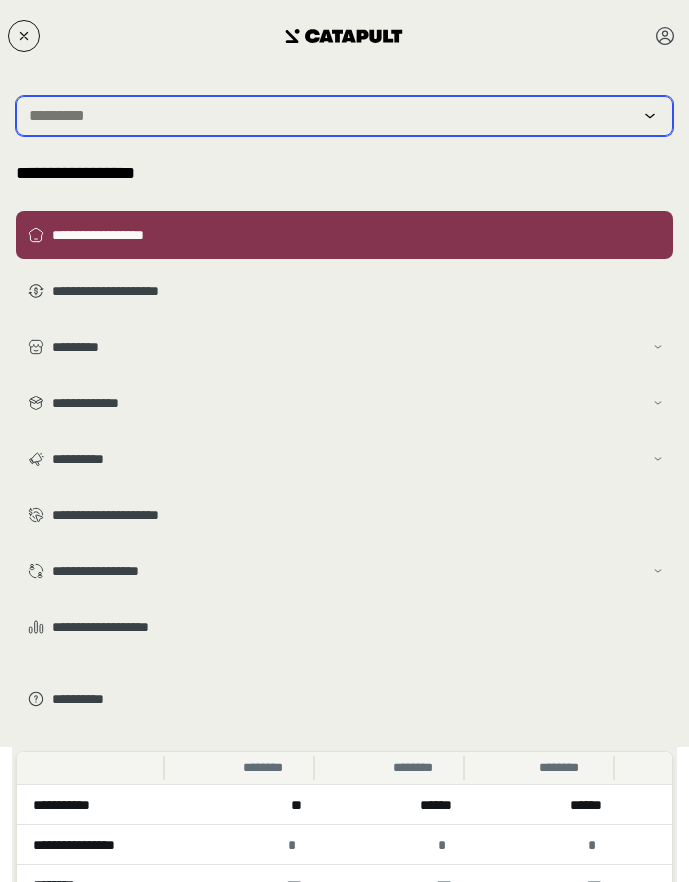 click at bounding box center [330, 116] 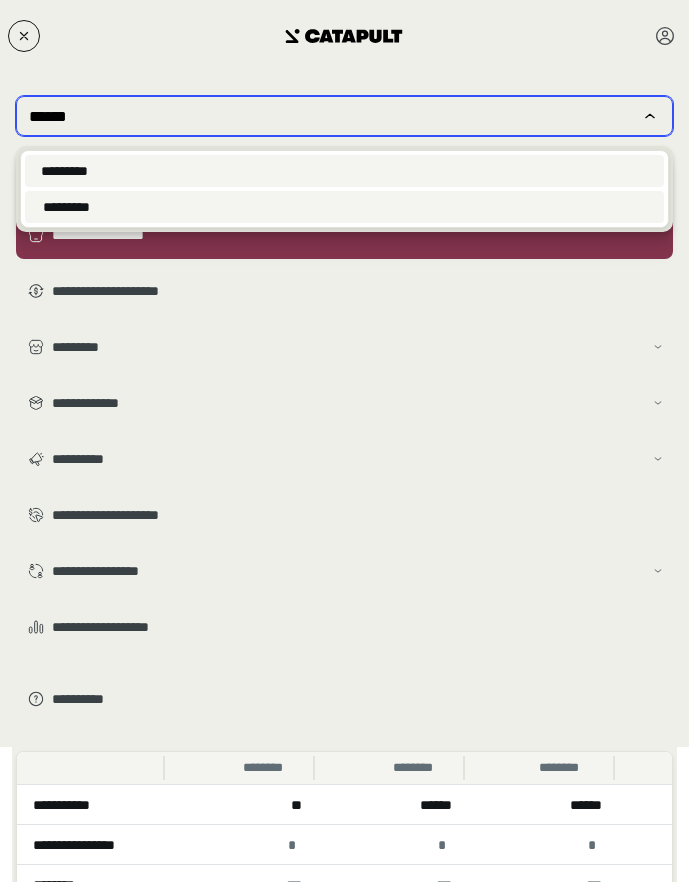 type on "******" 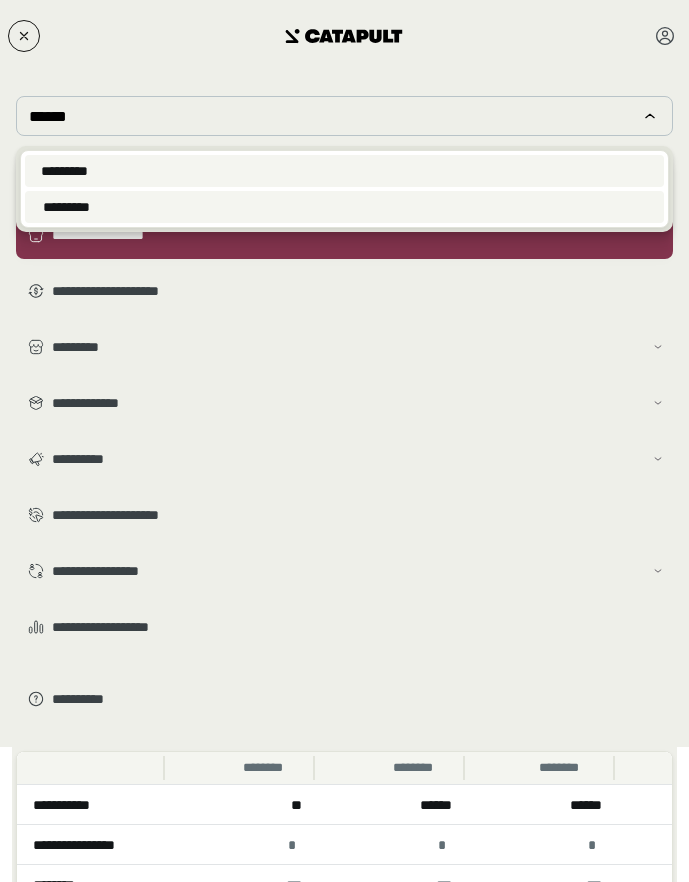 click on "*********" at bounding box center (64, 171) 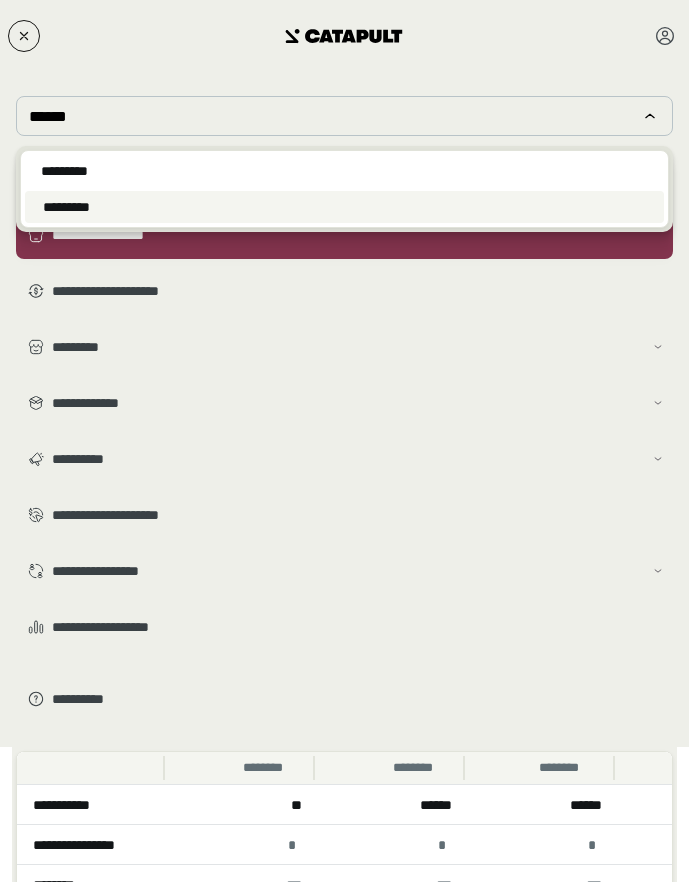 type 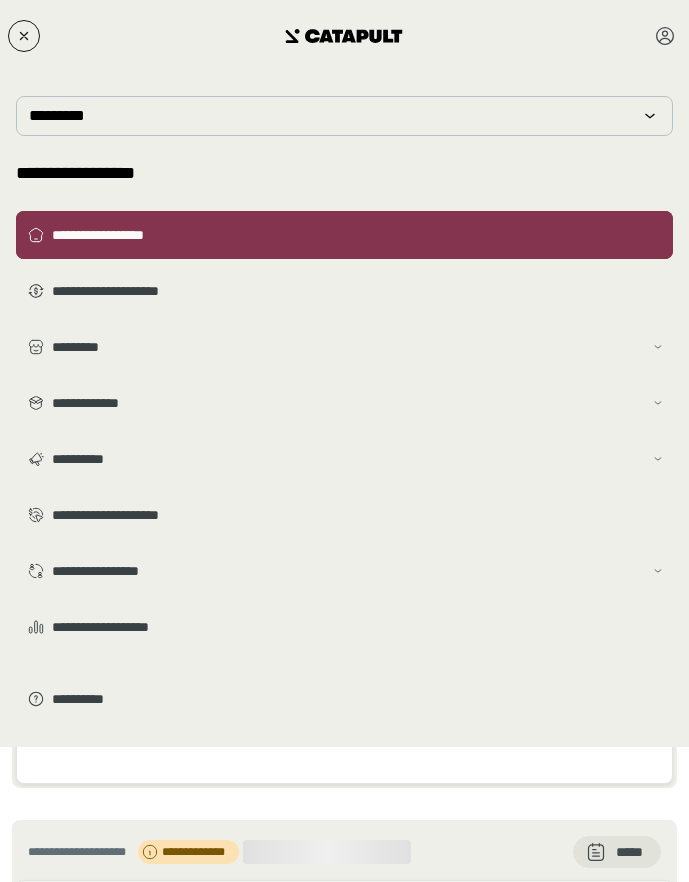 click on "**********" at bounding box center (344, 235) 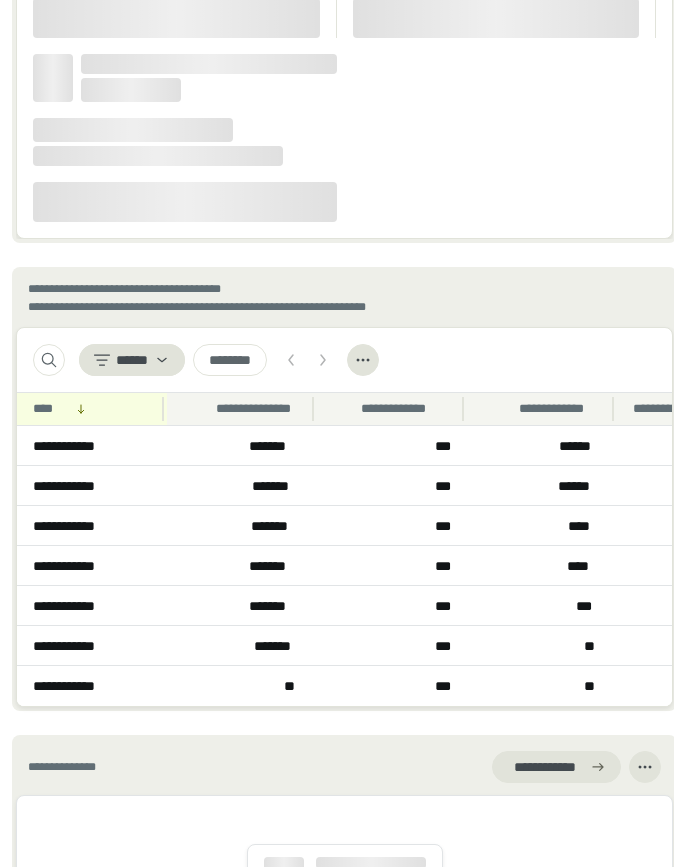 scroll, scrollTop: 2697, scrollLeft: 0, axis: vertical 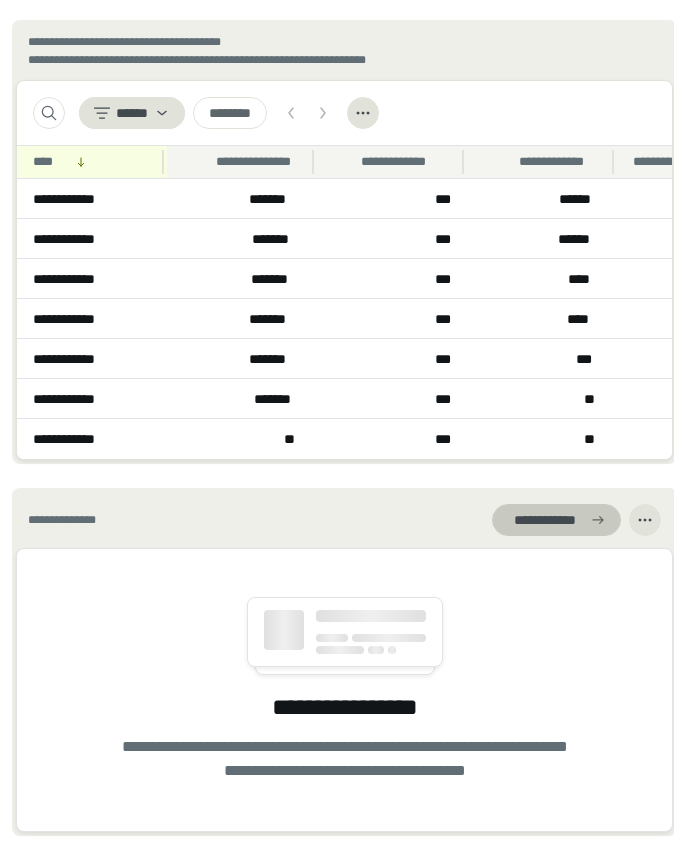 click on "**********" at bounding box center [544, 520] 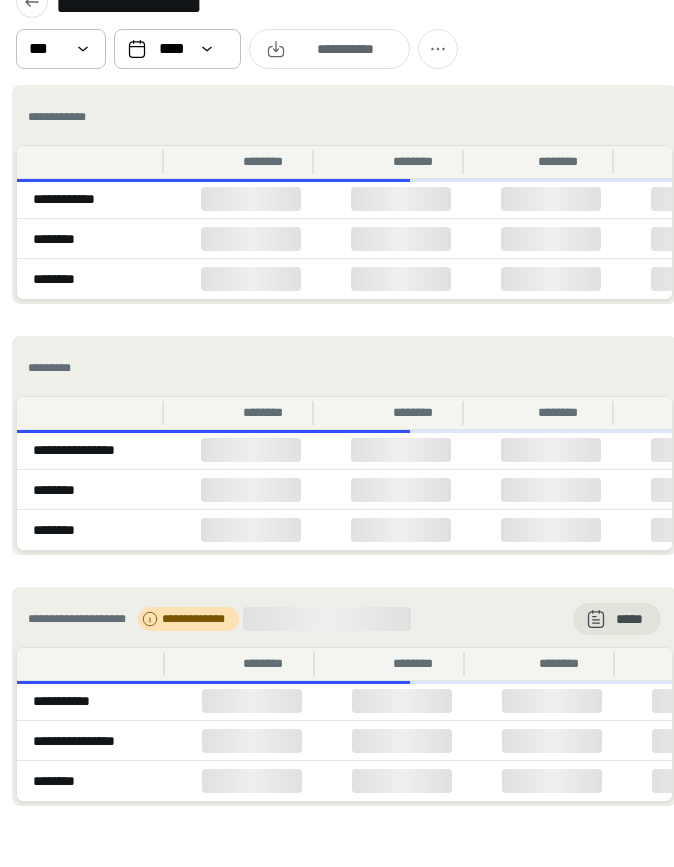scroll, scrollTop: 0, scrollLeft: 0, axis: both 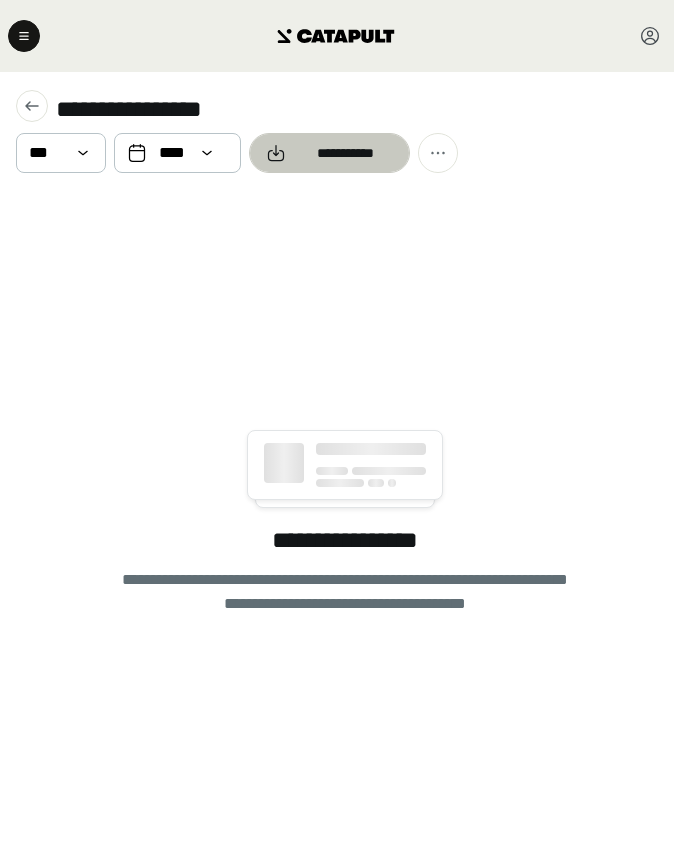 click on "**********" at bounding box center (345, 153) 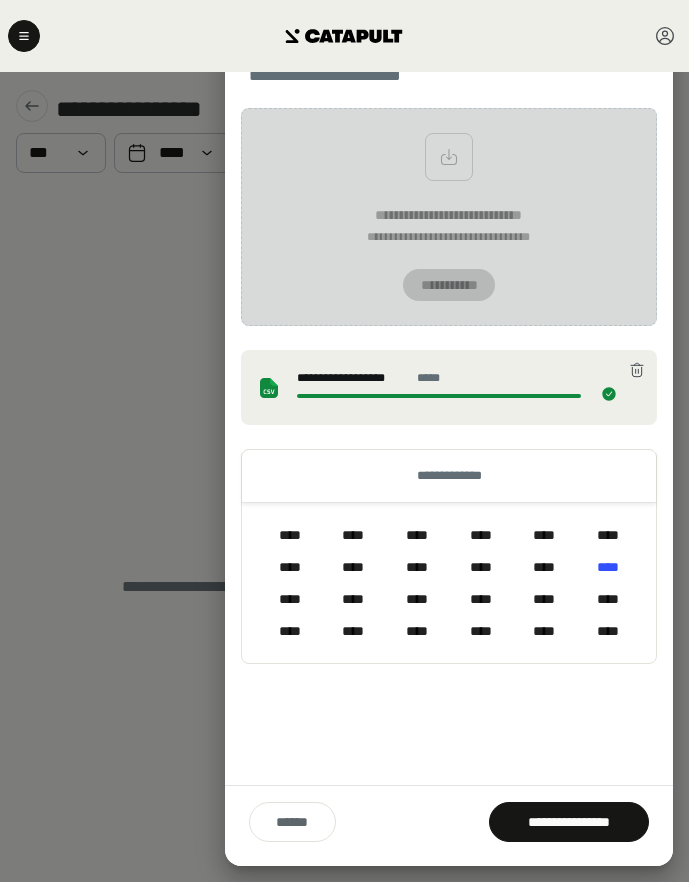 click on "**********" at bounding box center (449, 444) 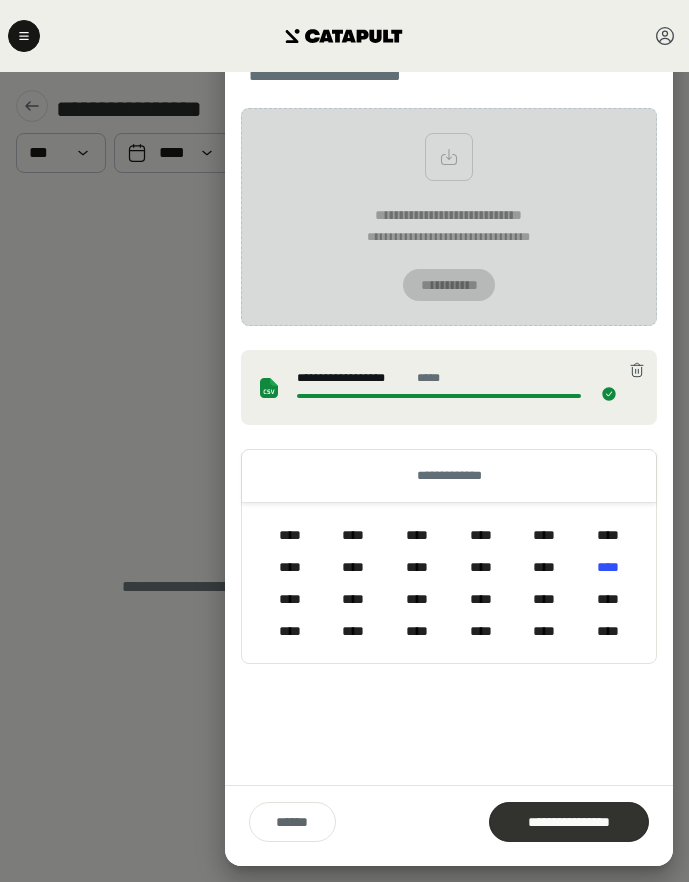 click on "**********" at bounding box center (569, 822) 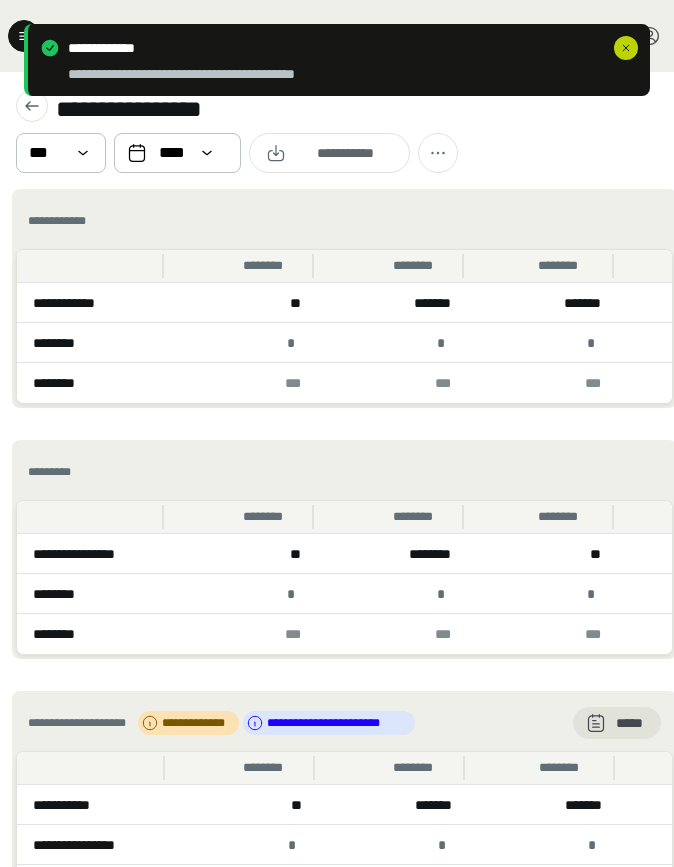 click 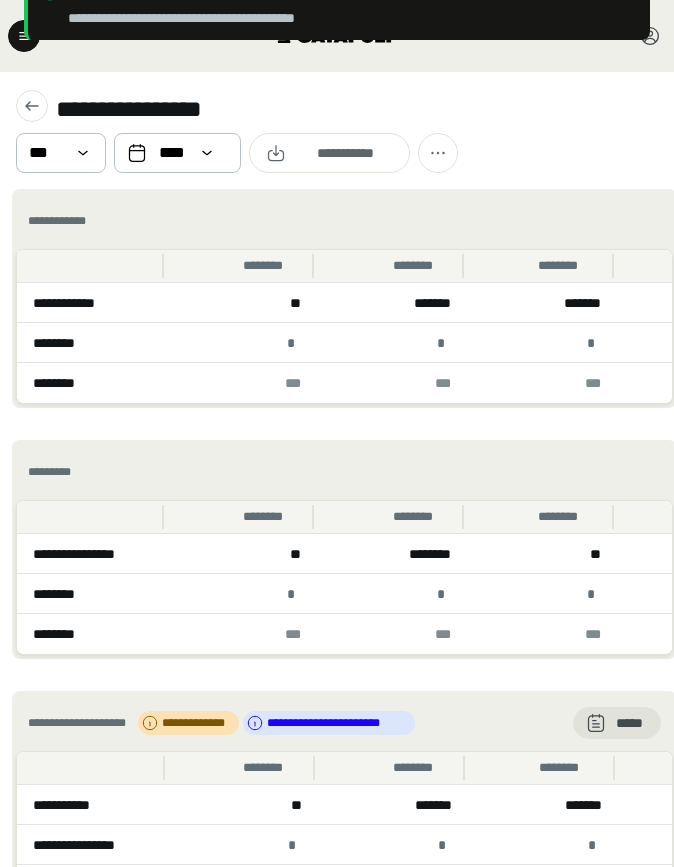 click on "**********" at bounding box center (337, 130) 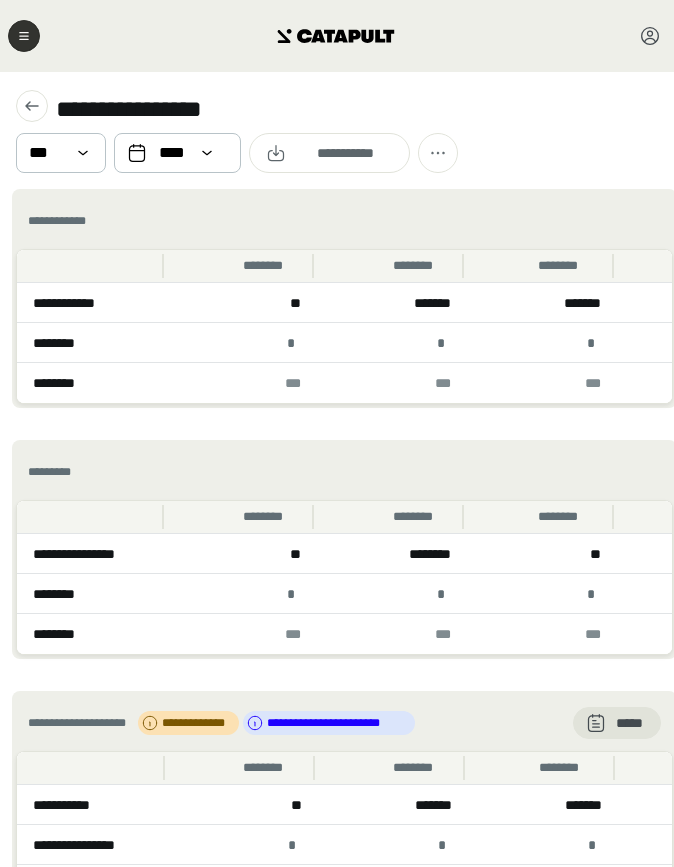 click at bounding box center [24, 36] 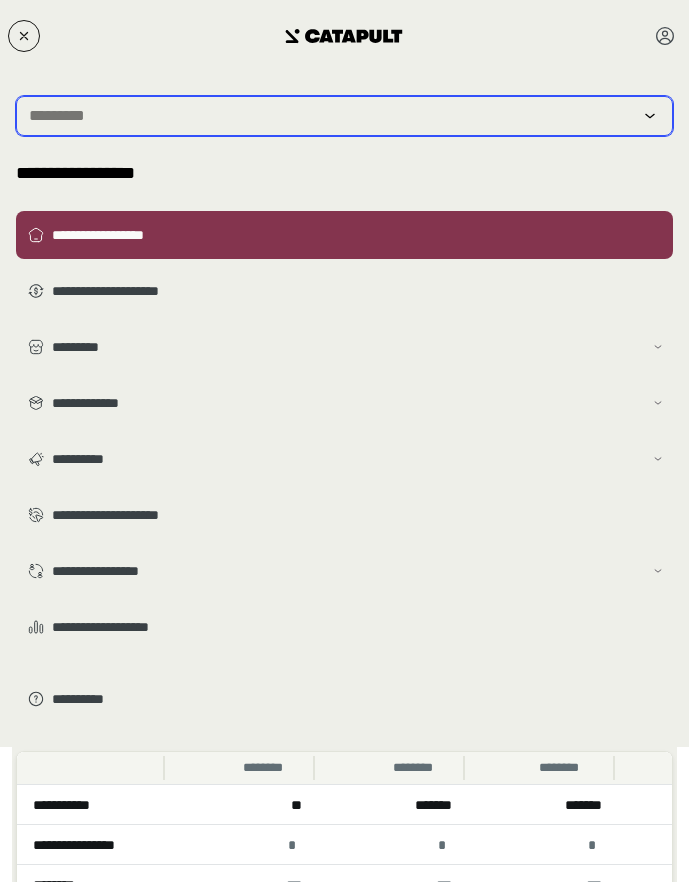 click at bounding box center (330, 116) 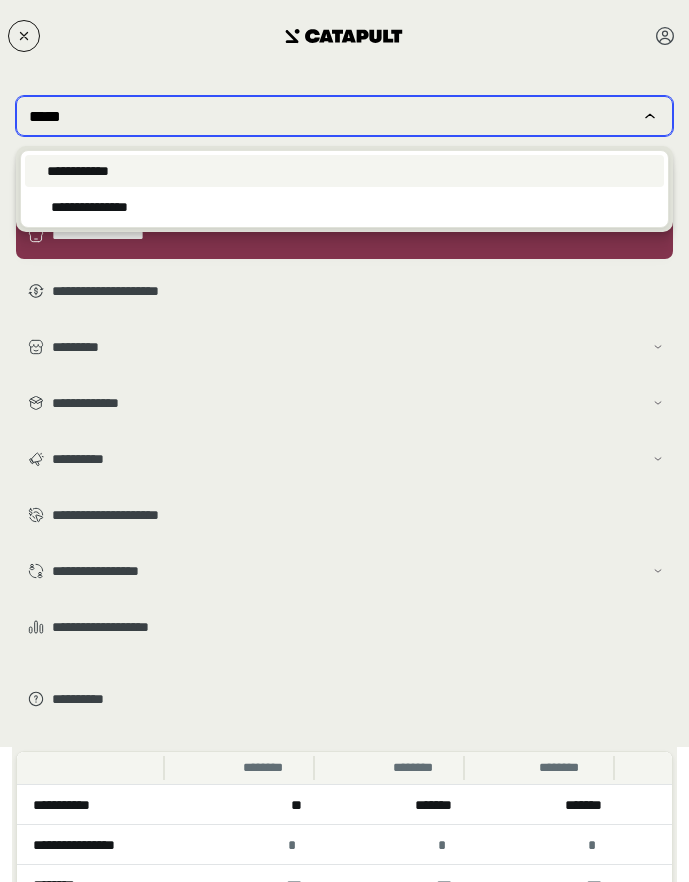 type on "*****" 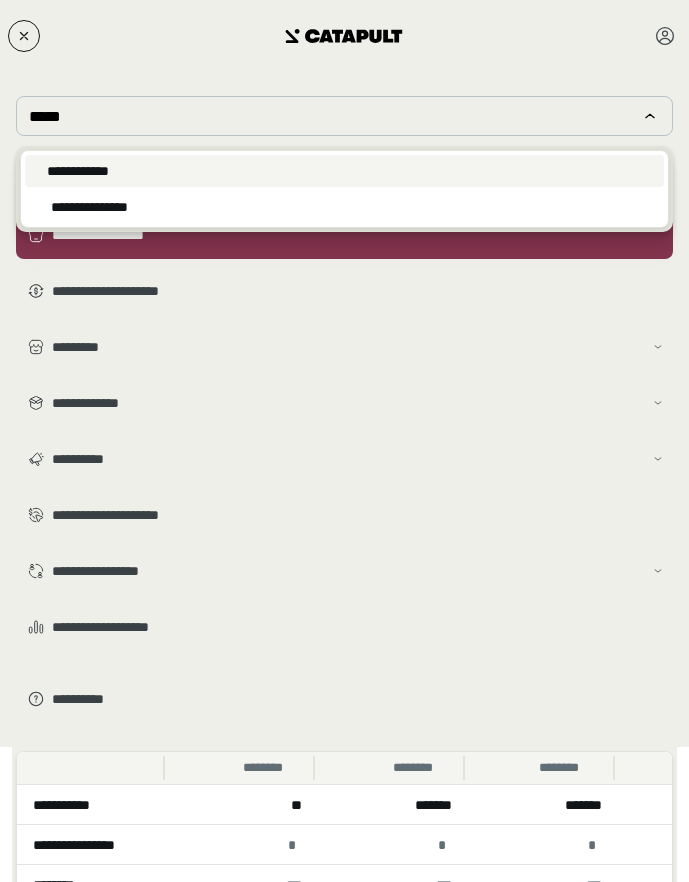 click on "**********" at bounding box center [78, 171] 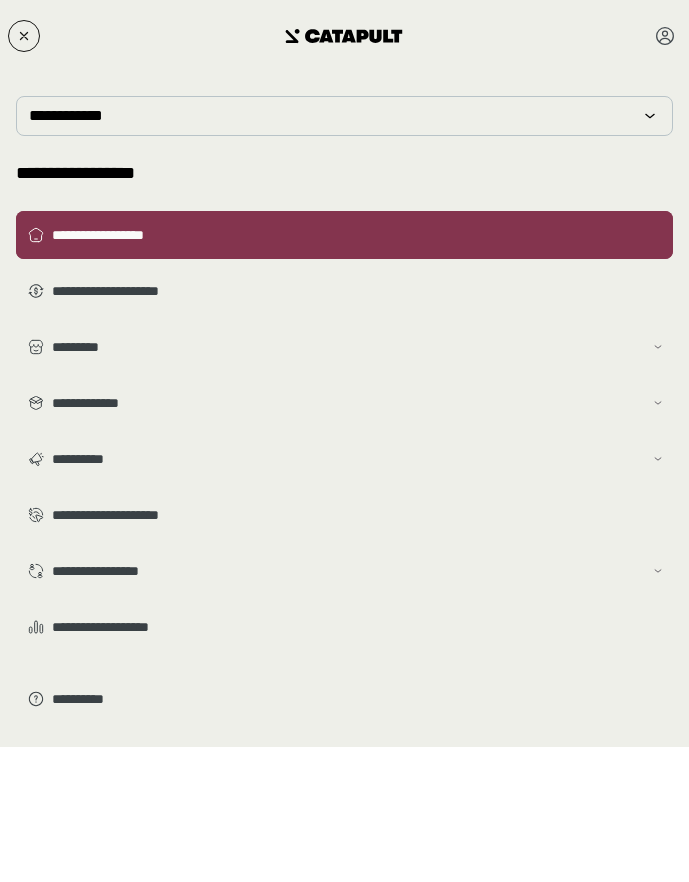 click on "**********" at bounding box center (358, 235) 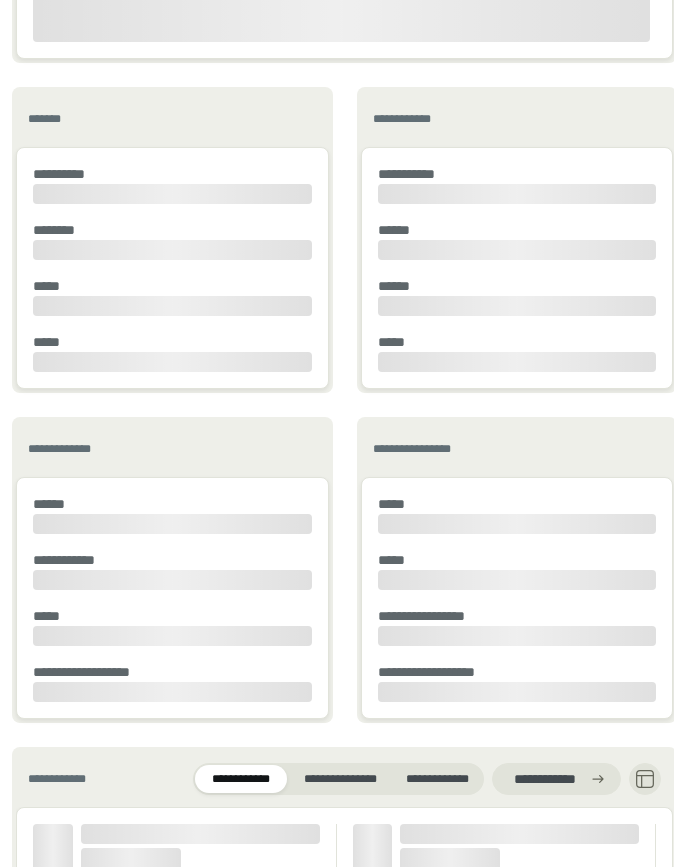 scroll, scrollTop: 2447, scrollLeft: 0, axis: vertical 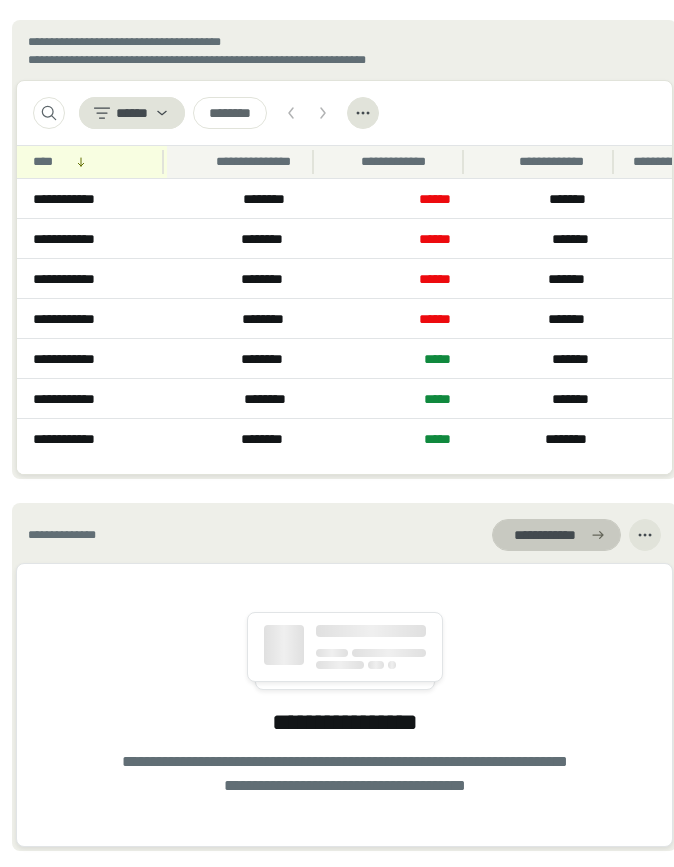 click on "**********" at bounding box center [544, 535] 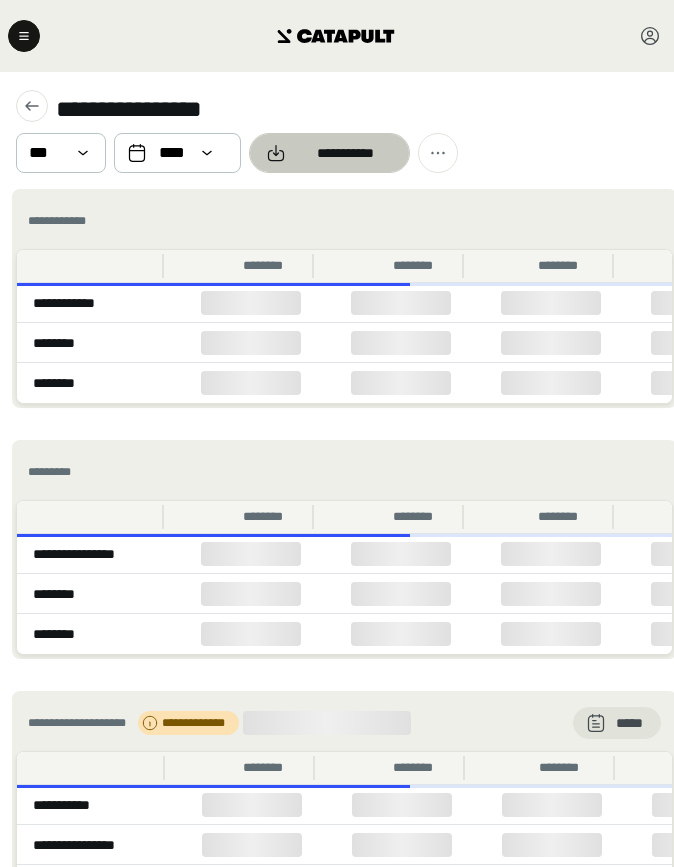 click on "**********" at bounding box center [345, 153] 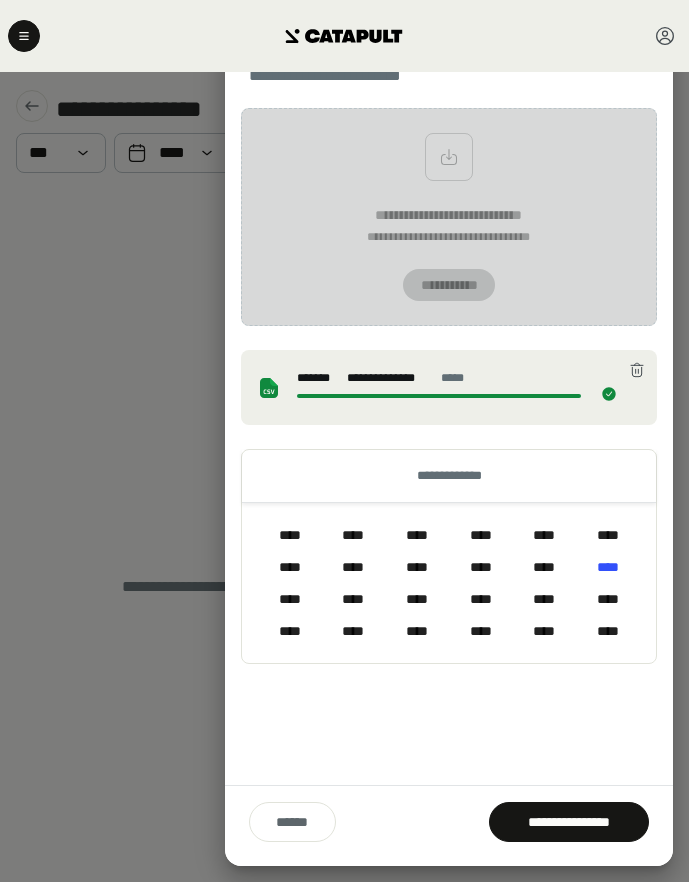 click on "[FIRST] [LAST] [STREET] [CITY], [STATE] [ZIP] [PHONE] [EMAIL] [SSN] [CC] [DOB]" at bounding box center (449, 444) 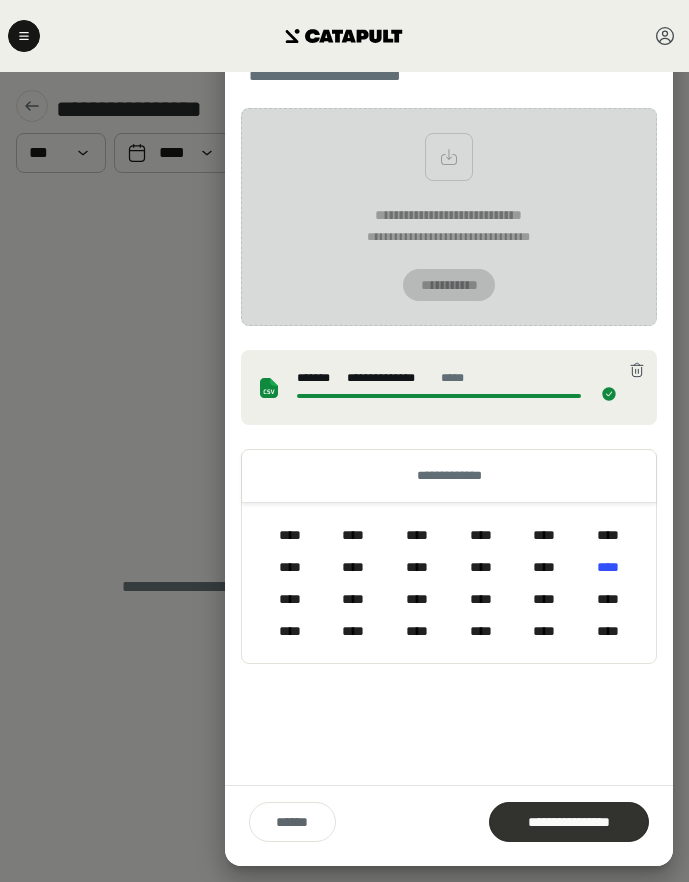 click on "**********" at bounding box center [569, 822] 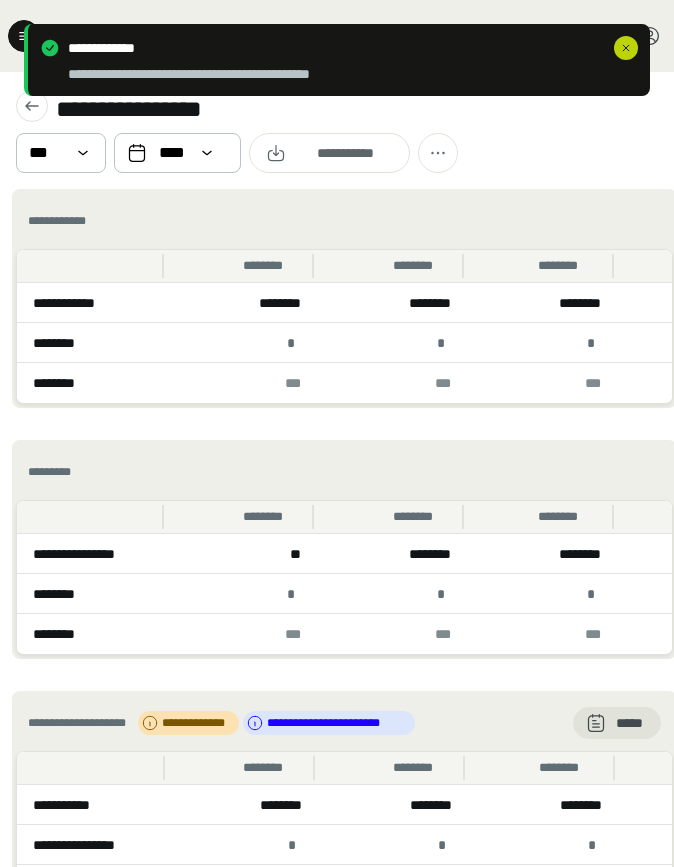 click 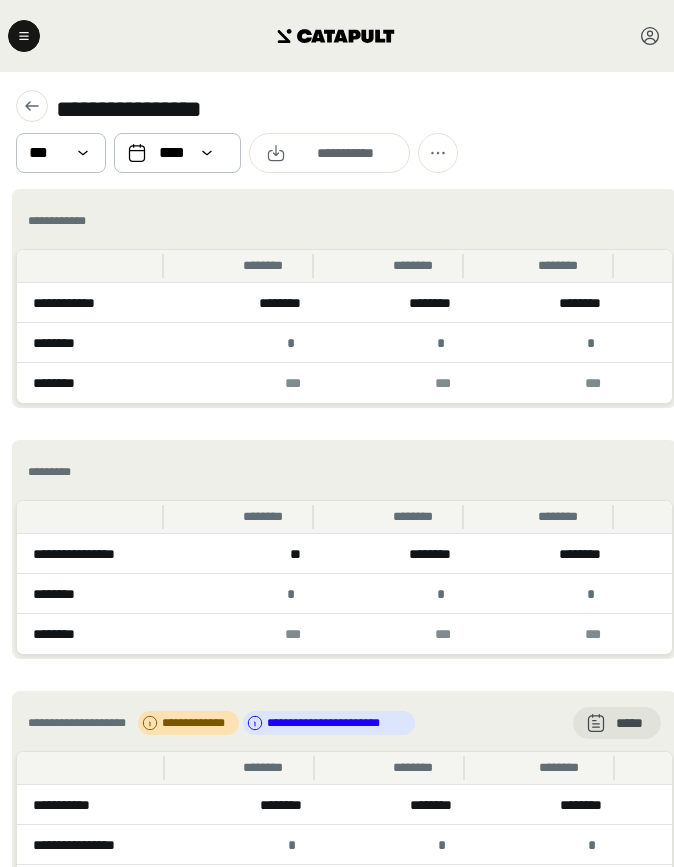 drag, startPoint x: 553, startPoint y: 152, endPoint x: 463, endPoint y: 145, distance: 90.27181 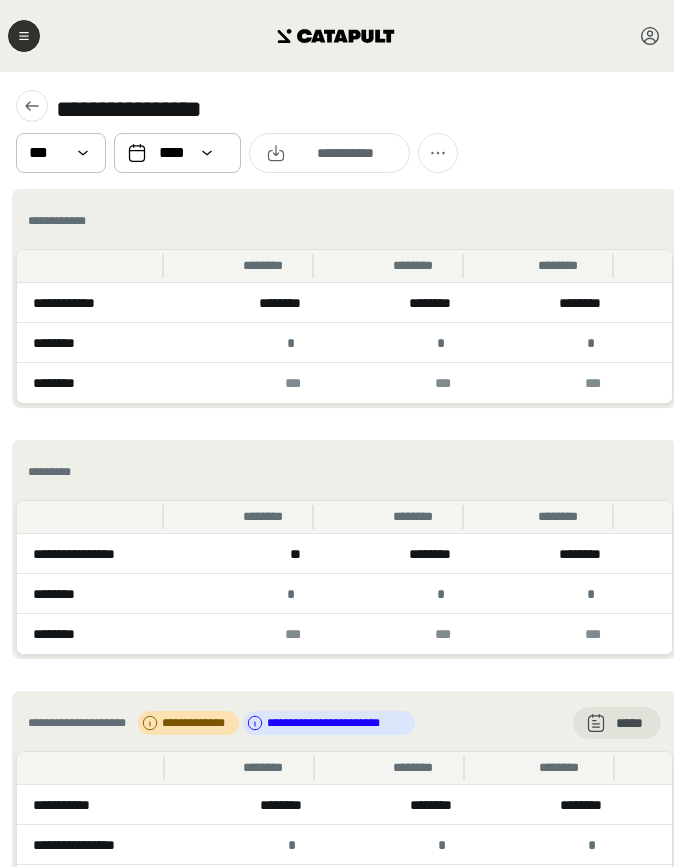 click at bounding box center [24, 36] 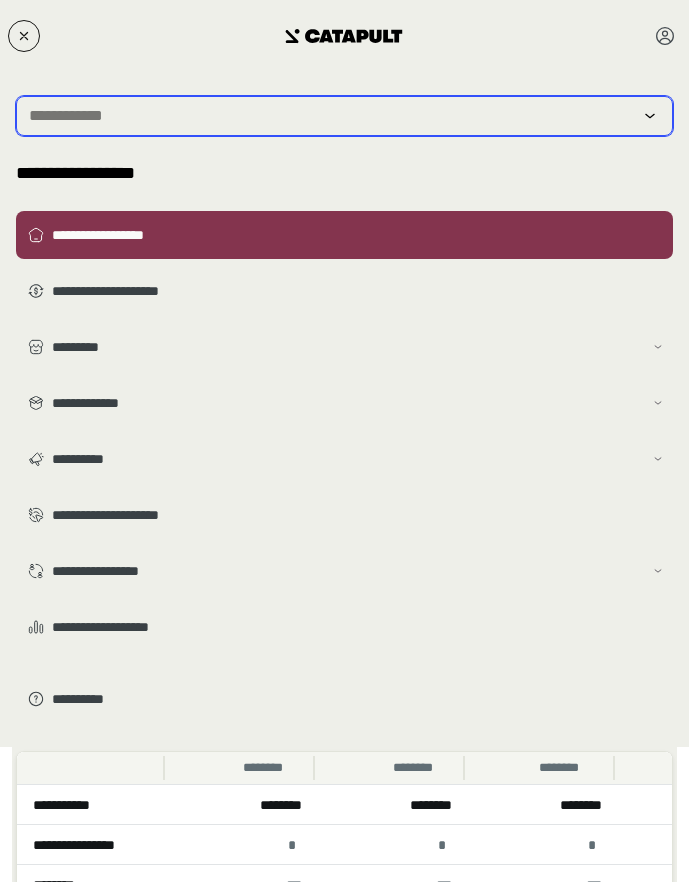 click at bounding box center (330, 116) 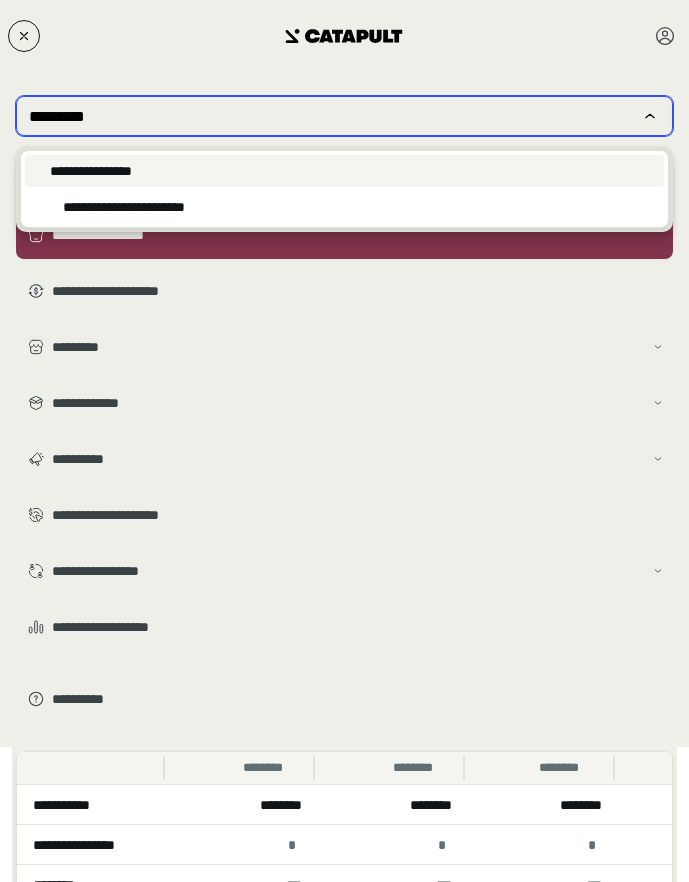 type on "*********" 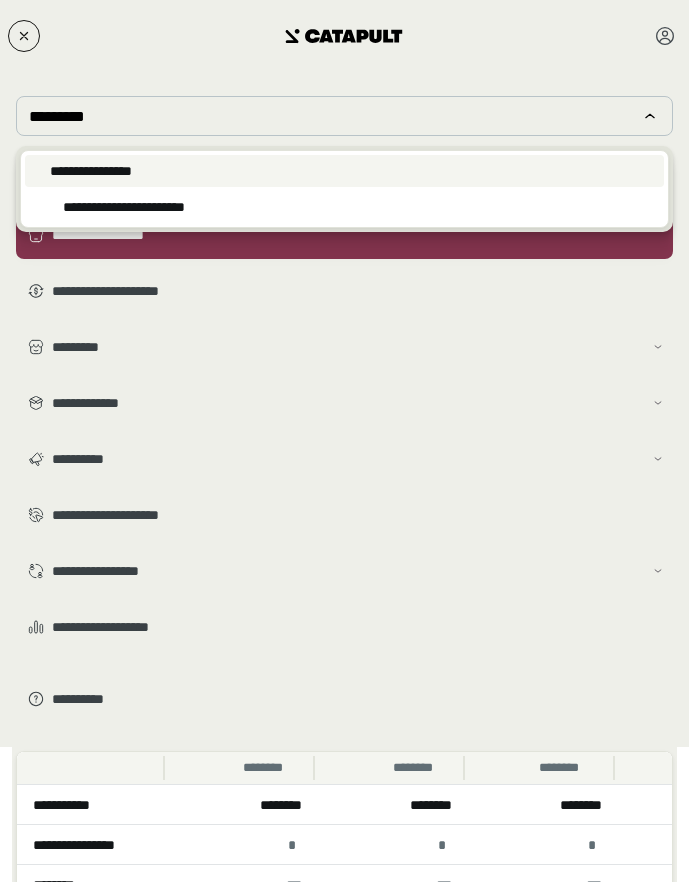 click on "**********" at bounding box center [344, 171] 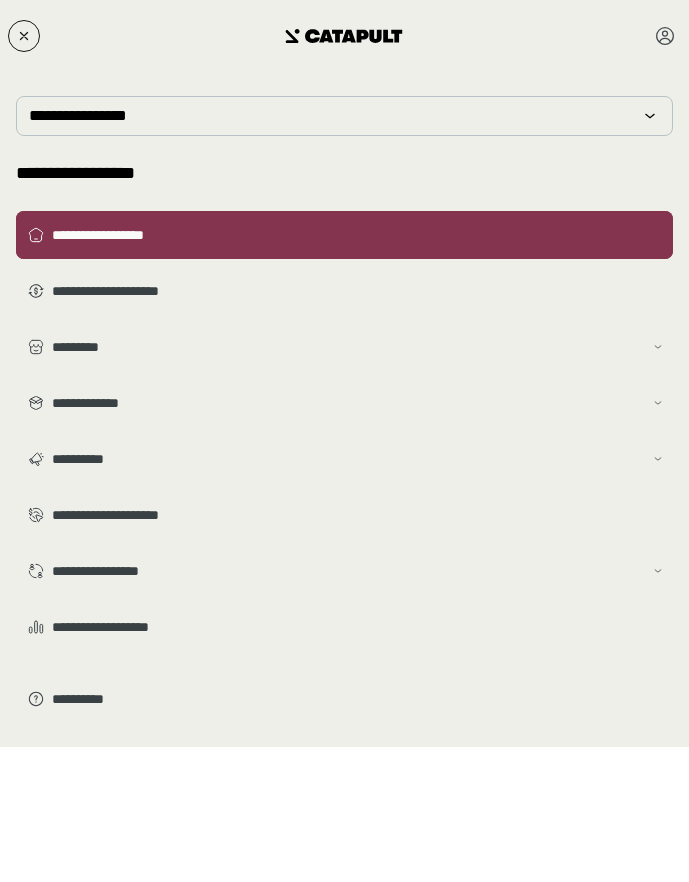 click on "**********" at bounding box center (358, 235) 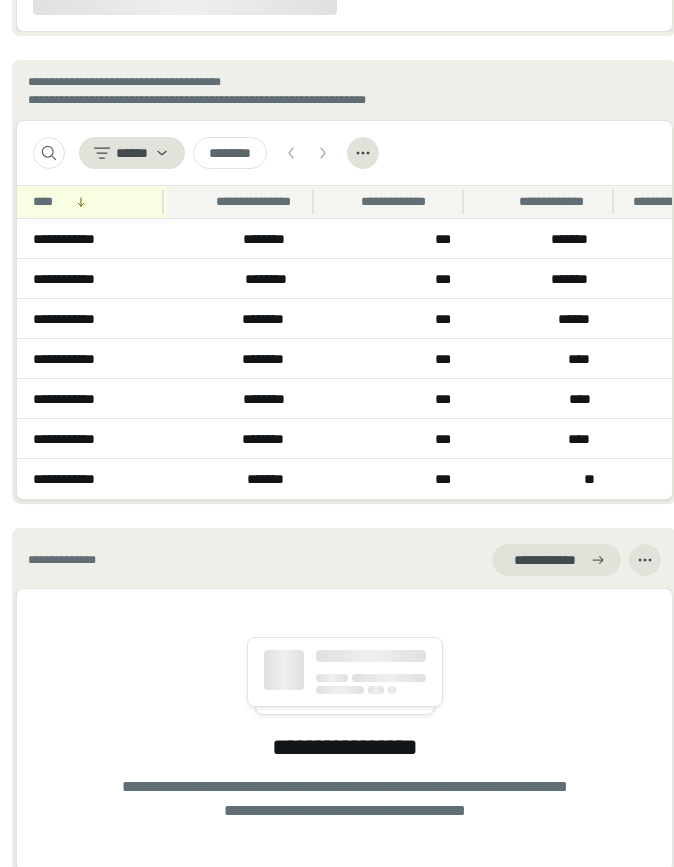 scroll, scrollTop: 2697, scrollLeft: 0, axis: vertical 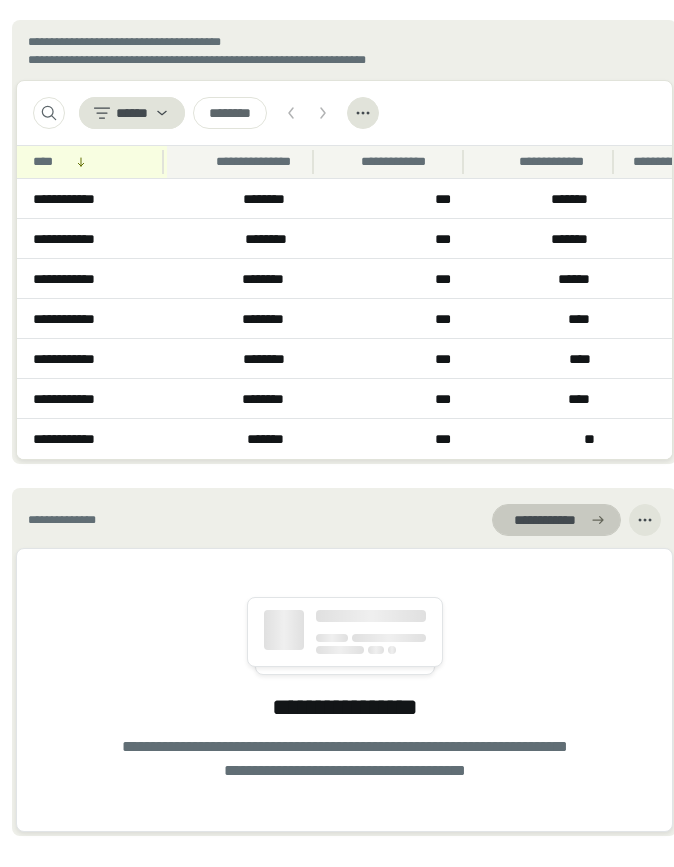 click on "**********" at bounding box center [544, 520] 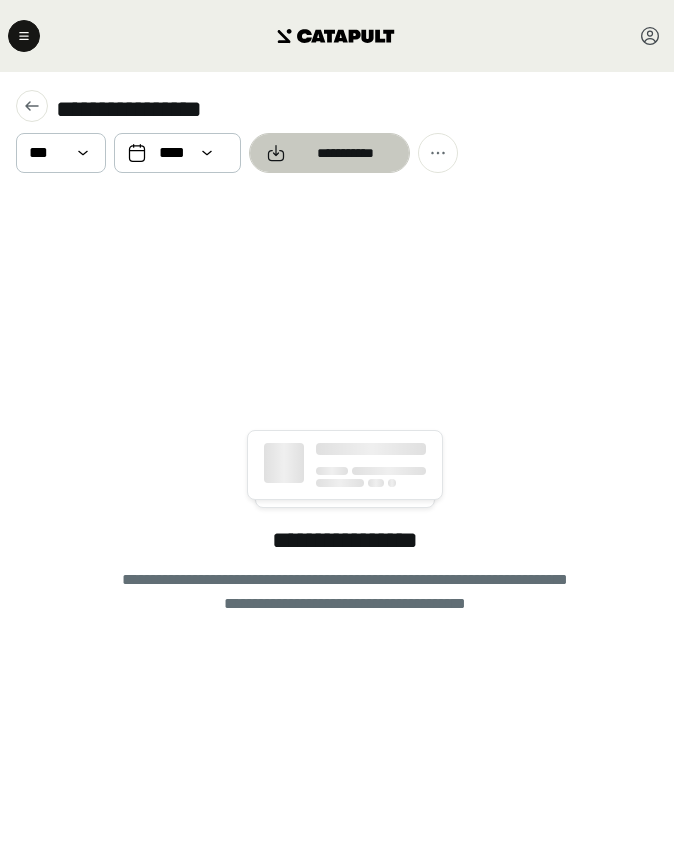 click at bounding box center (329, 153) 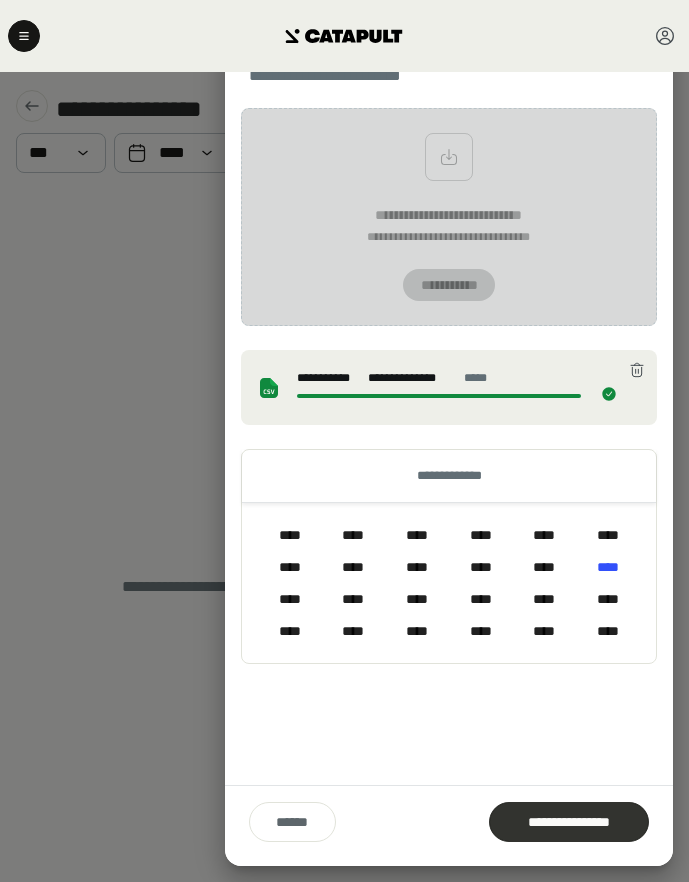 click on "**********" at bounding box center (569, 822) 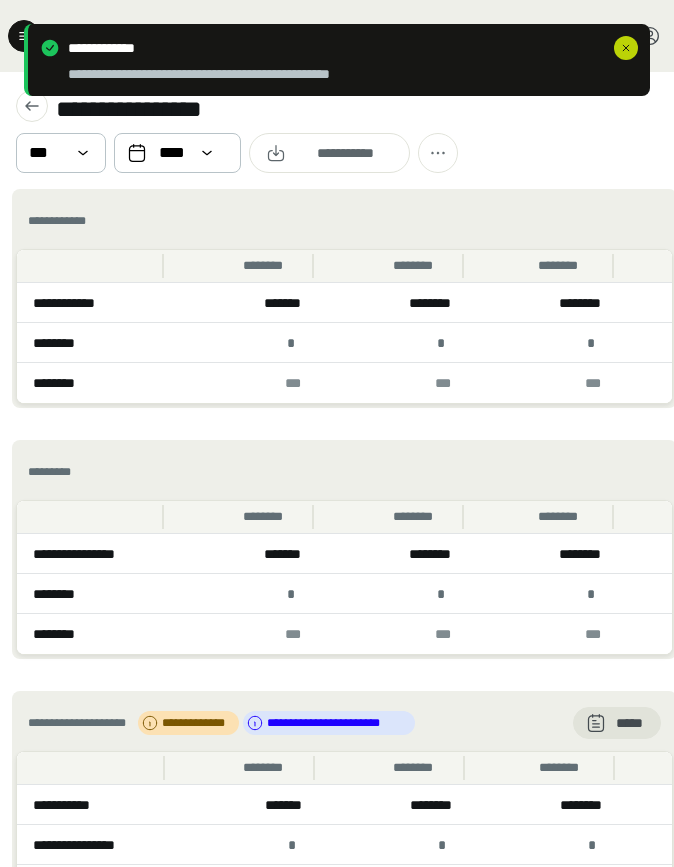click 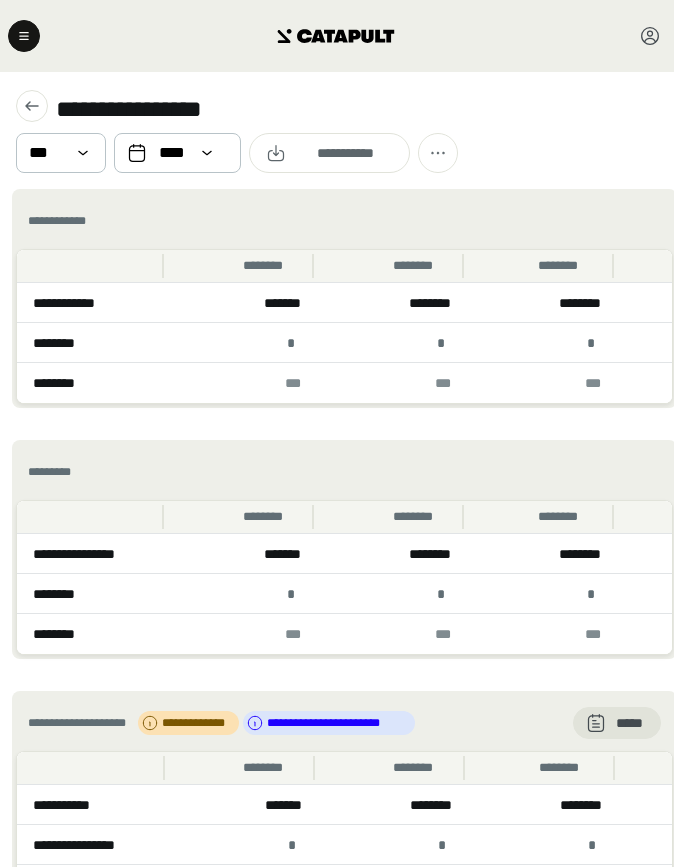 drag, startPoint x: 585, startPoint y: 156, endPoint x: 391, endPoint y: 123, distance: 196.78668 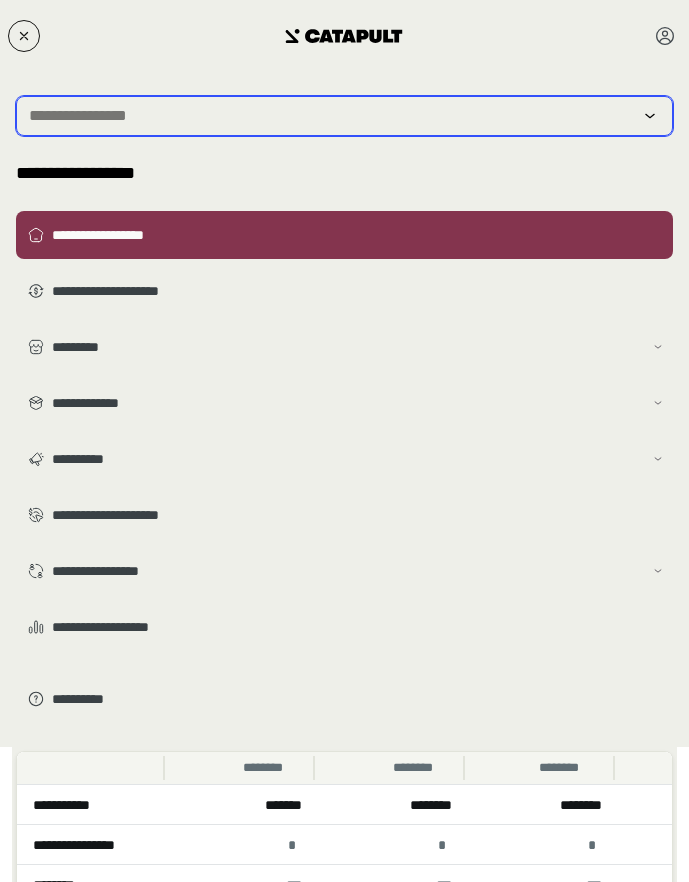 click at bounding box center [330, 116] 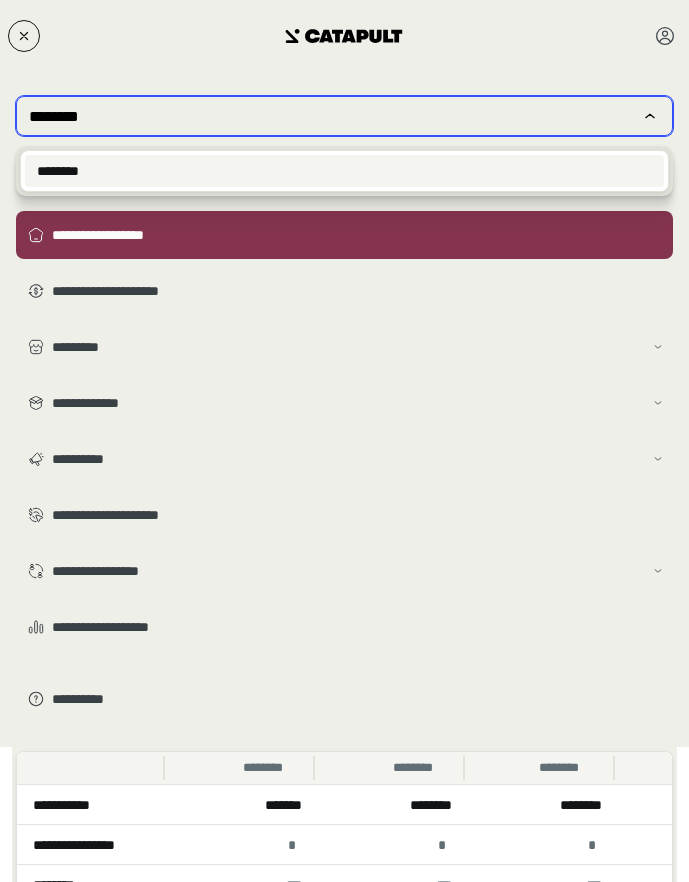 type on "********" 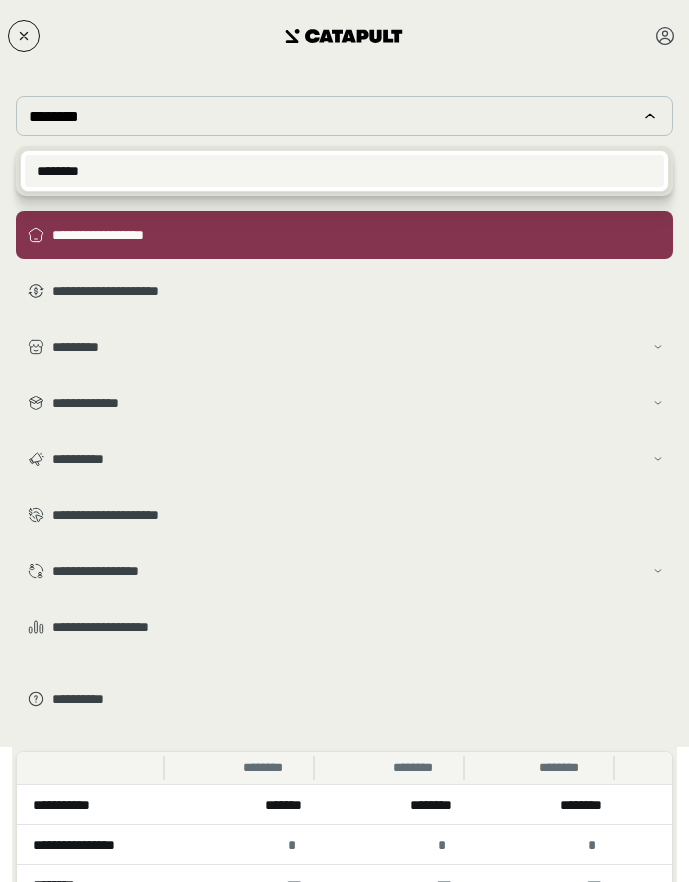 click on "********" at bounding box center [344, 171] 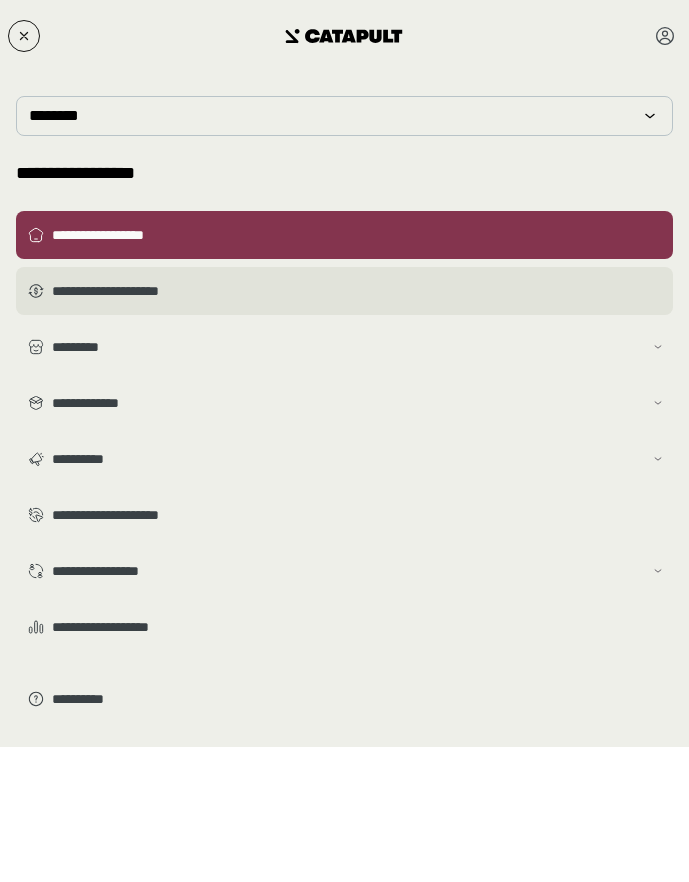 click on "**********" at bounding box center (358, 235) 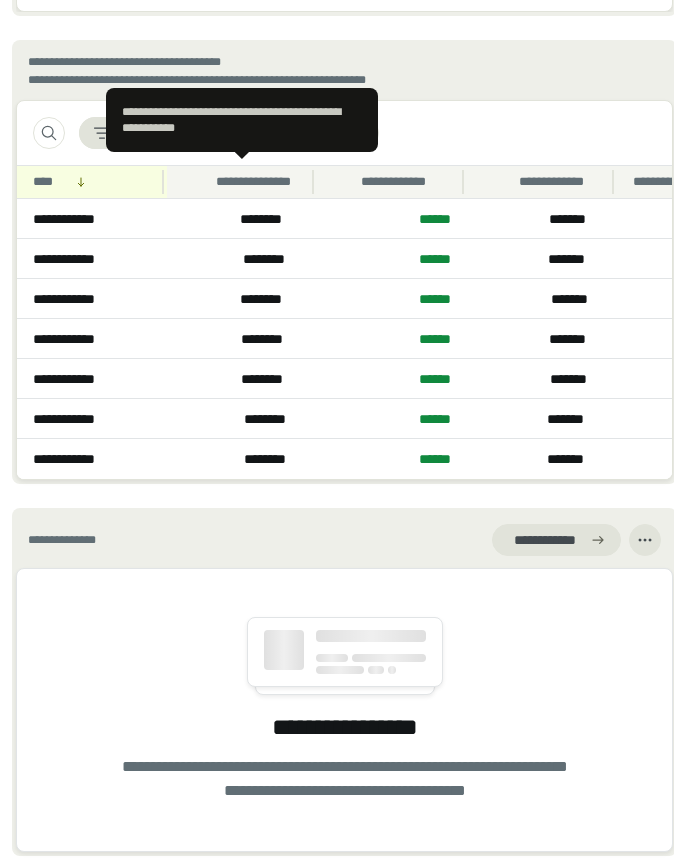 scroll, scrollTop: 2697, scrollLeft: 0, axis: vertical 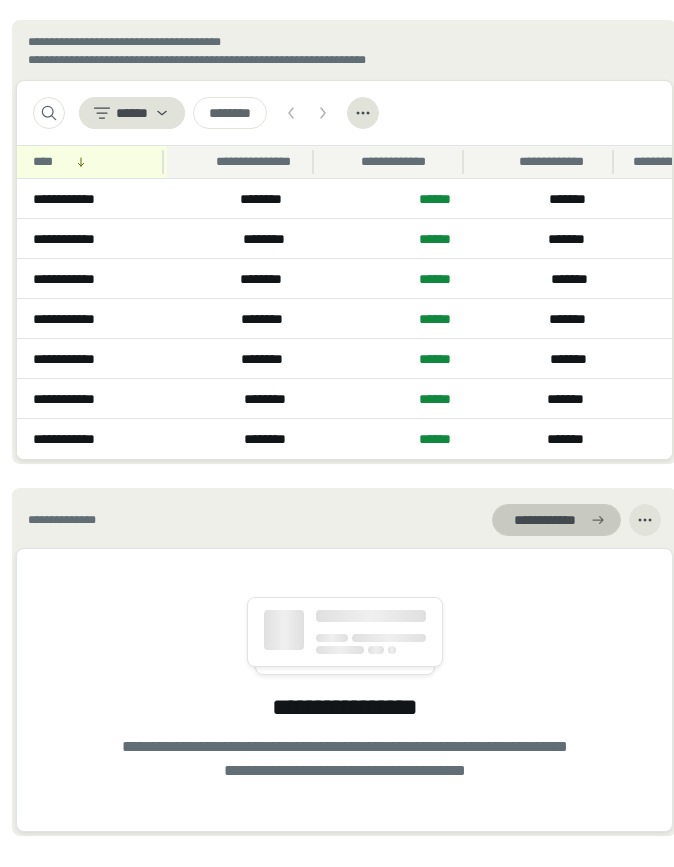 click at bounding box center (556, 520) 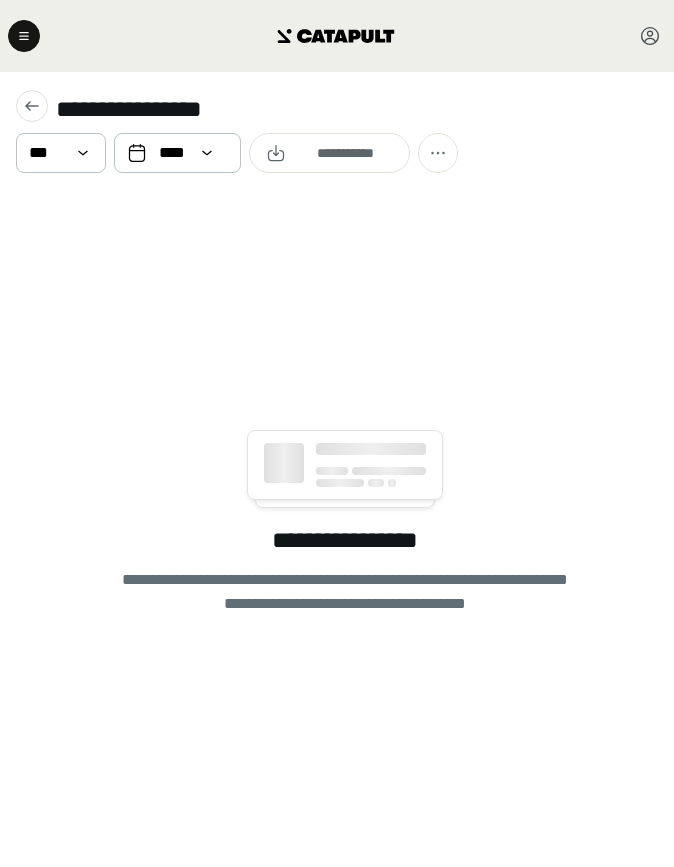 click on "**********" at bounding box center (344, 522) 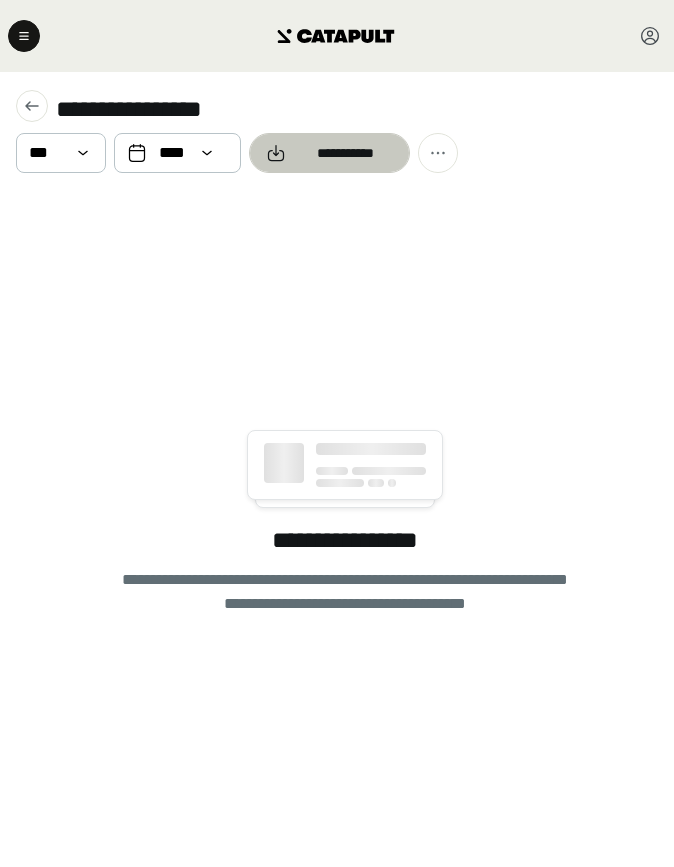 click at bounding box center (329, 153) 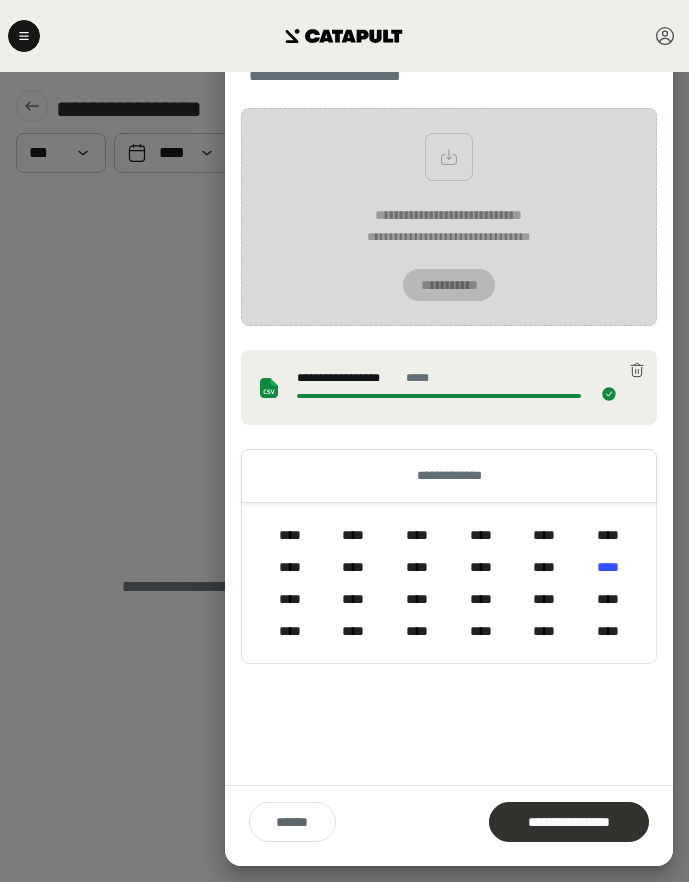 click on "**********" at bounding box center [569, 822] 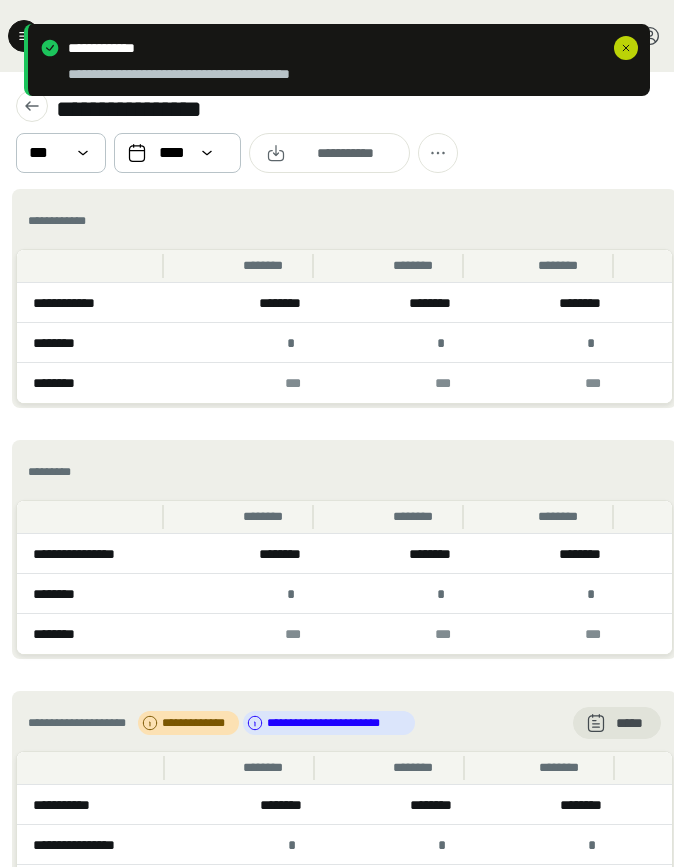 click 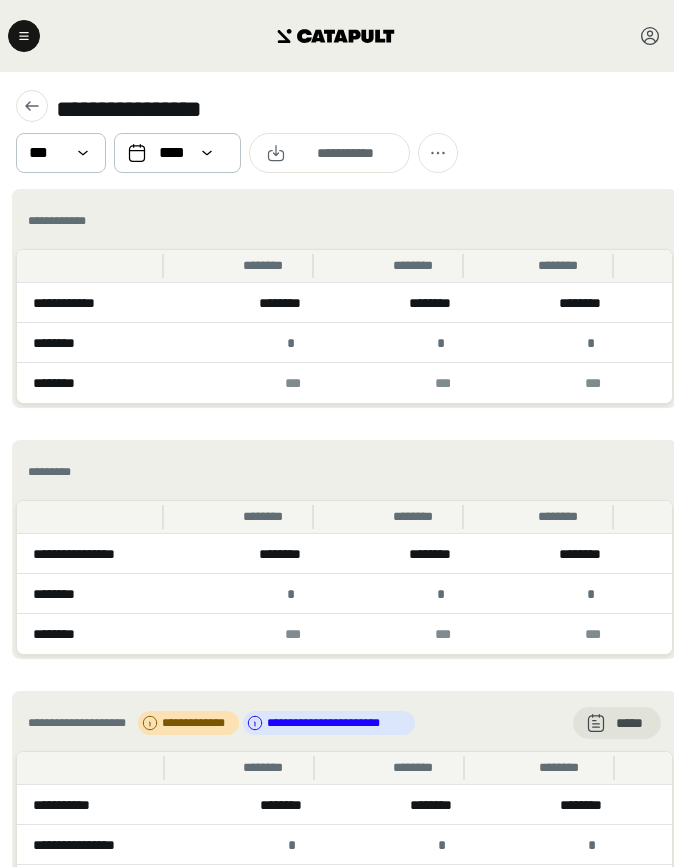 click on "**********" at bounding box center [337, 130] 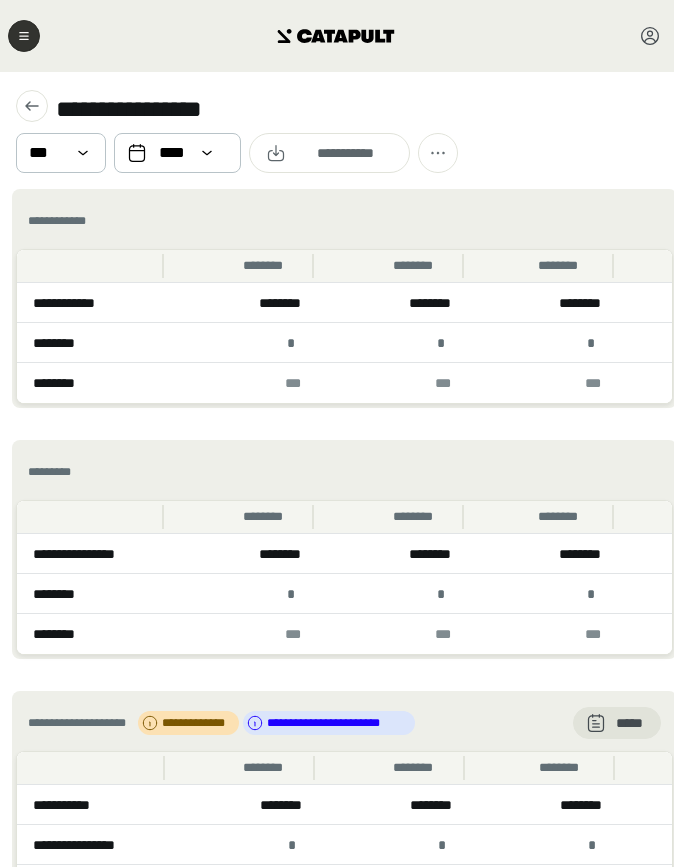 click at bounding box center [24, 36] 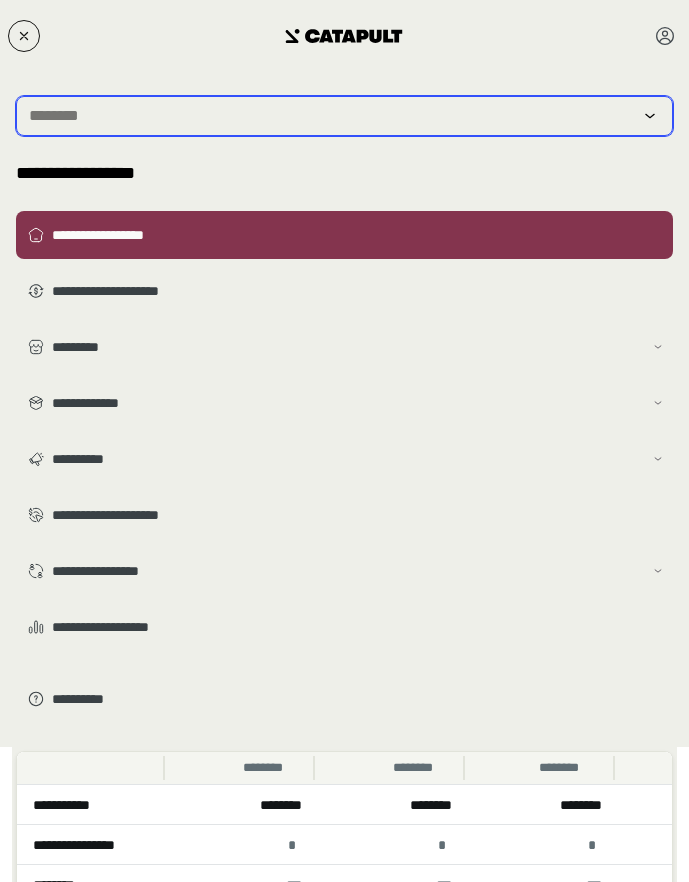 click at bounding box center (330, 116) 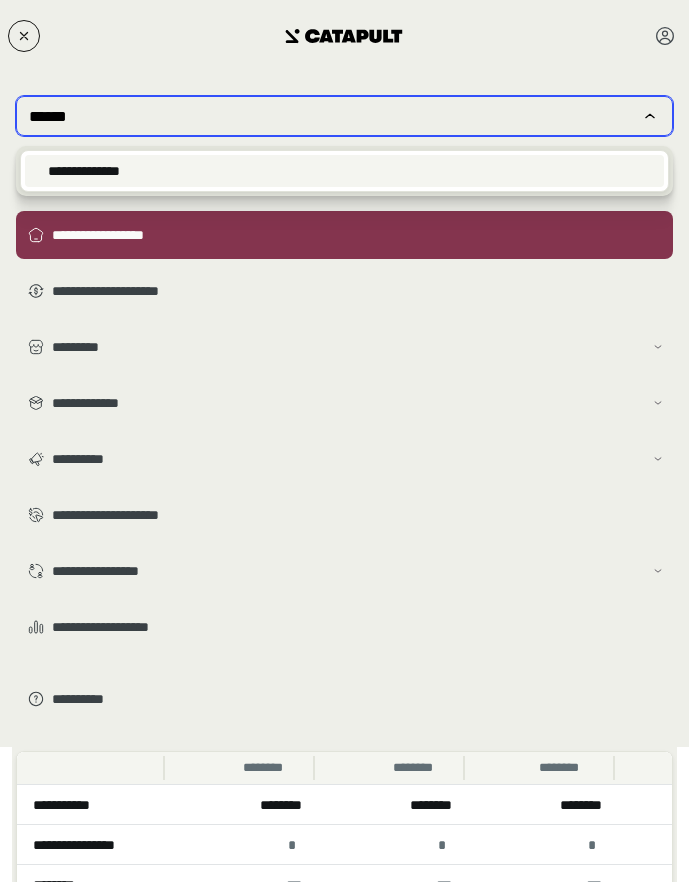 type on "******" 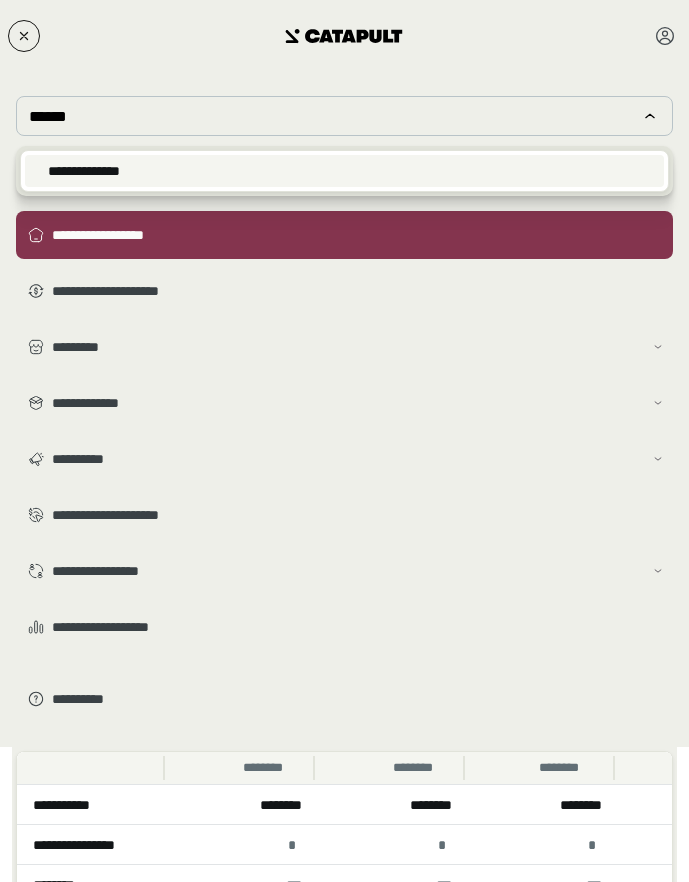 click on "**********" at bounding box center [344, 171] 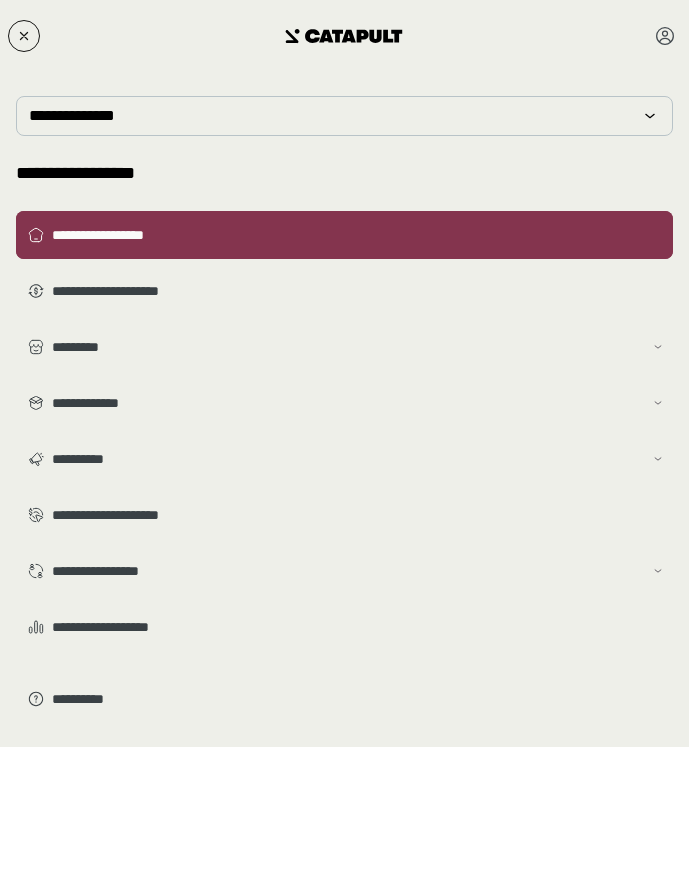 click on "**********" at bounding box center (358, 235) 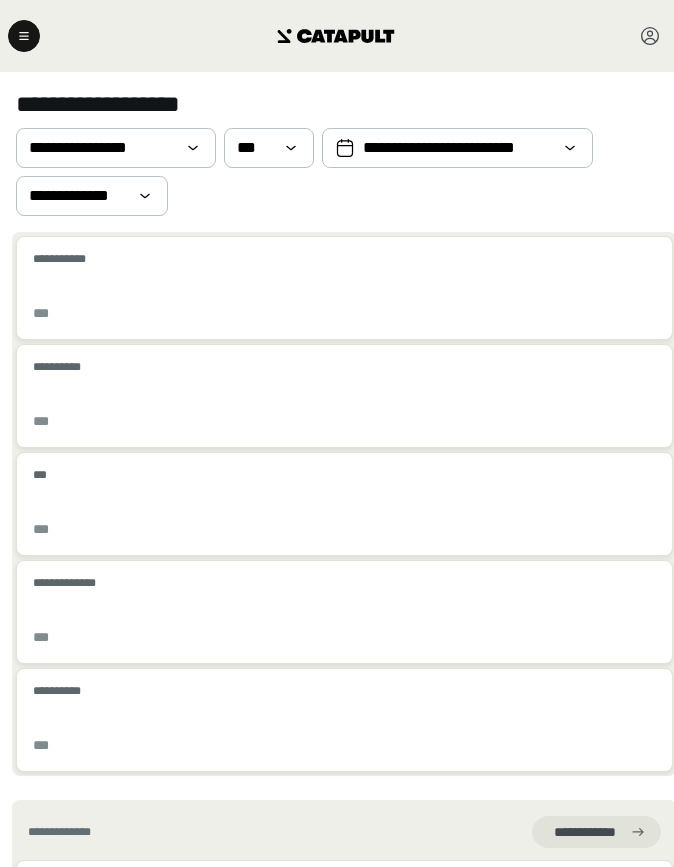 scroll, scrollTop: 2433, scrollLeft: 0, axis: vertical 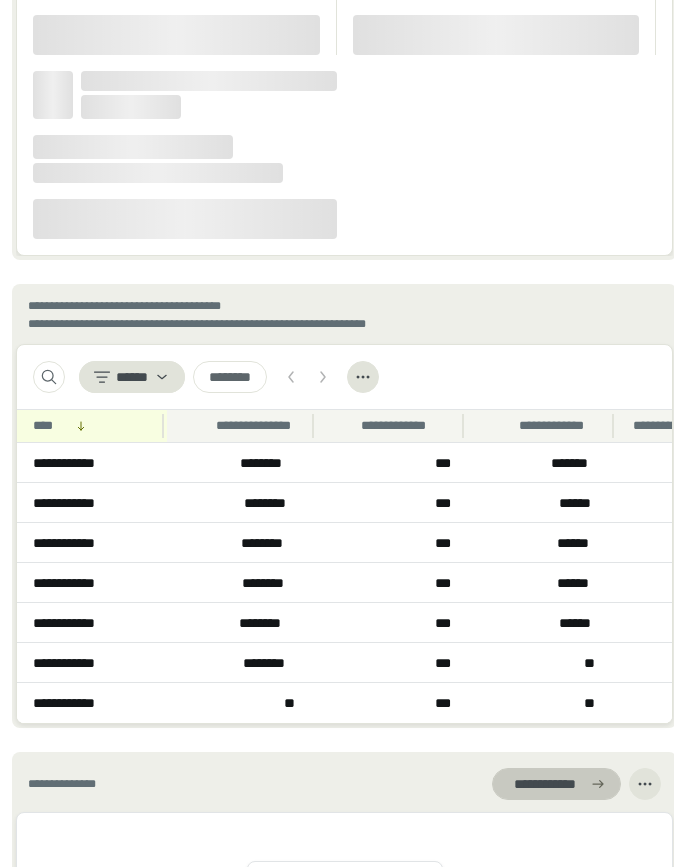 click on "**********" at bounding box center [544, 784] 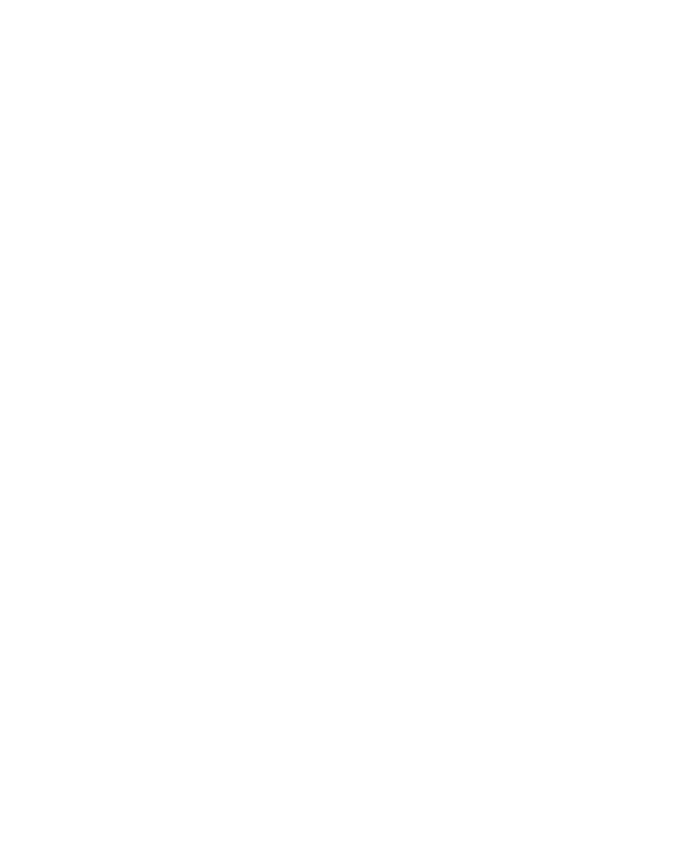 scroll, scrollTop: 0, scrollLeft: 0, axis: both 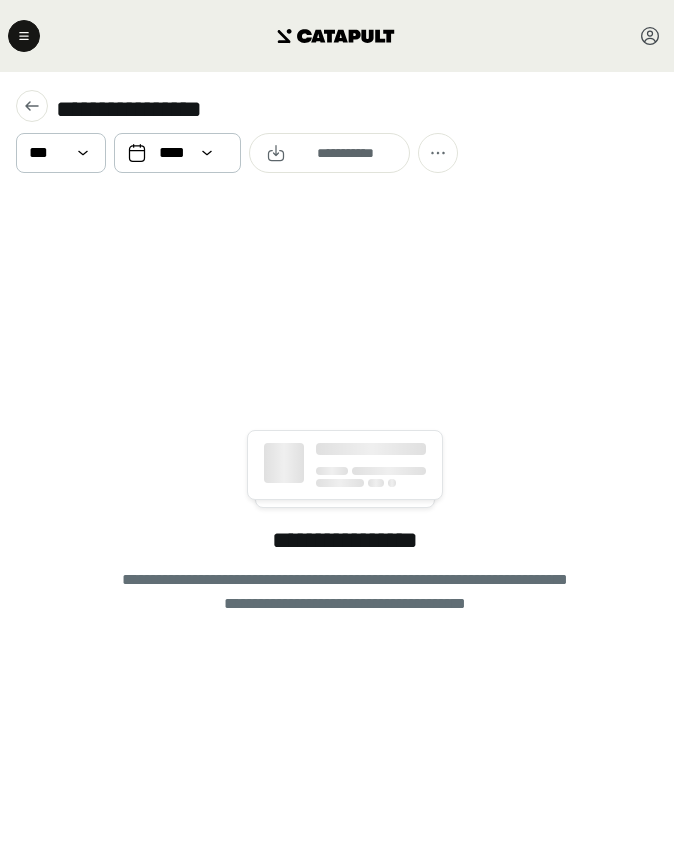 click on "**********" at bounding box center [344, 522] 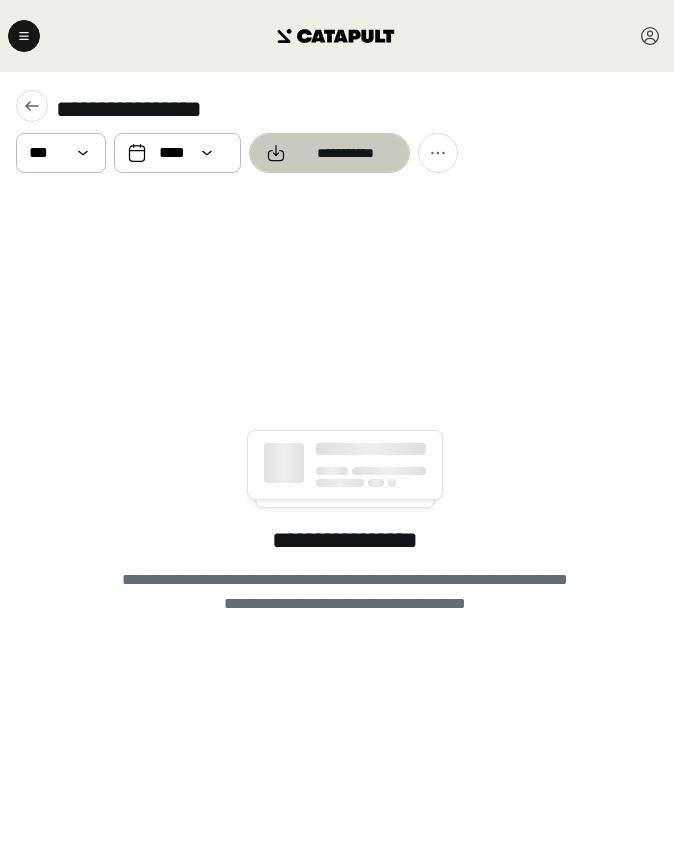 click on "**********" at bounding box center (329, 153) 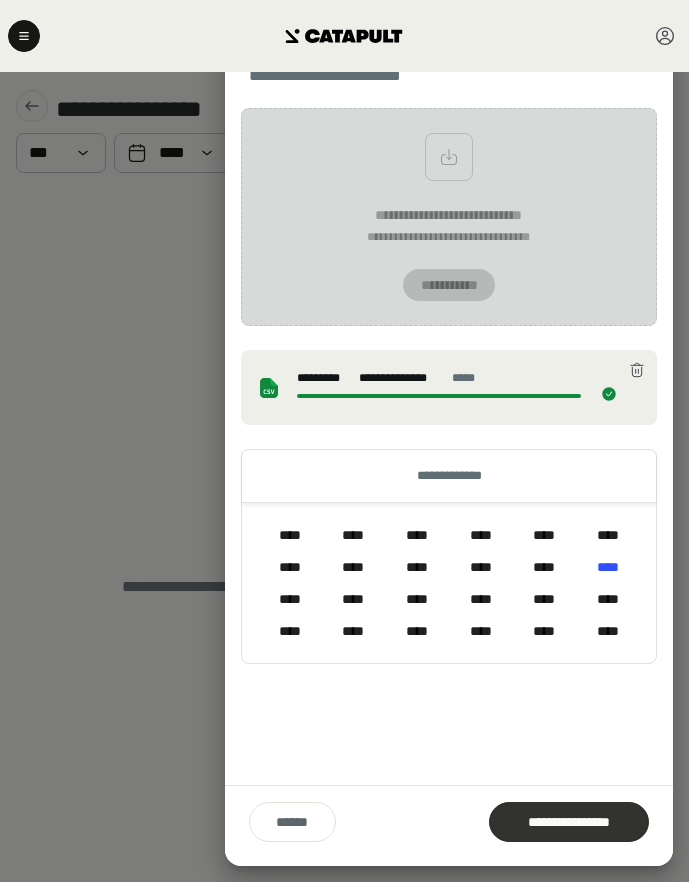 click on "**********" at bounding box center (569, 822) 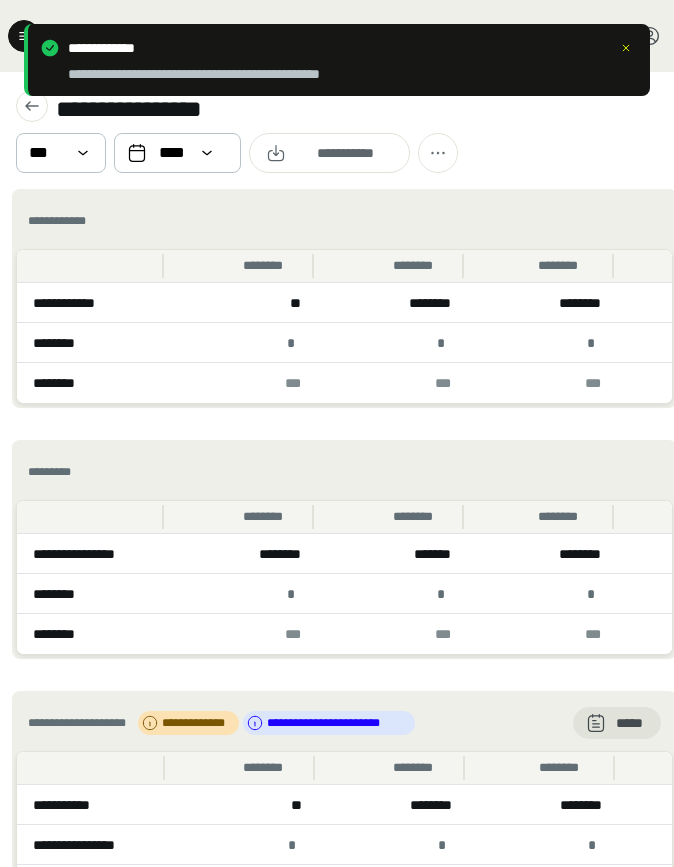click on "**********" at bounding box center [337, 60] 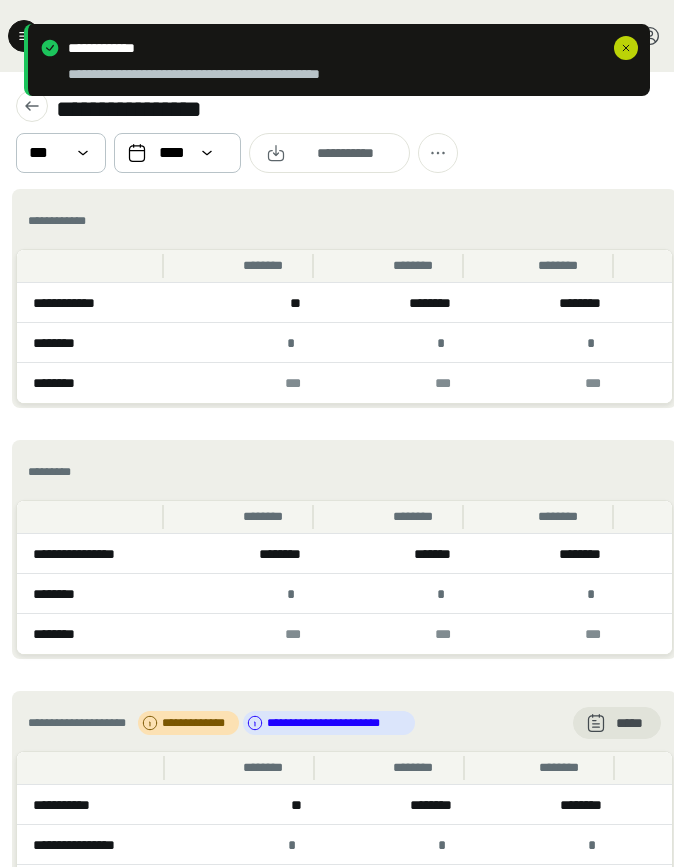 click 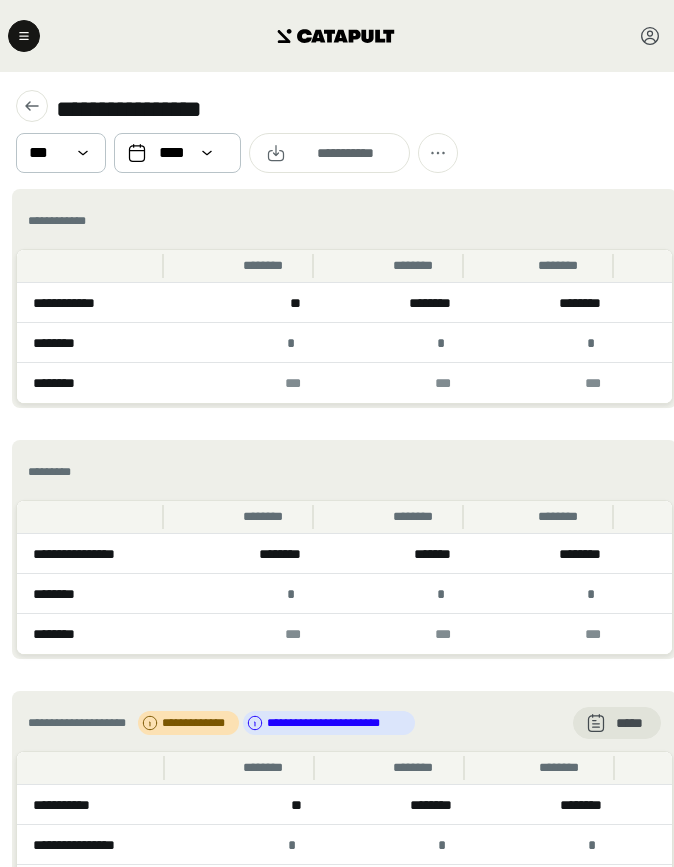 click on "**********" at bounding box center (337, 130) 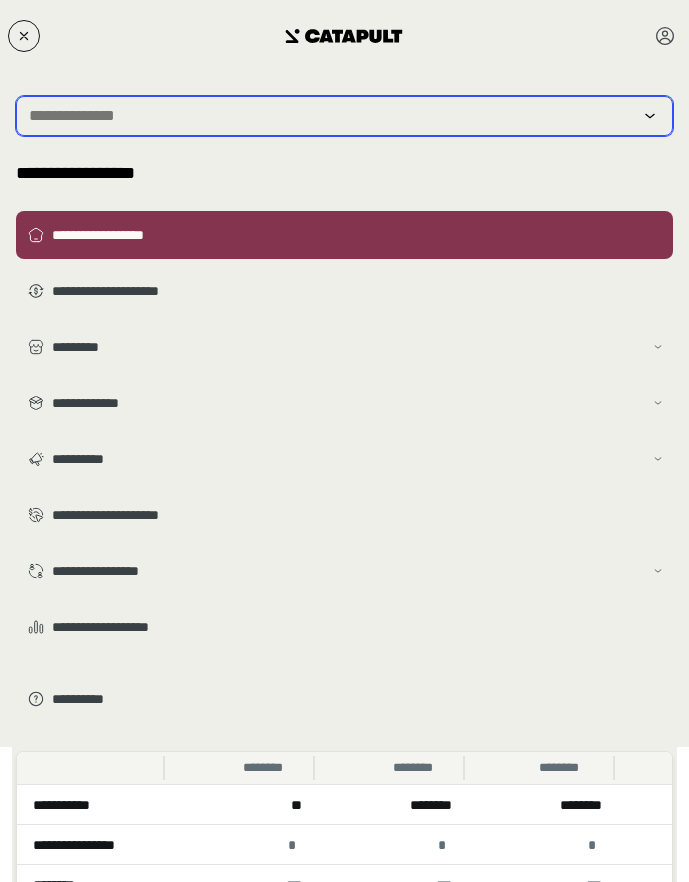 click at bounding box center (330, 116) 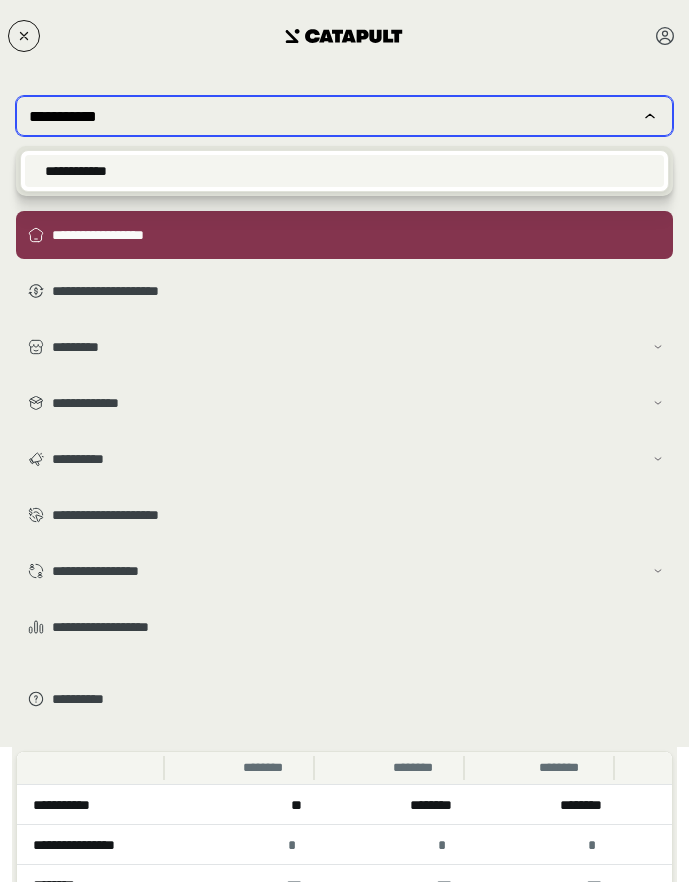 type on "**********" 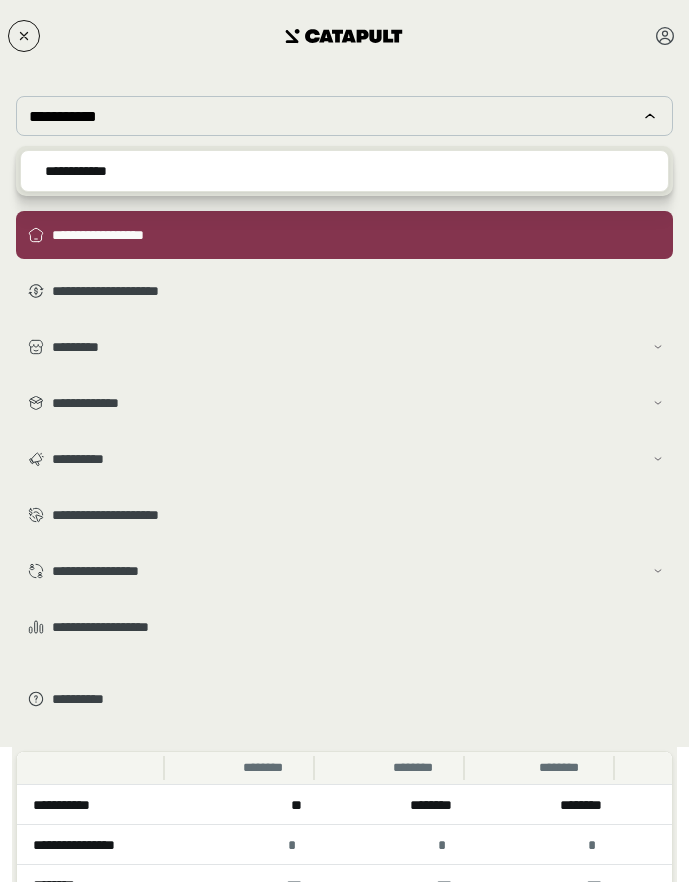click on "**********" at bounding box center [344, 171] 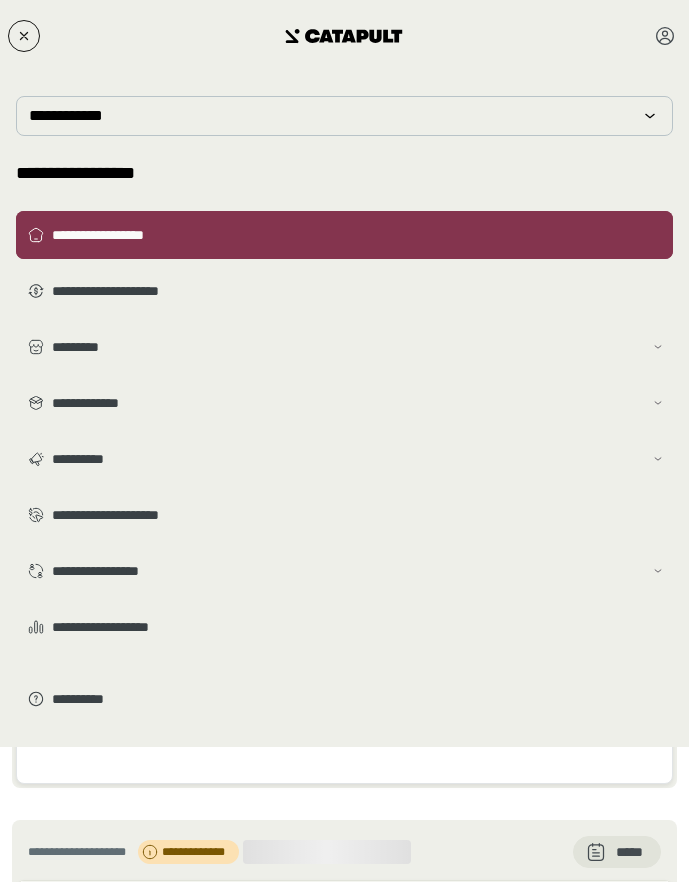 click on "**********" at bounding box center [344, 235] 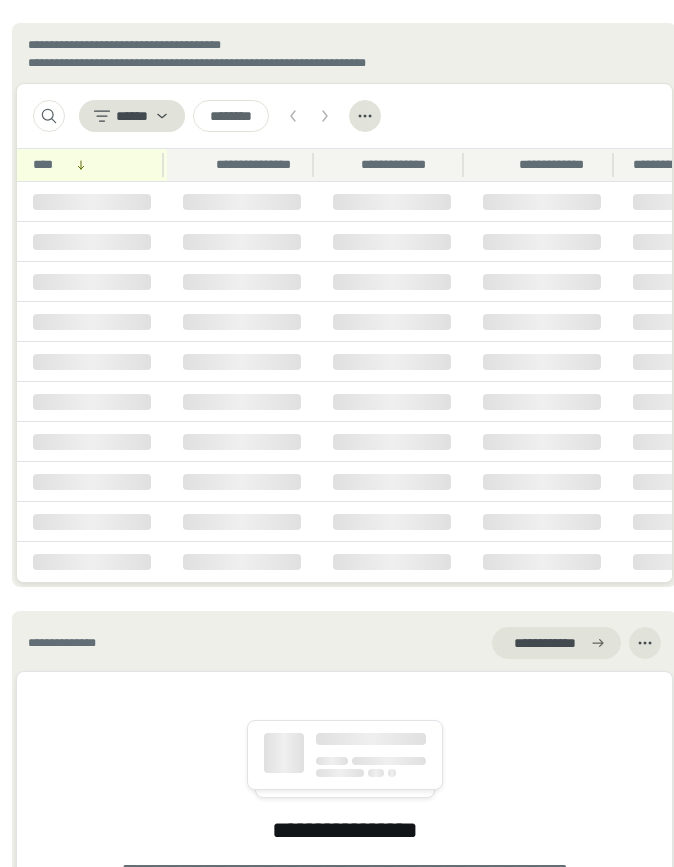 scroll, scrollTop: 2801, scrollLeft: 0, axis: vertical 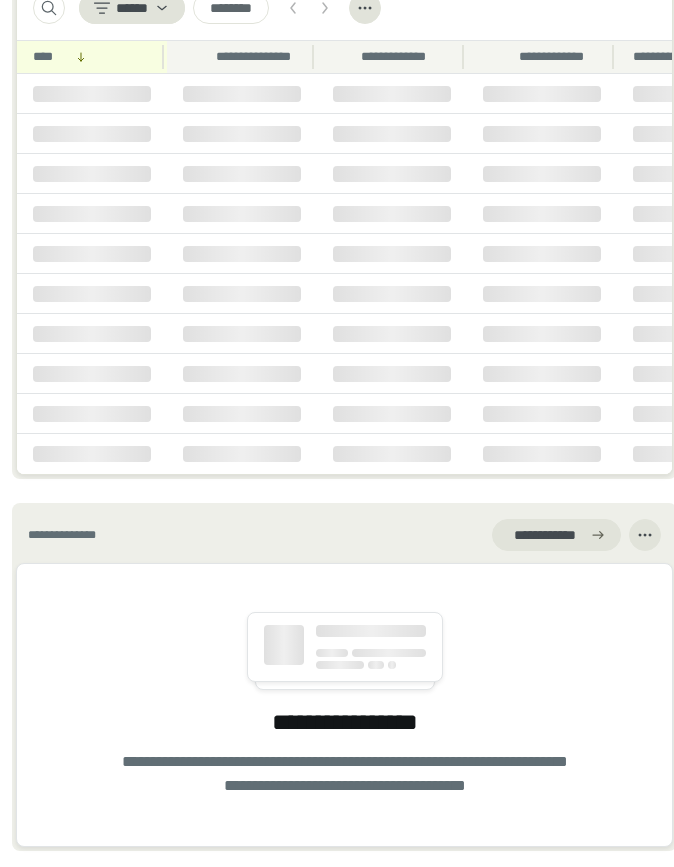 click on "**********" at bounding box center [544, 535] 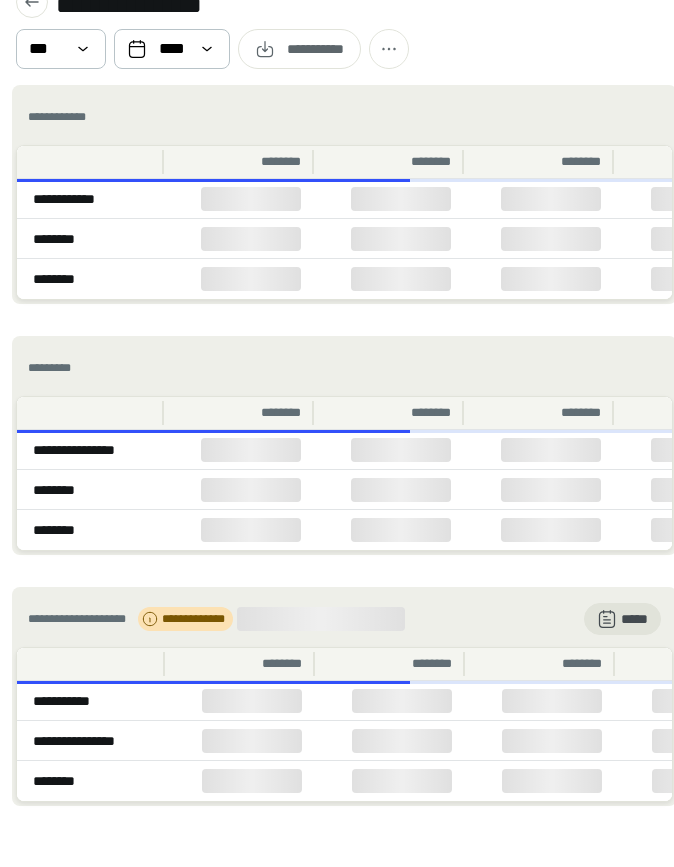 scroll, scrollTop: 0, scrollLeft: 0, axis: both 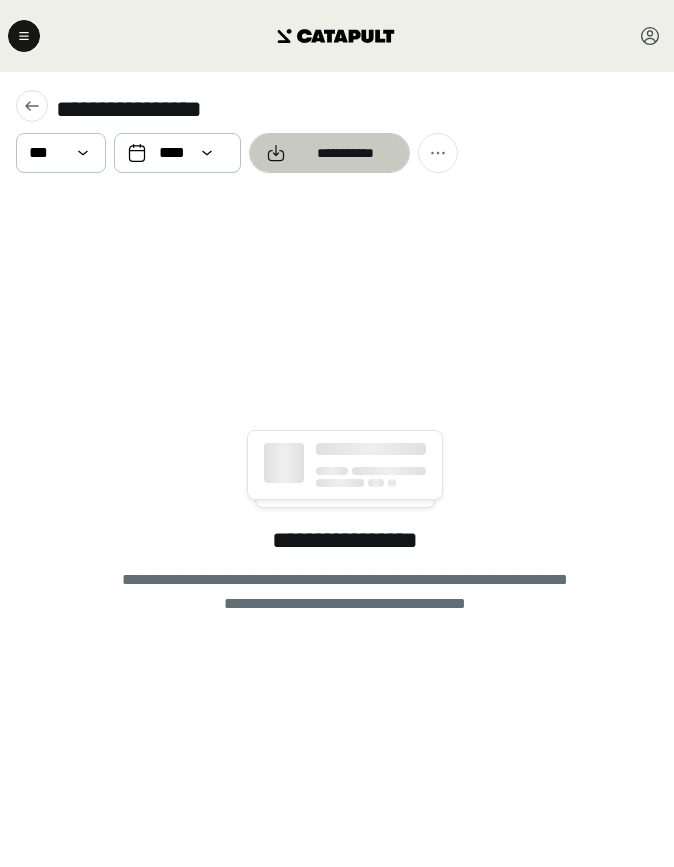 click on "**********" at bounding box center [345, 153] 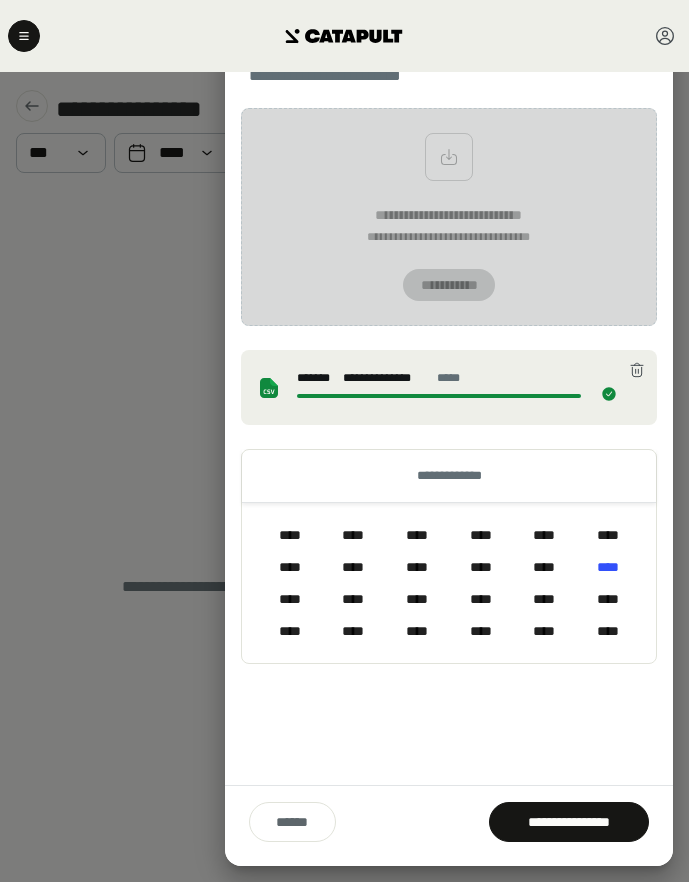click on "**********" at bounding box center [449, 444] 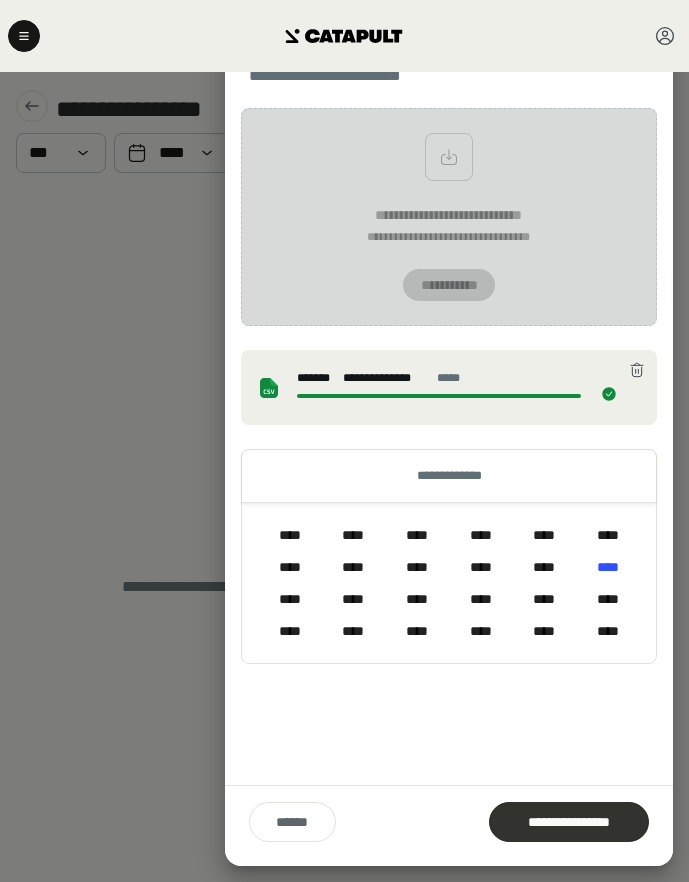 click on "**********" at bounding box center [569, 822] 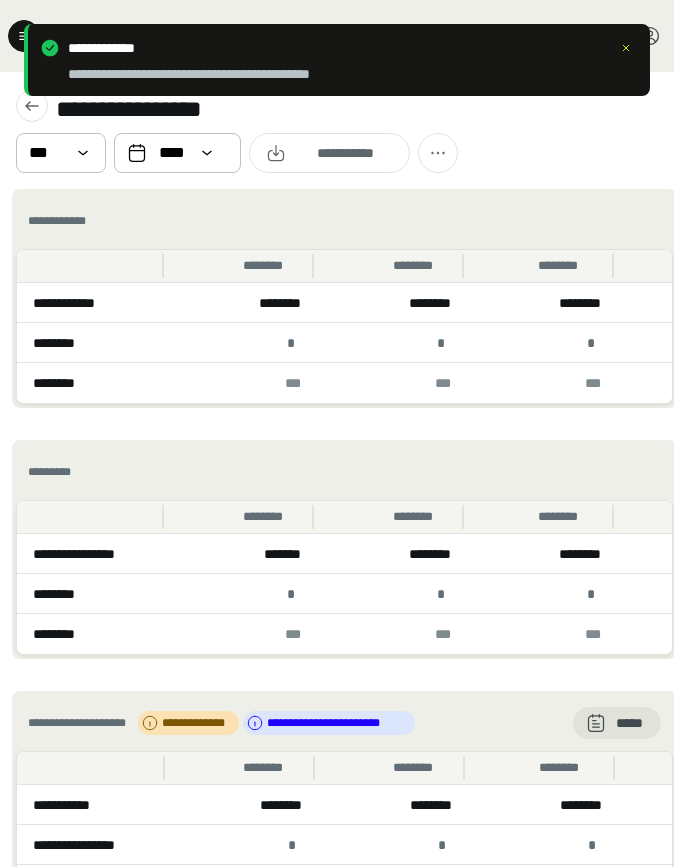 click on "**********" at bounding box center [344, 221] 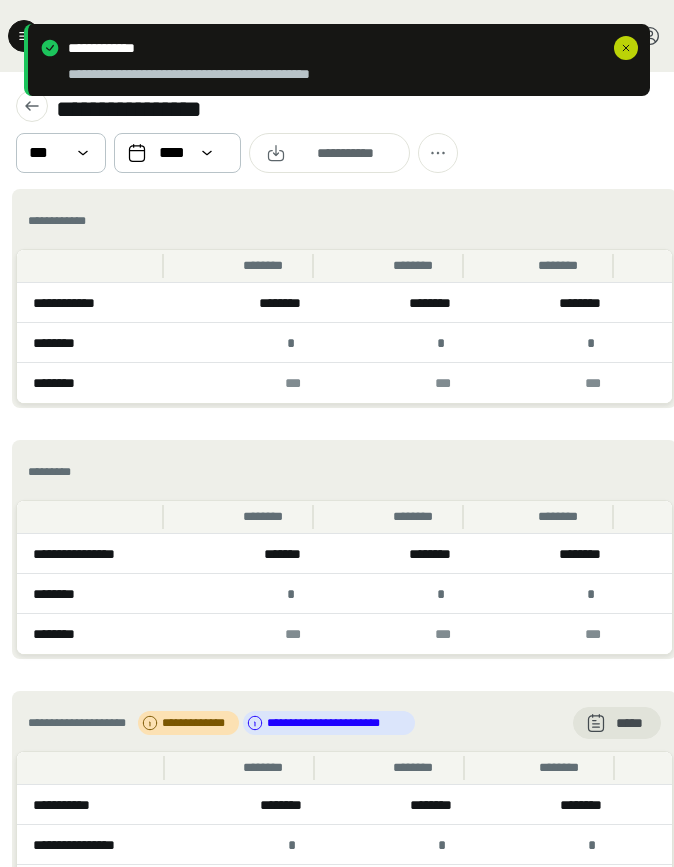 click at bounding box center (626, 48) 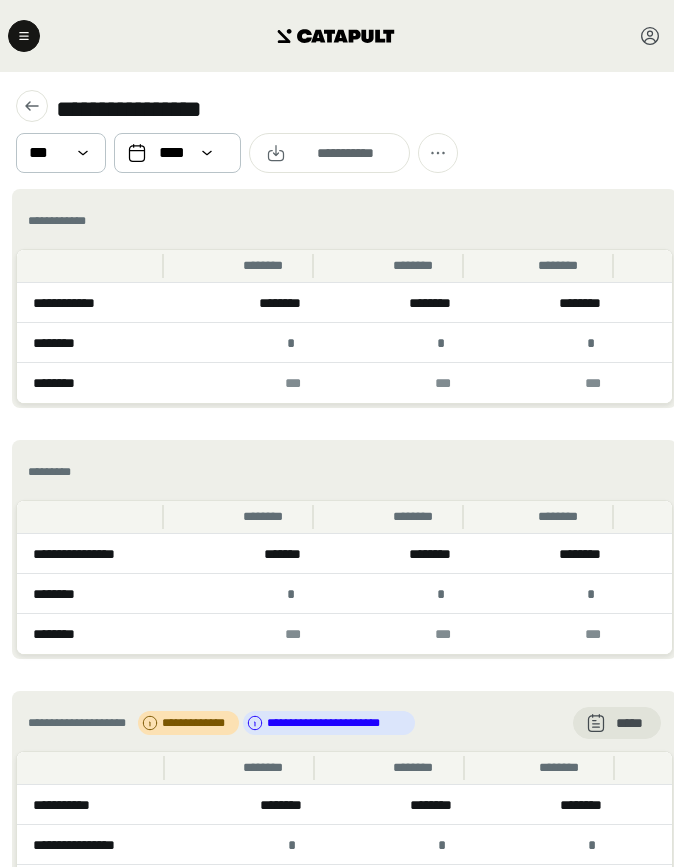 click on "**********" at bounding box center [337, 130] 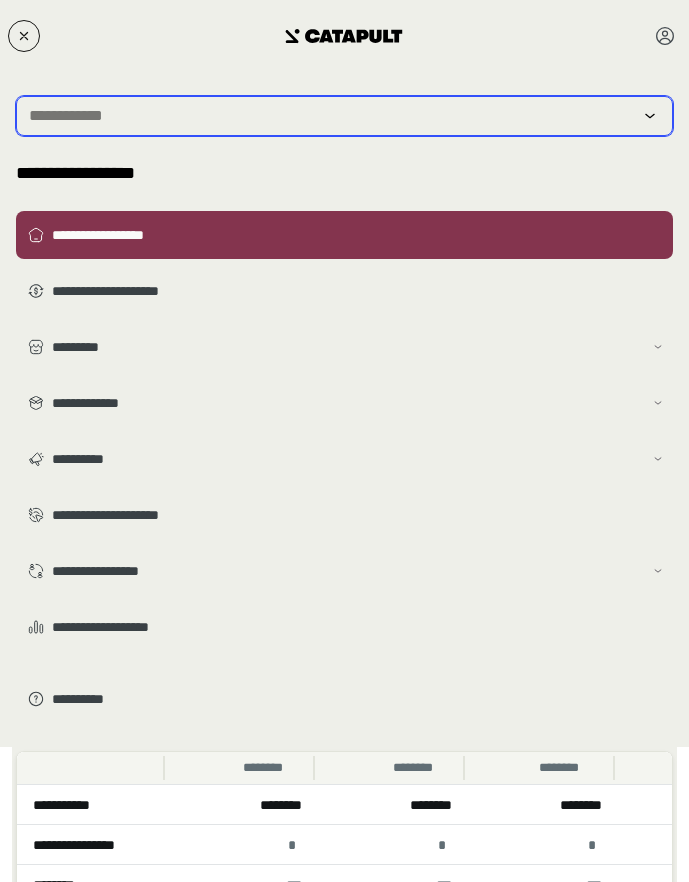 click at bounding box center [330, 116] 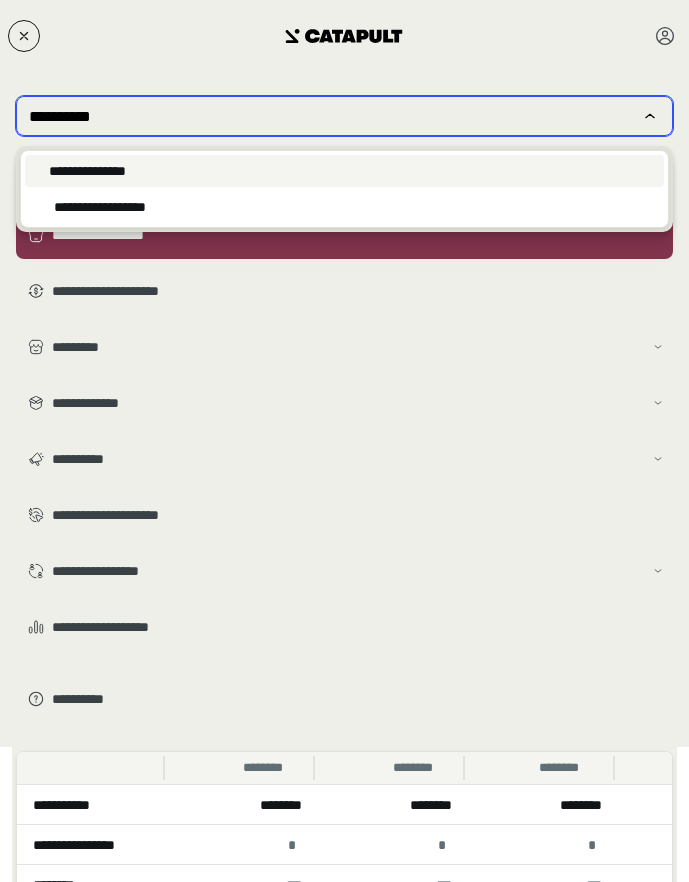 type on "**********" 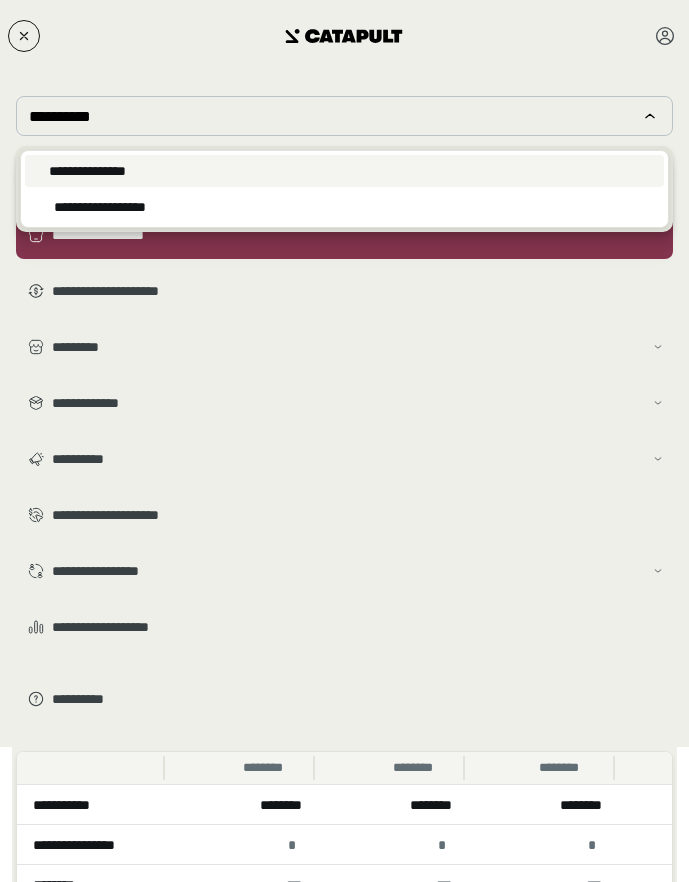 click on "**********" at bounding box center [344, 171] 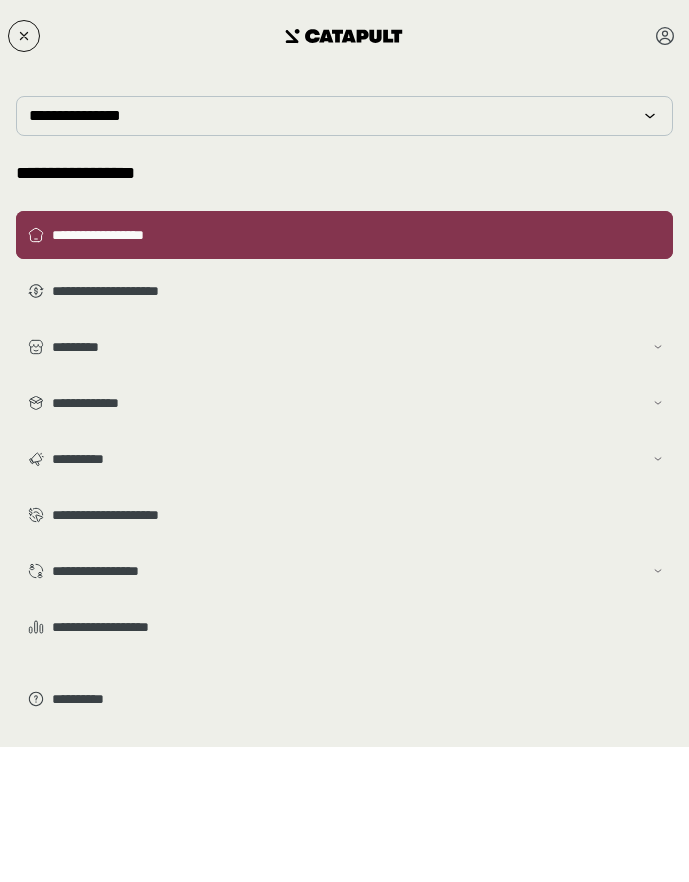 click on "**********" at bounding box center (358, 235) 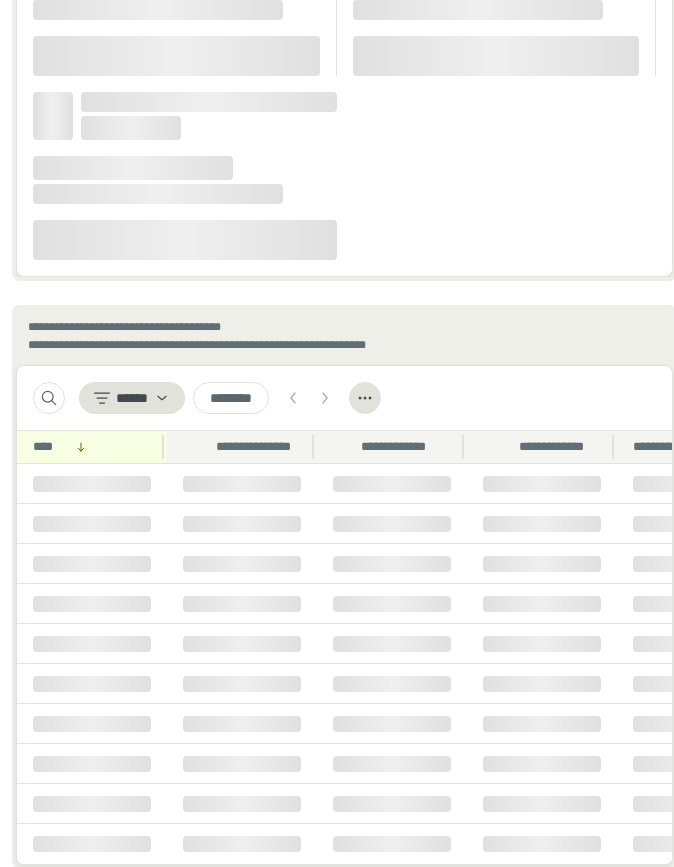scroll, scrollTop: 2801, scrollLeft: 0, axis: vertical 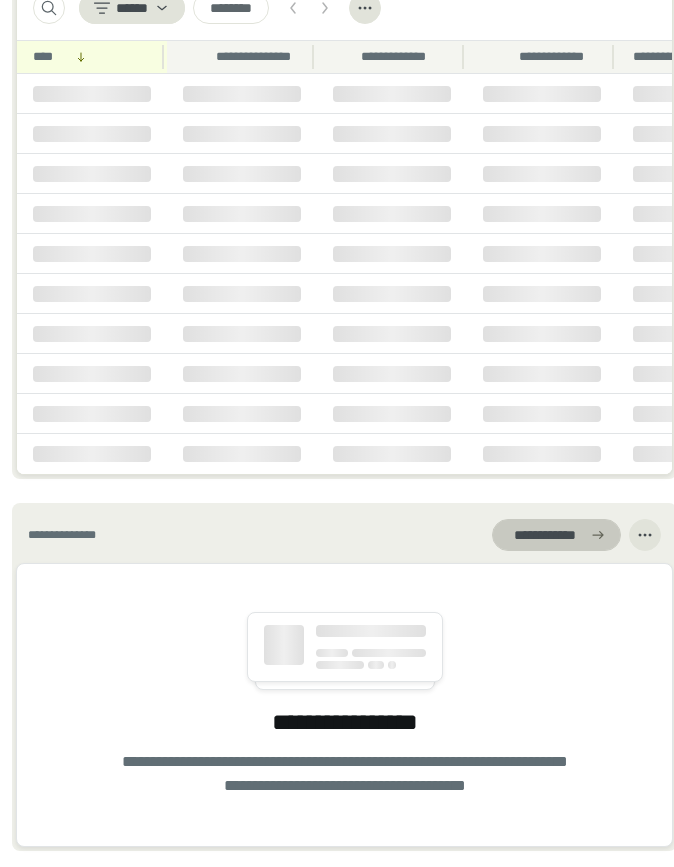click on "**********" at bounding box center [544, 535] 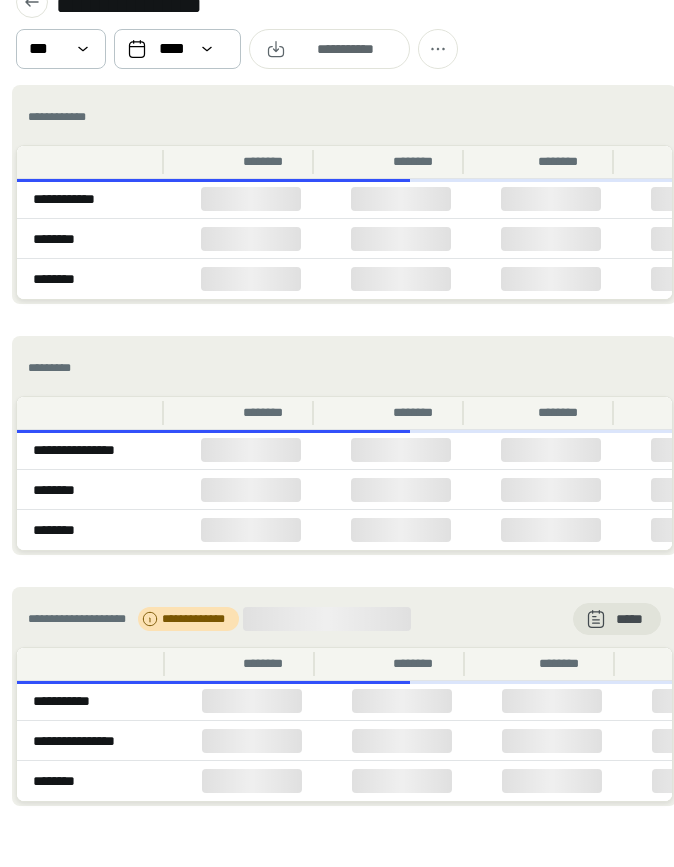 click on "**********" at bounding box center [337, 26] 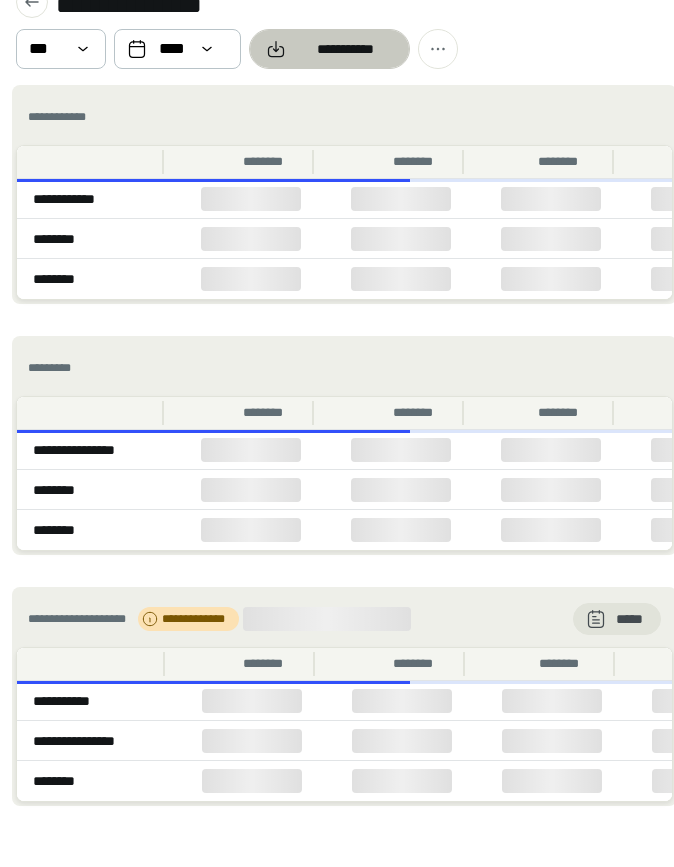 click on "**********" at bounding box center (345, 49) 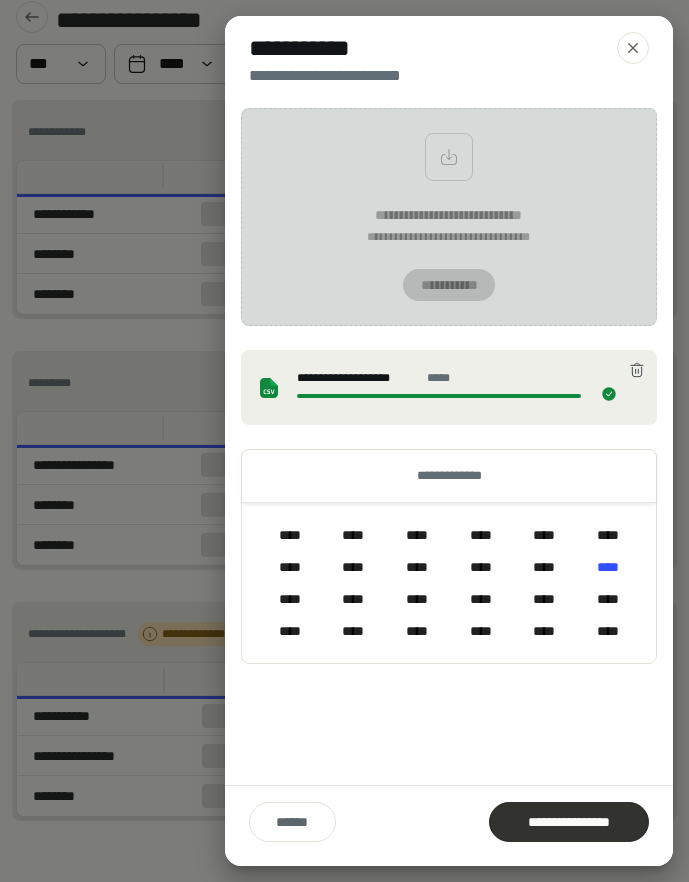 scroll, scrollTop: 5, scrollLeft: 0, axis: vertical 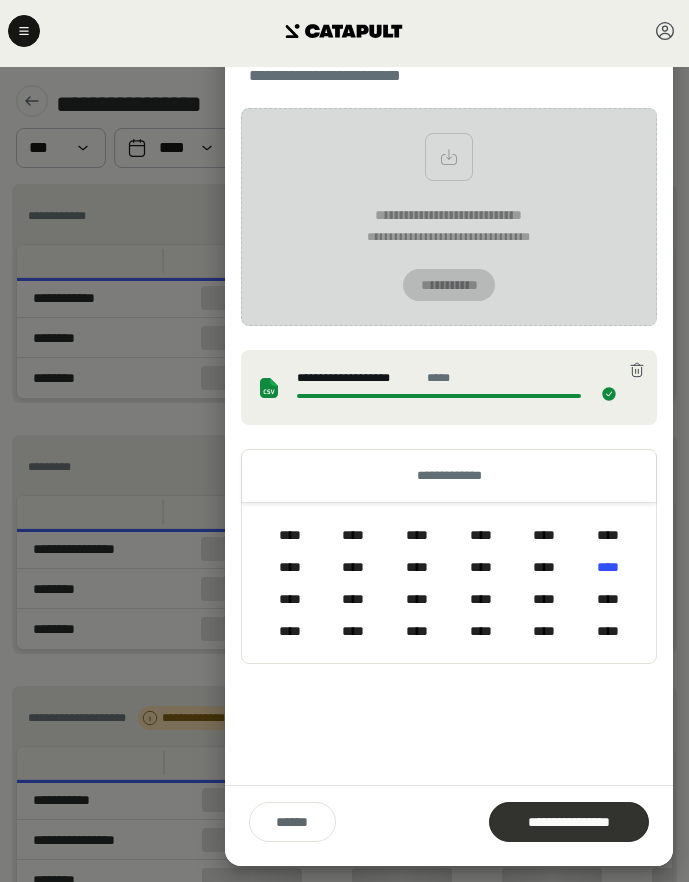 click on "**********" at bounding box center [569, 822] 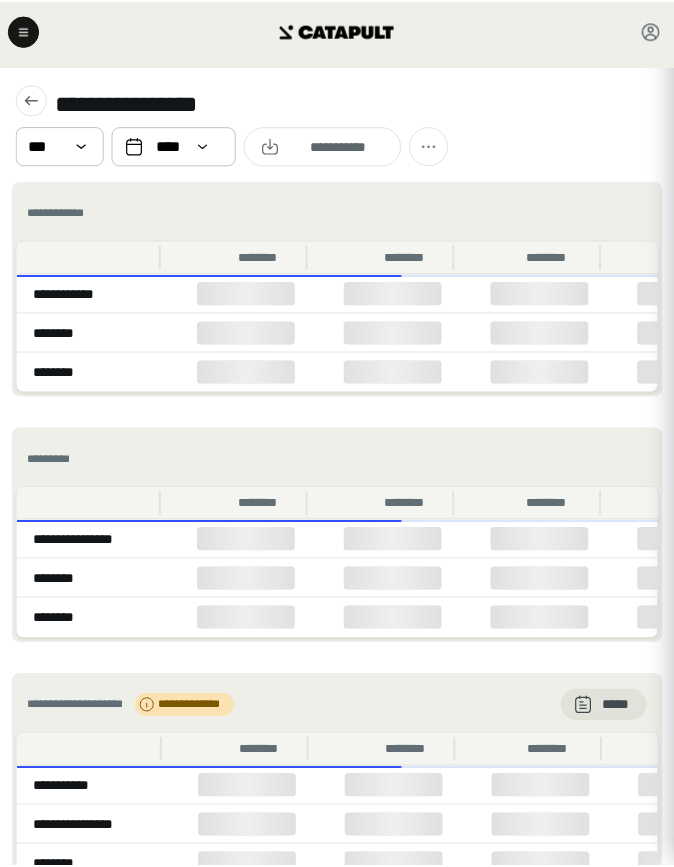 scroll, scrollTop: 0, scrollLeft: 0, axis: both 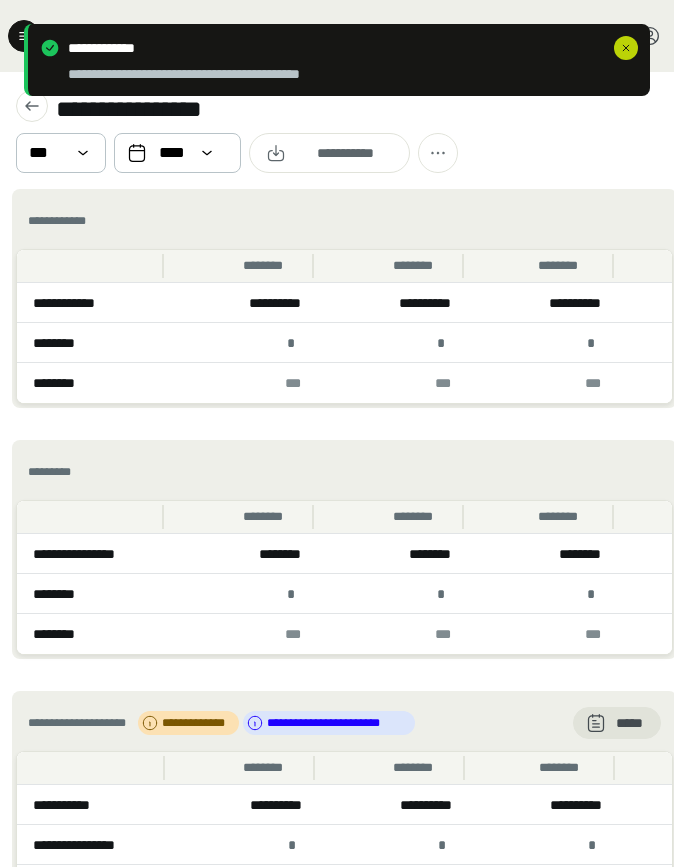 click at bounding box center [626, 48] 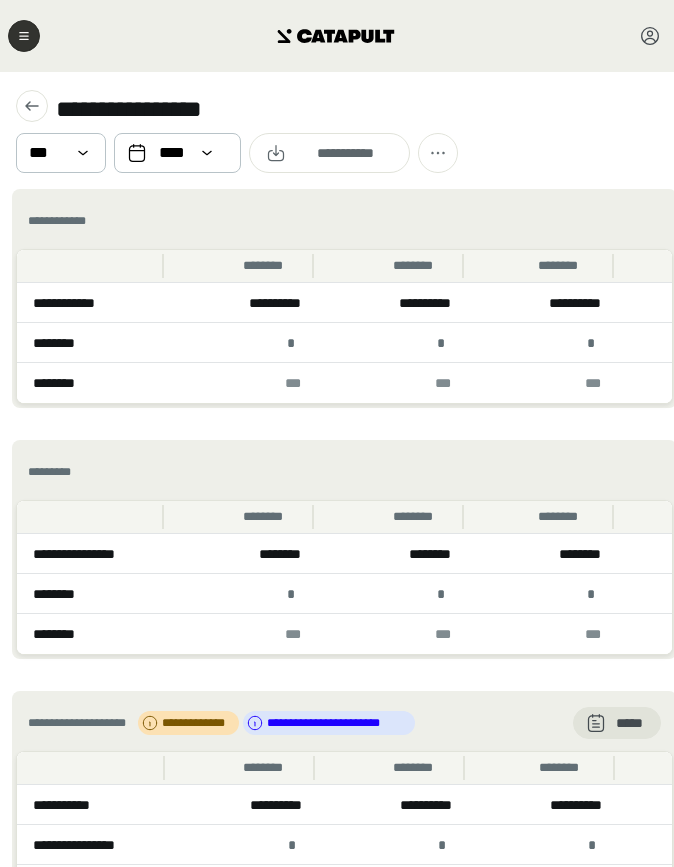 click at bounding box center (24, 36) 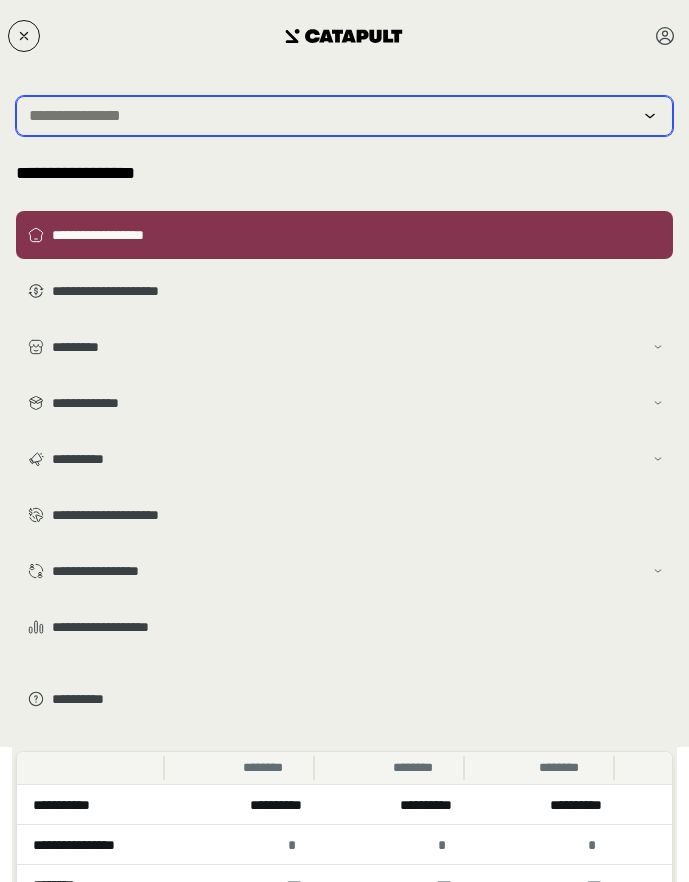 click at bounding box center (330, 116) 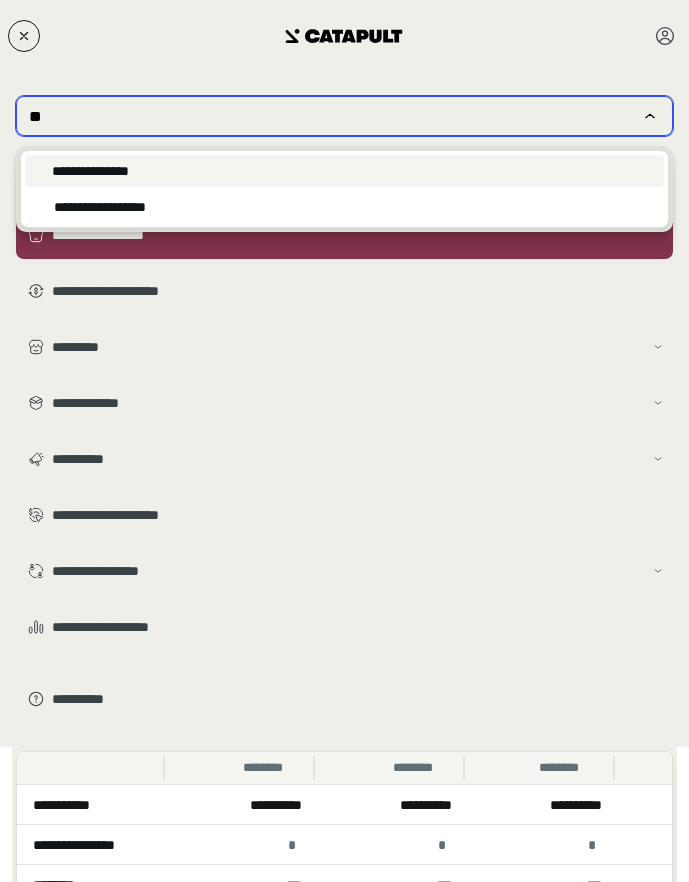 type on "*" 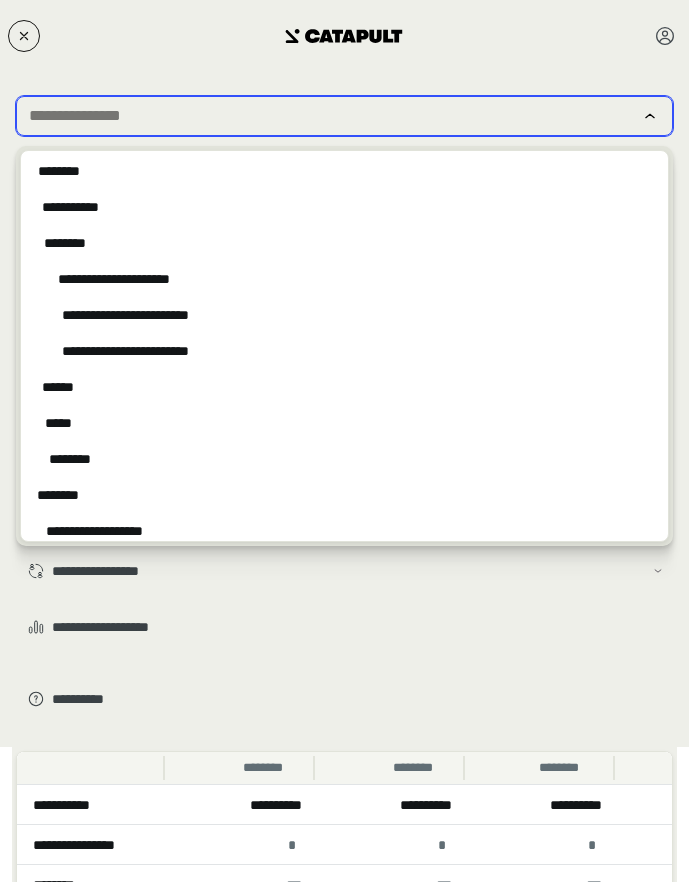 click at bounding box center [330, 116] 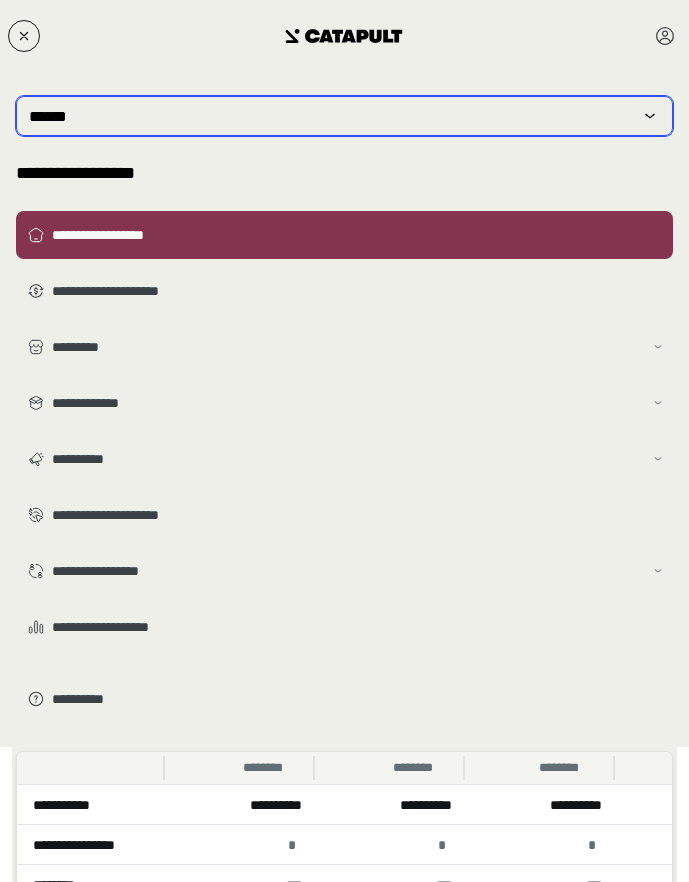 type on "******" 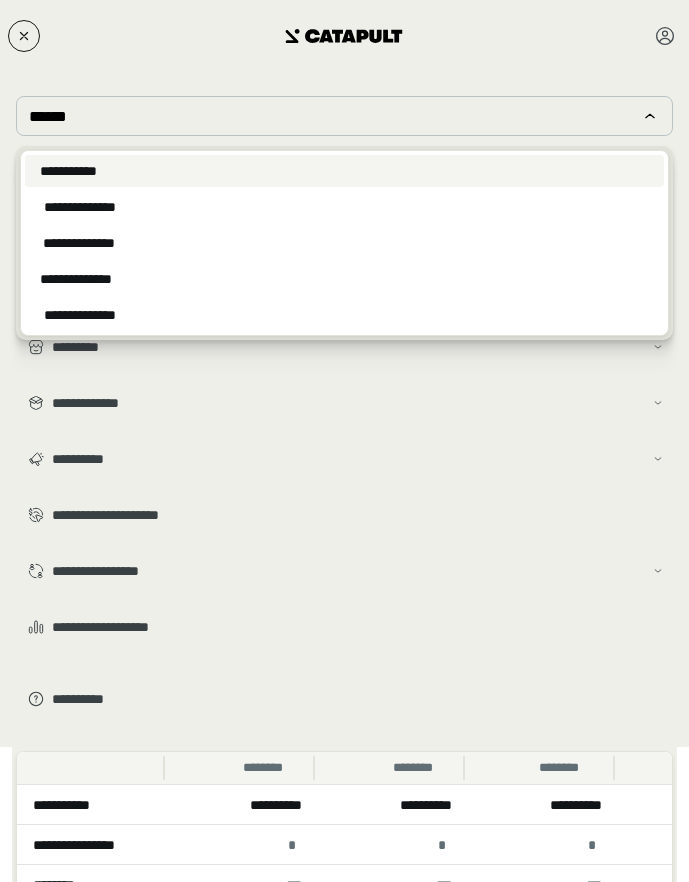 click on "**********" at bounding box center (68, 171) 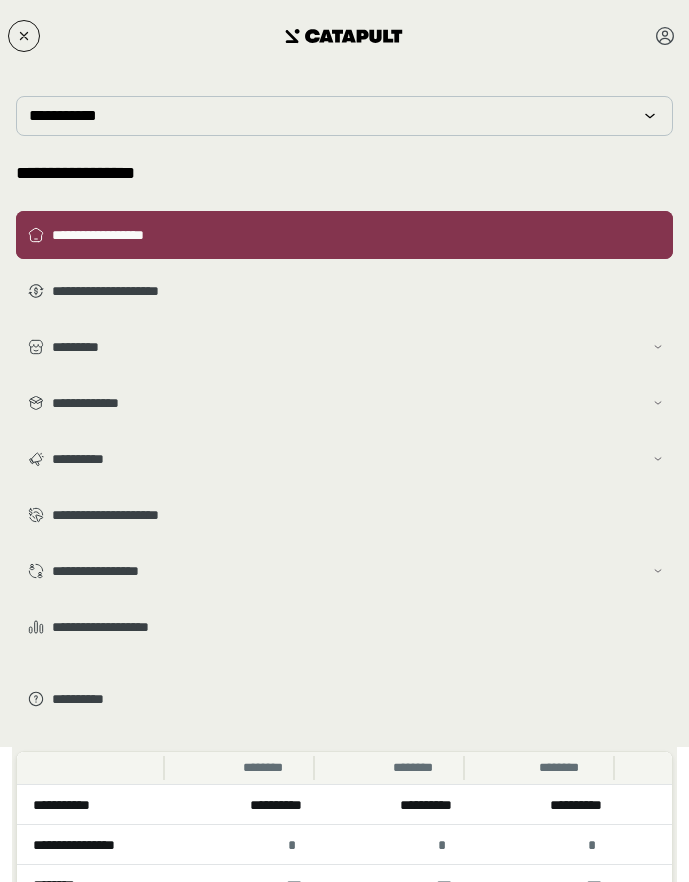click on "**********" at bounding box center (344, 235) 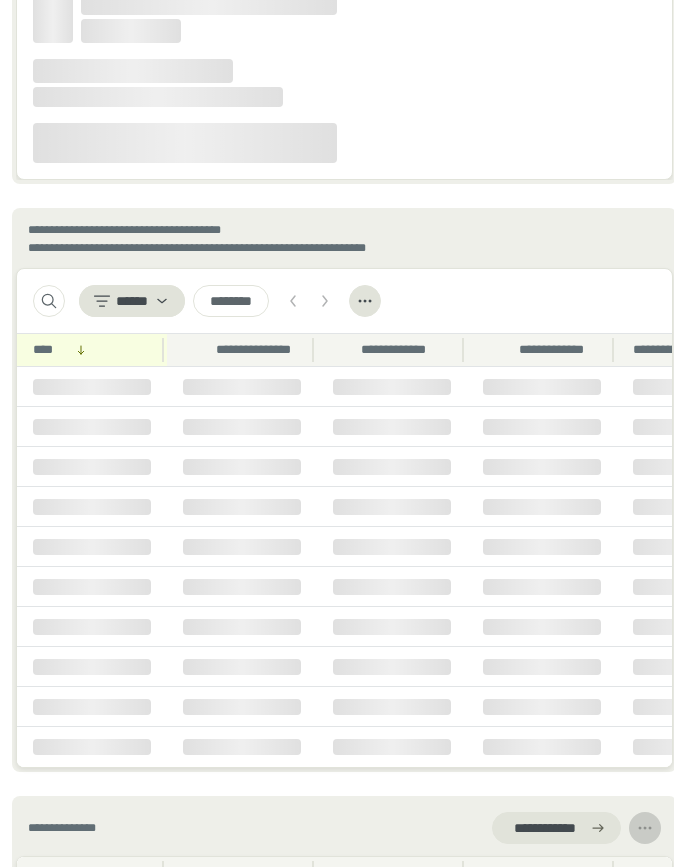 scroll, scrollTop: 2687, scrollLeft: 0, axis: vertical 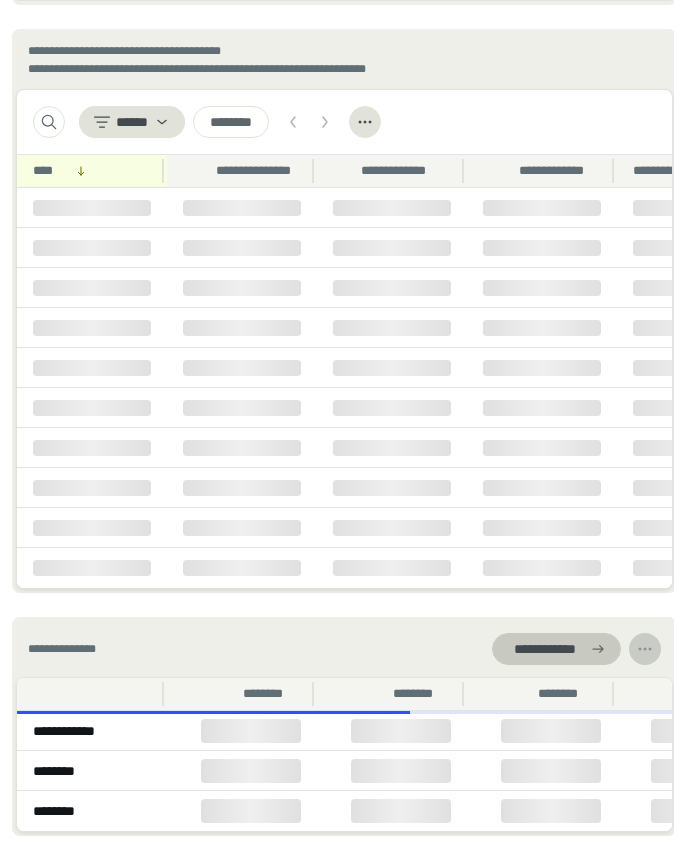 click on "**********" at bounding box center (544, 649) 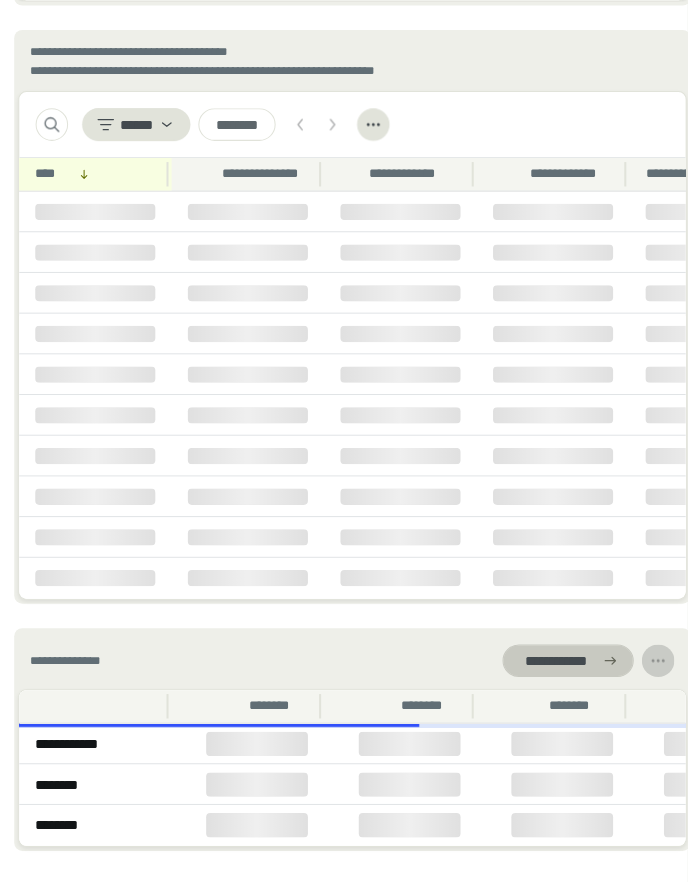 scroll, scrollTop: 0, scrollLeft: 0, axis: both 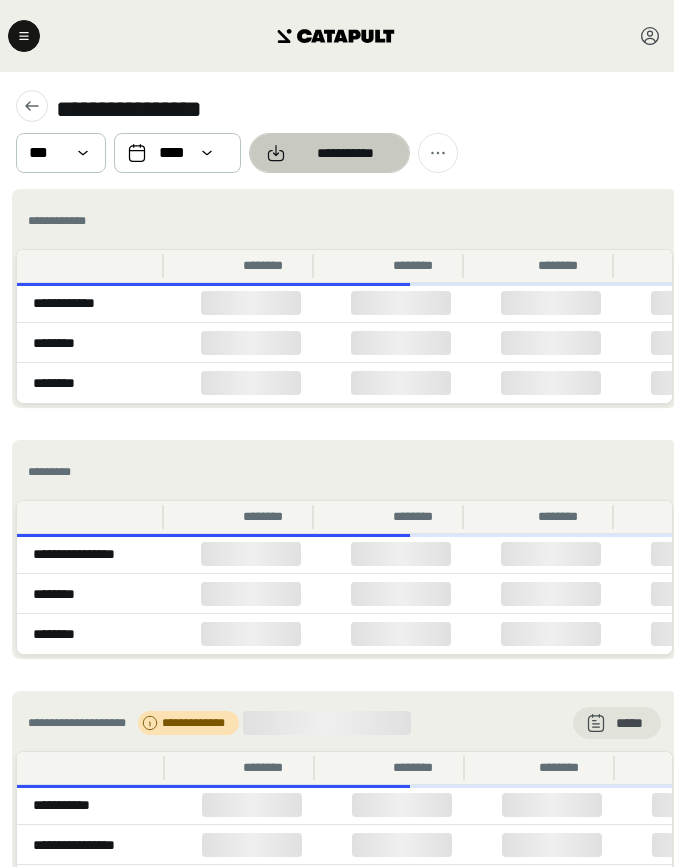click on "**********" at bounding box center [345, 153] 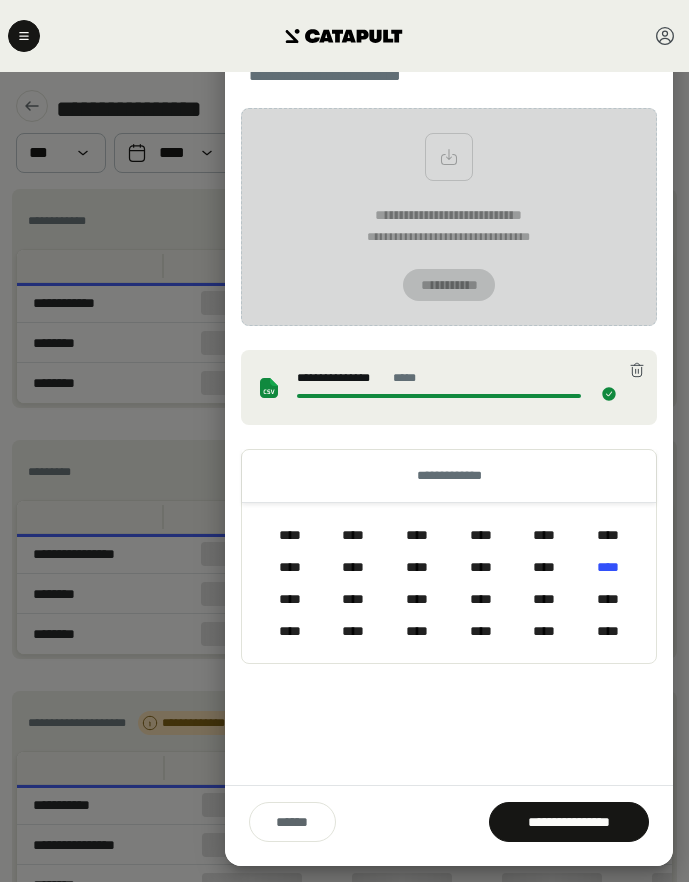 click on "**********" at bounding box center [449, 444] 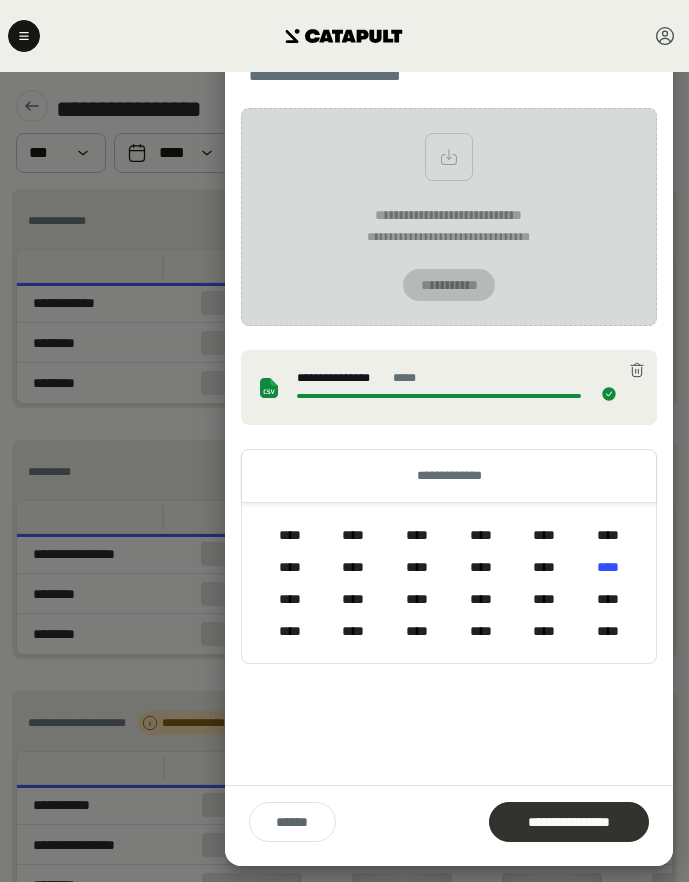 click on "**********" at bounding box center [569, 822] 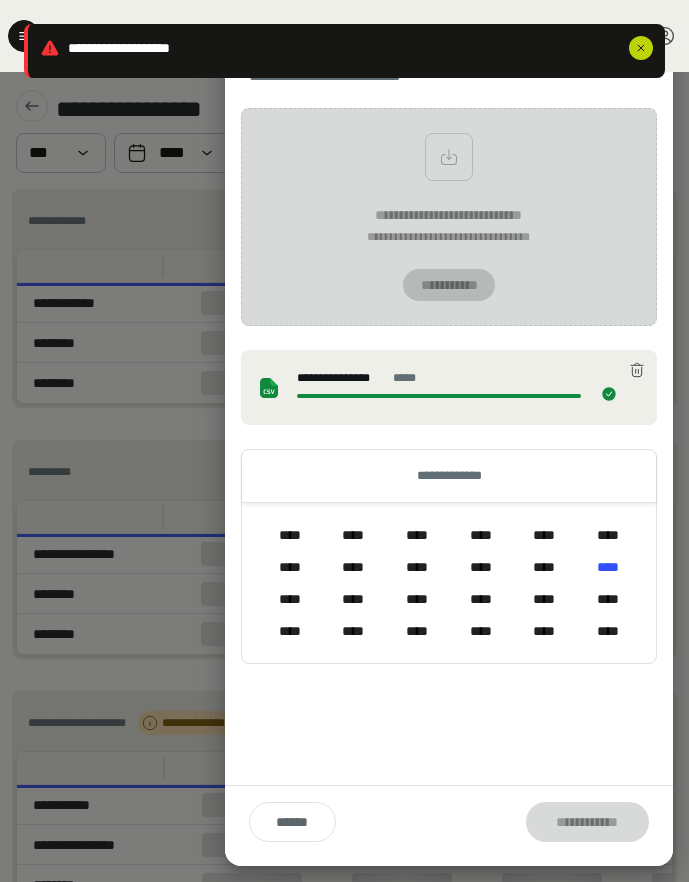 click 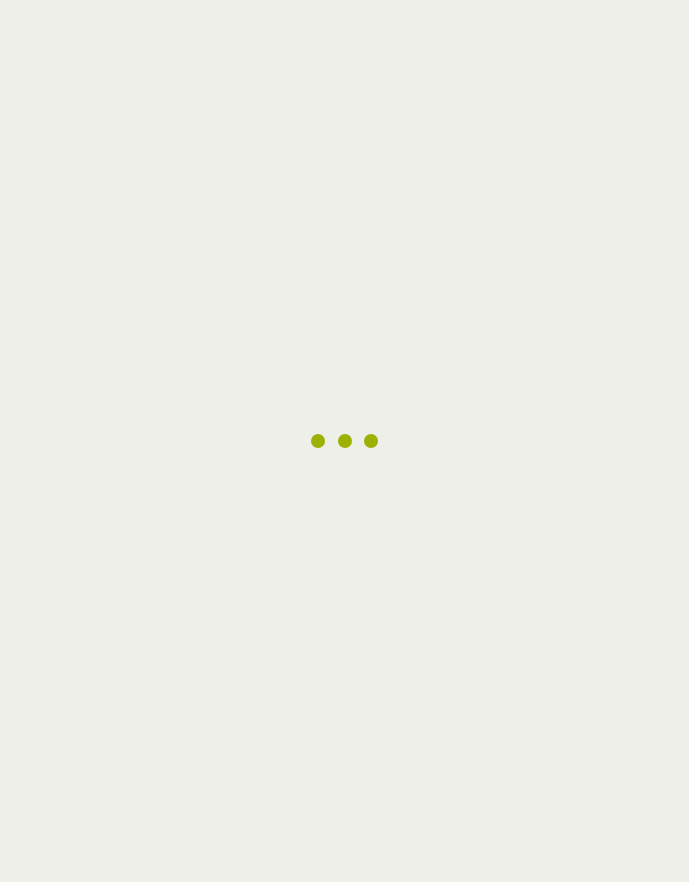 scroll, scrollTop: 0, scrollLeft: 0, axis: both 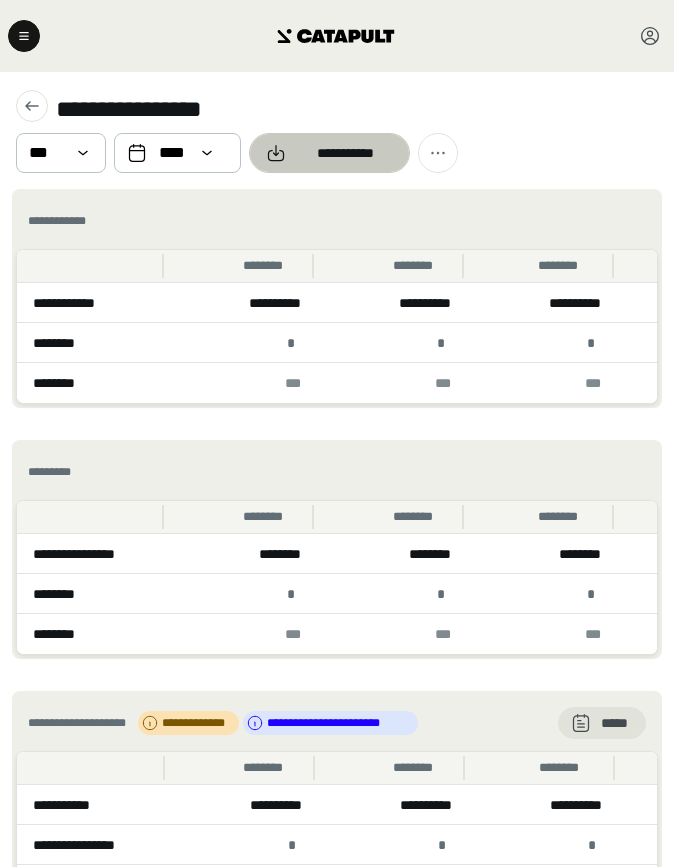 click on "**********" at bounding box center [345, 153] 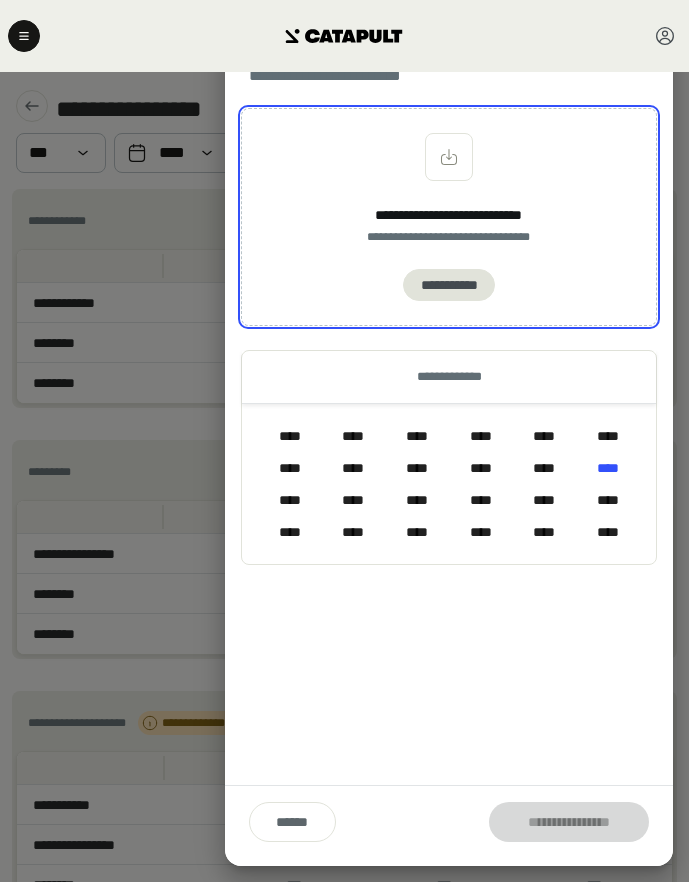 click on "[FIRST] [LAST] [STREET]" at bounding box center [449, 217] 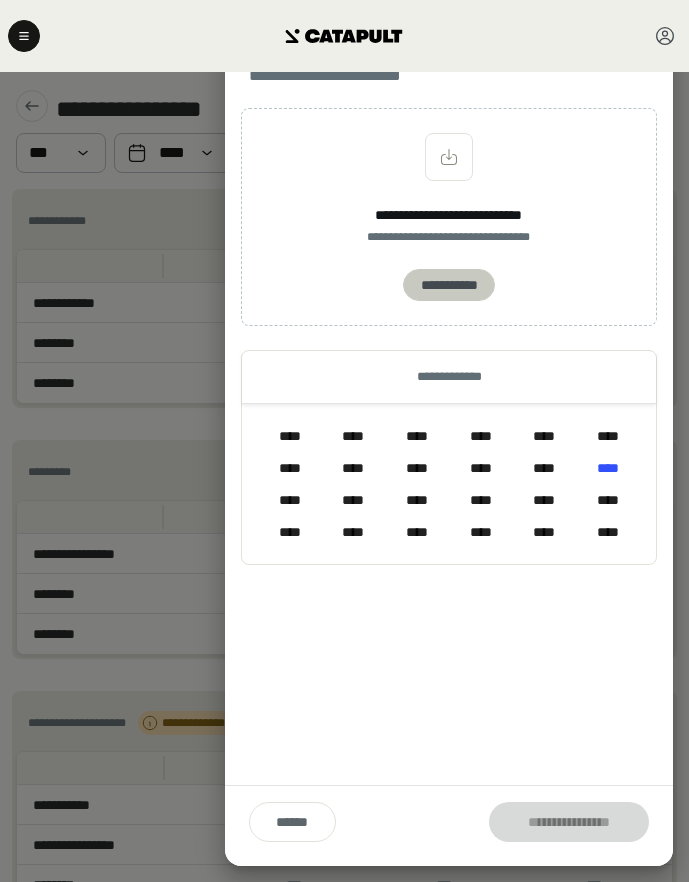 click on "**********" at bounding box center (449, 285) 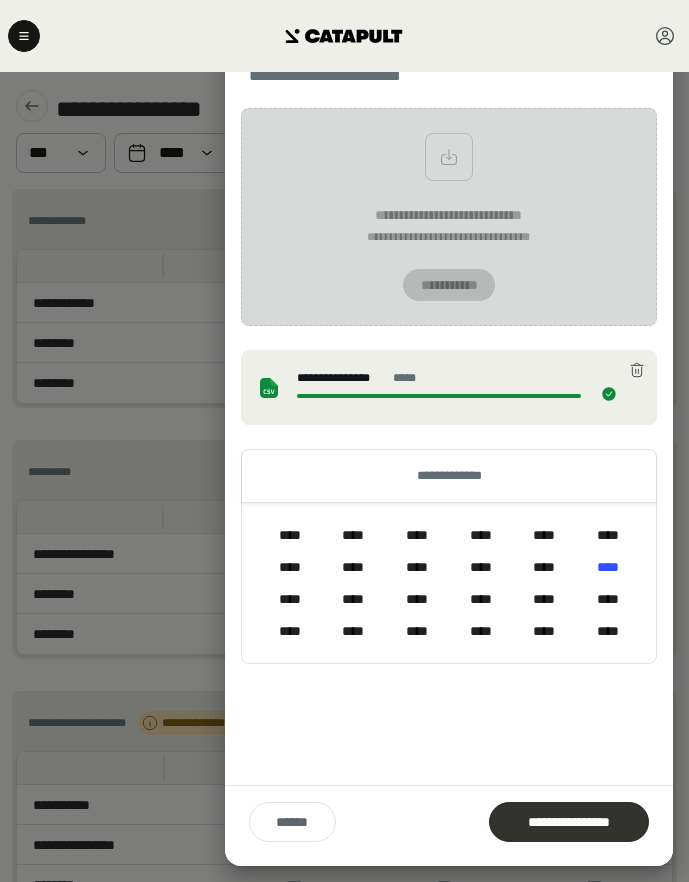 click on "**********" at bounding box center [569, 822] 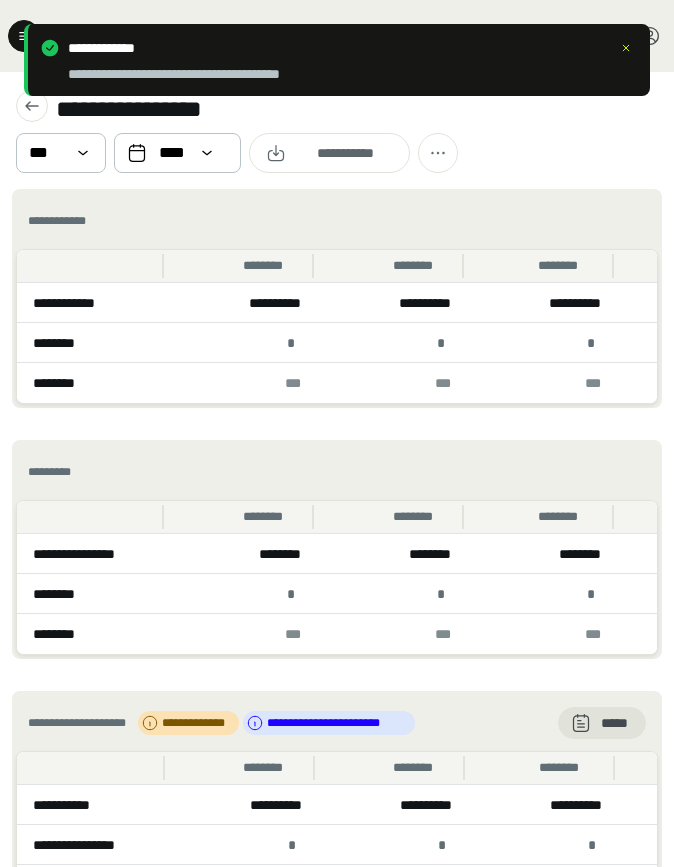 click on "[FIRST] [LAST]" at bounding box center [353, 60] 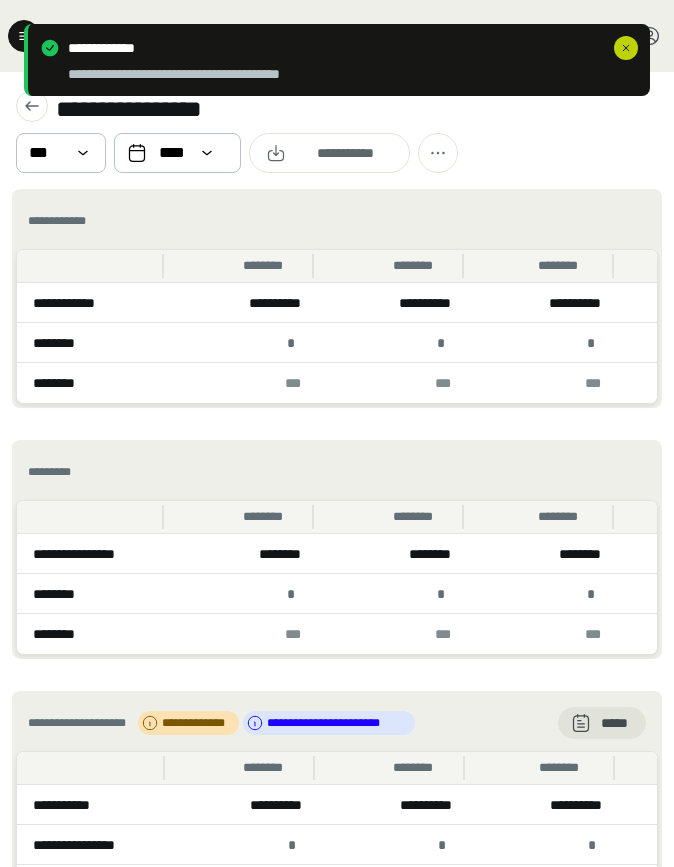 click 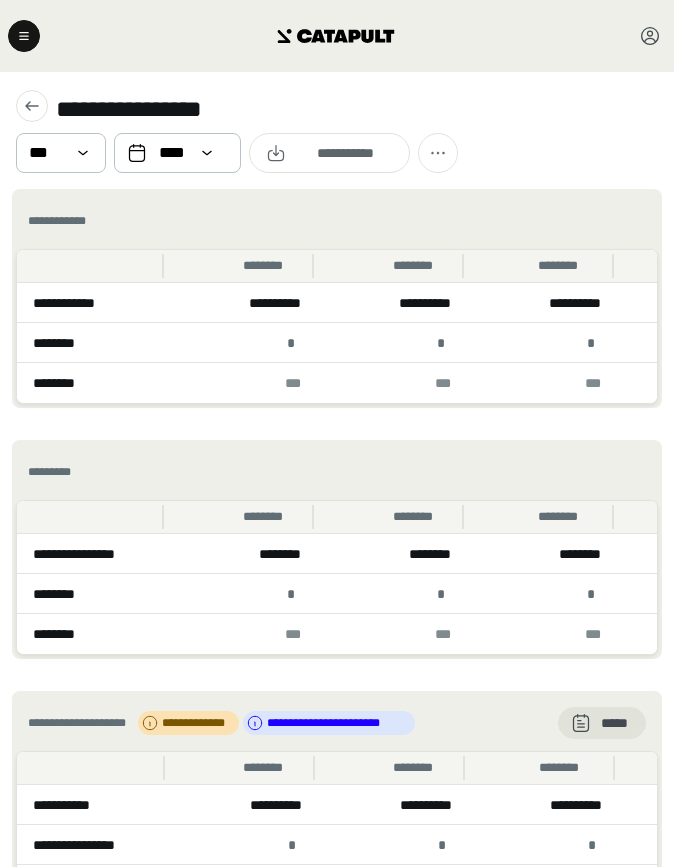 click at bounding box center [337, 36] 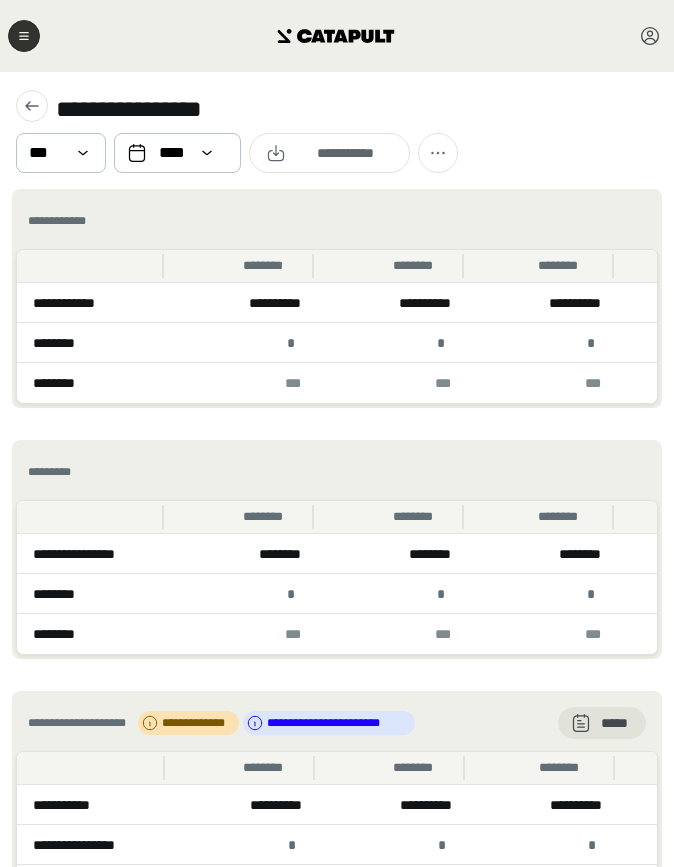 click 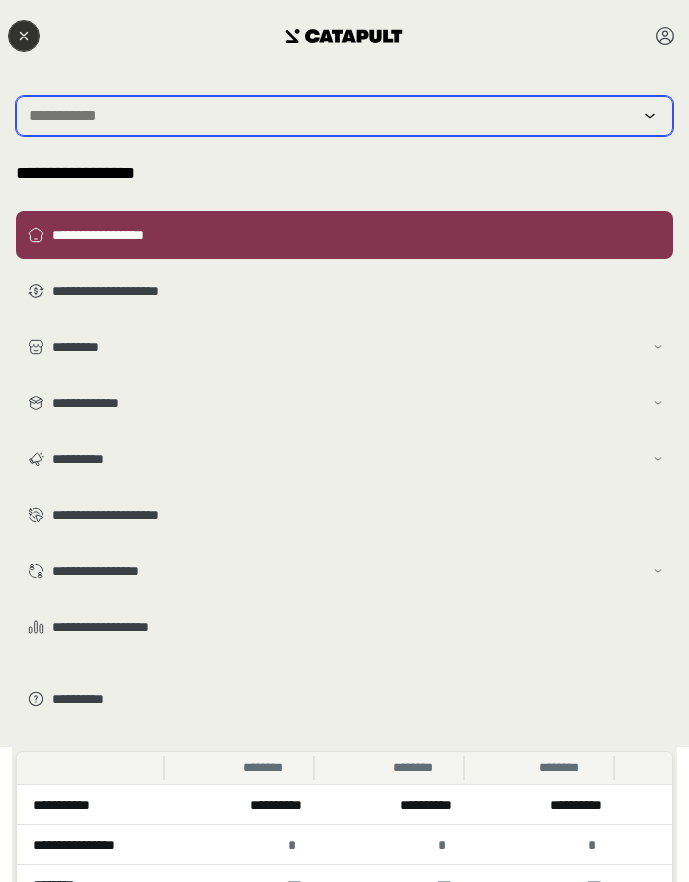 click at bounding box center (330, 116) 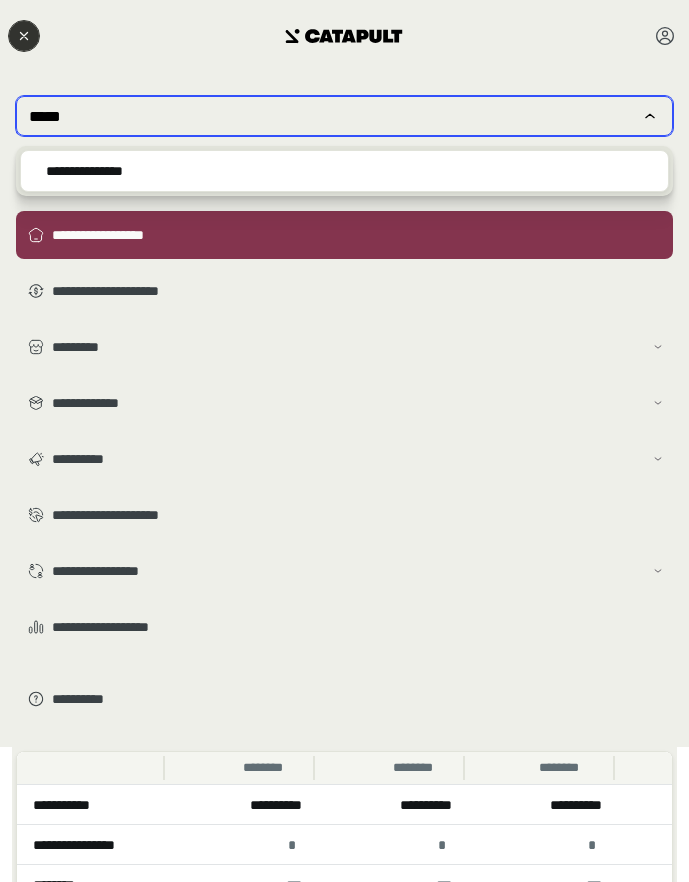 type on "*****" 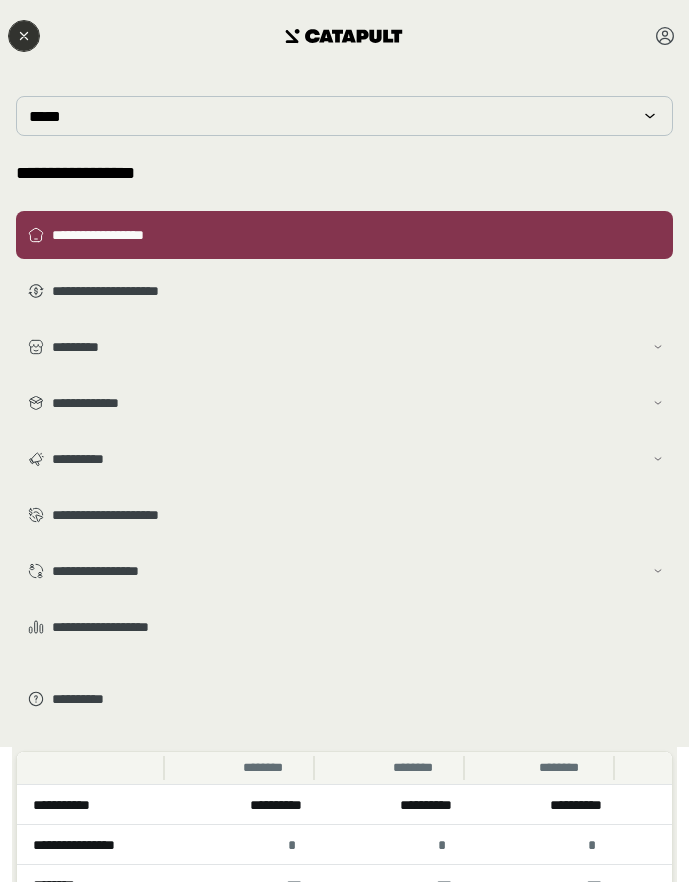 click on "[FIRST] [LAST] [STREET] [CITY], [STATE] [ZIP] [PHONE] [EMAIL] [SSN] [CC] [DOB]" at bounding box center (344, 373) 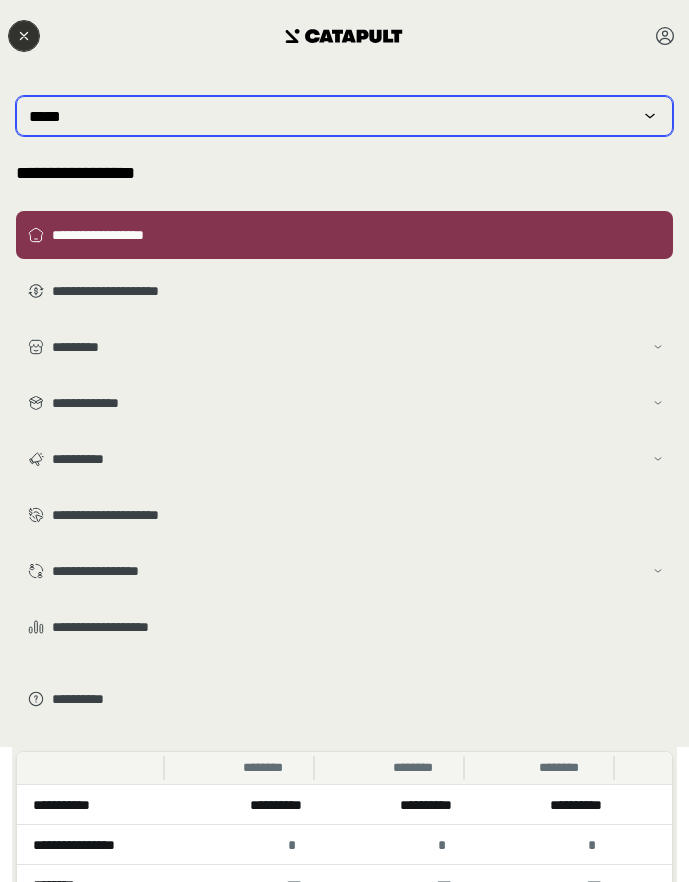 click on "*****" at bounding box center [330, 116] 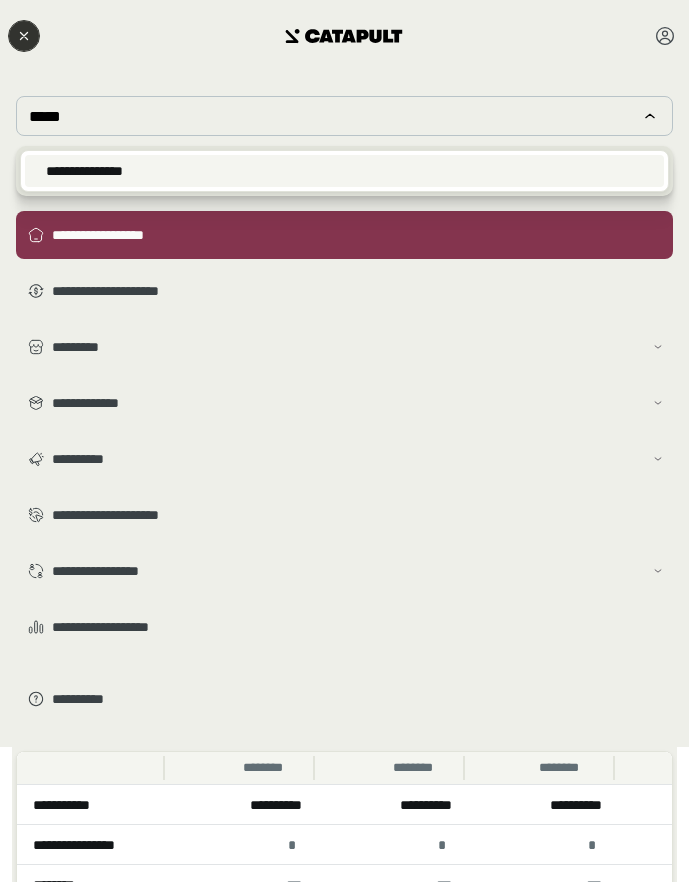 click on "**********" at bounding box center (344, 171) 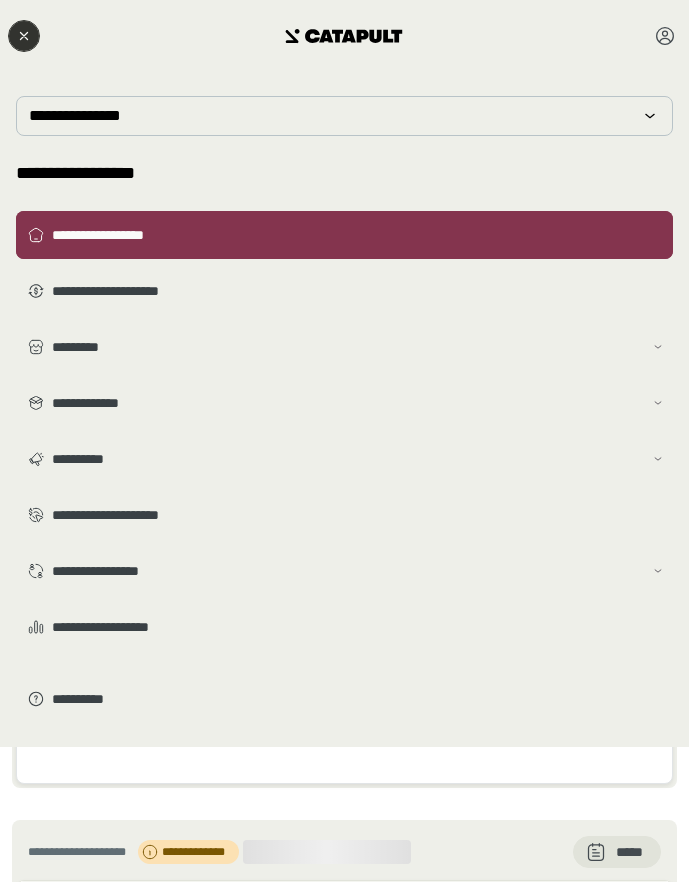 click on "**********" at bounding box center [344, 235] 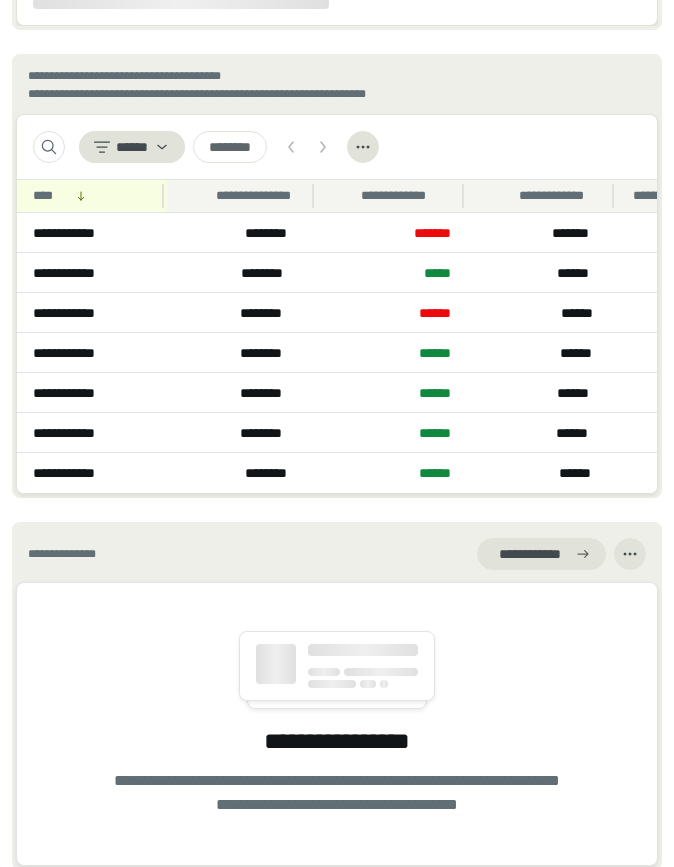 scroll, scrollTop: 2697, scrollLeft: 0, axis: vertical 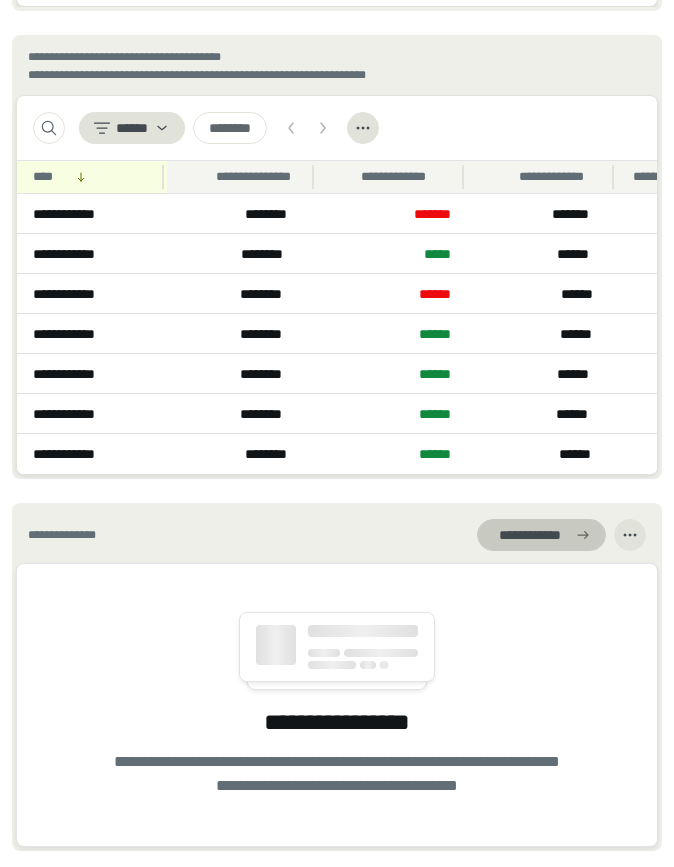 click on "**********" at bounding box center [529, 535] 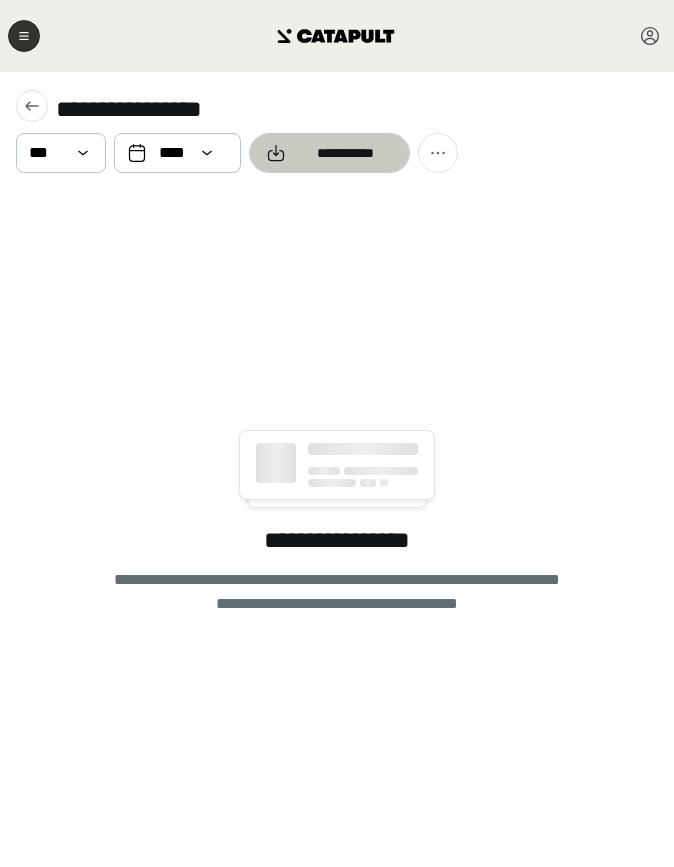 click at bounding box center [329, 153] 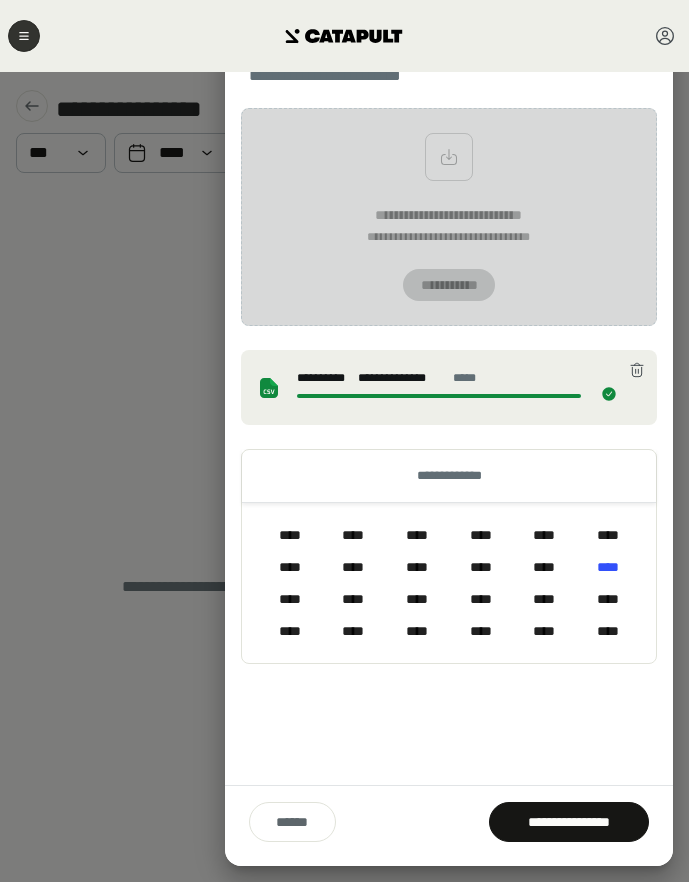 click on "[FIRST] [LAST] [STREET] [CITY], [STATE] [ZIP] [PHONE] [EMAIL] [SSN] [CC] [DOB]" at bounding box center [449, 444] 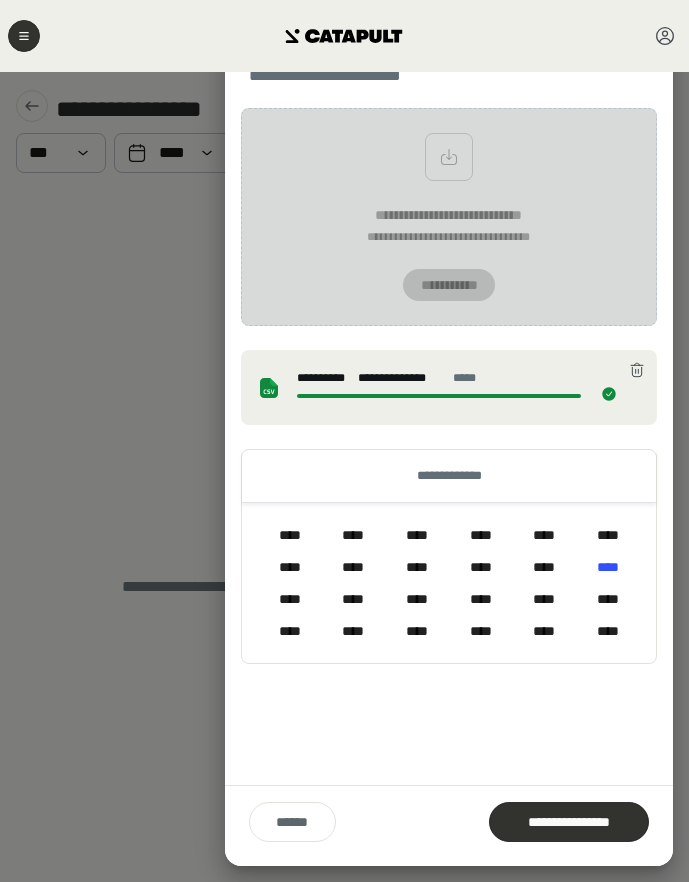 click on "**********" at bounding box center [569, 822] 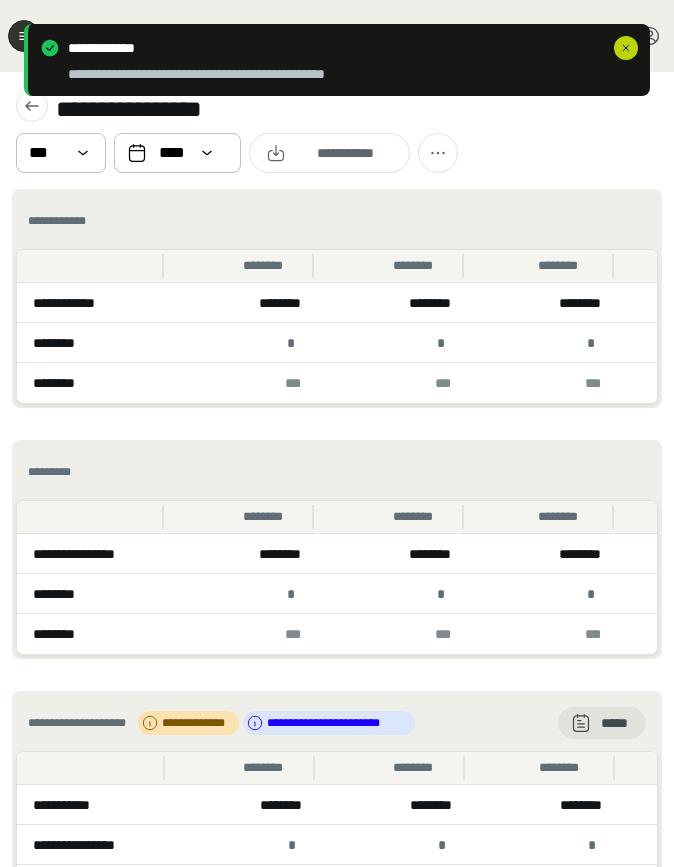 click 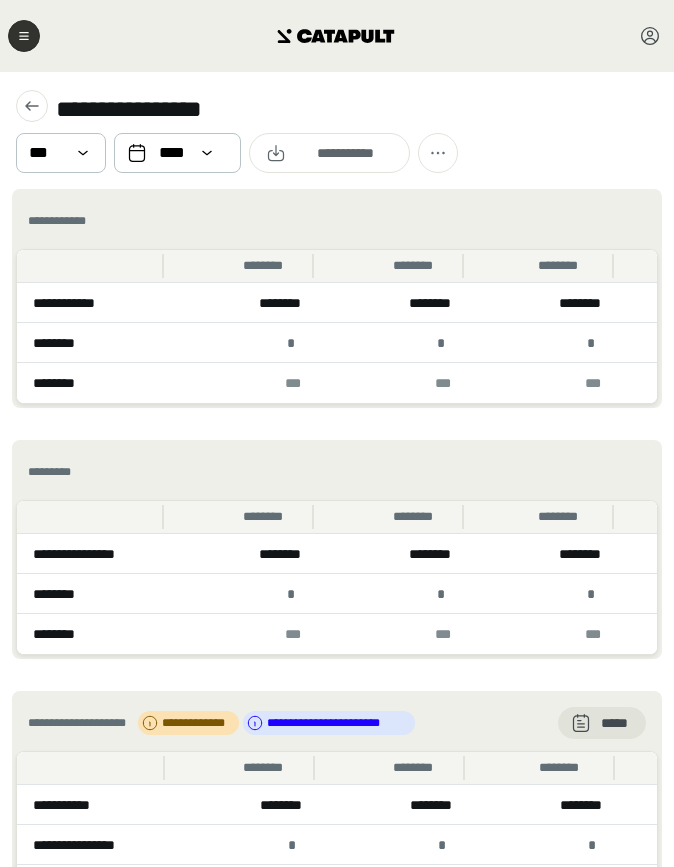 click on "**********" at bounding box center [337, 130] 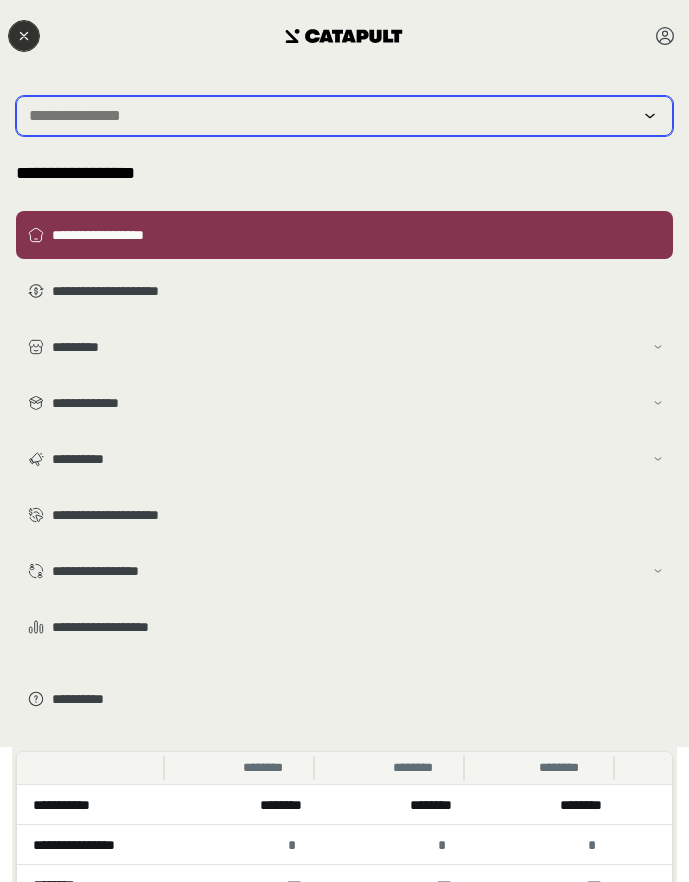 click at bounding box center (330, 116) 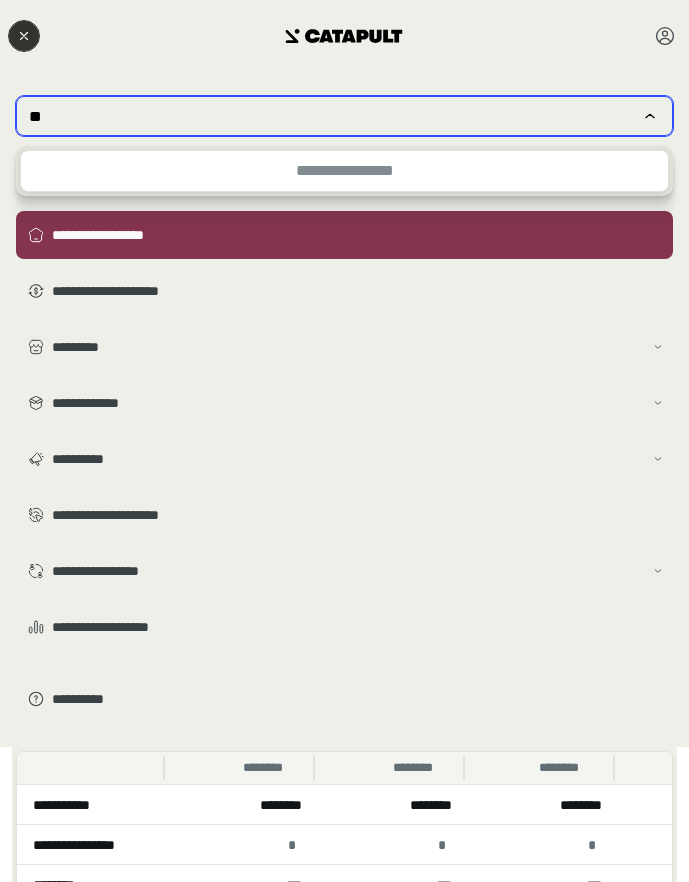 type on "*" 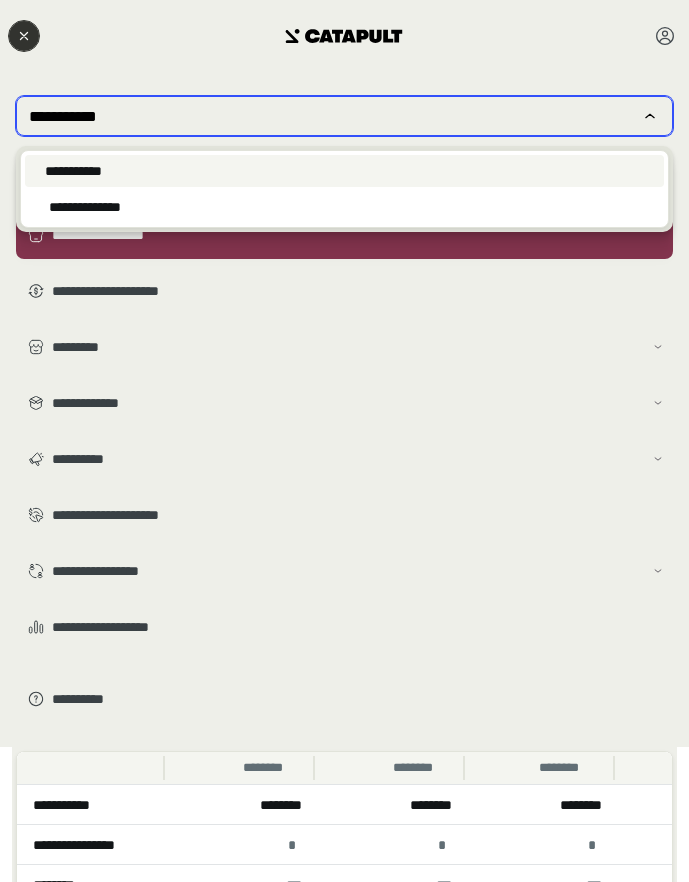 type on "**********" 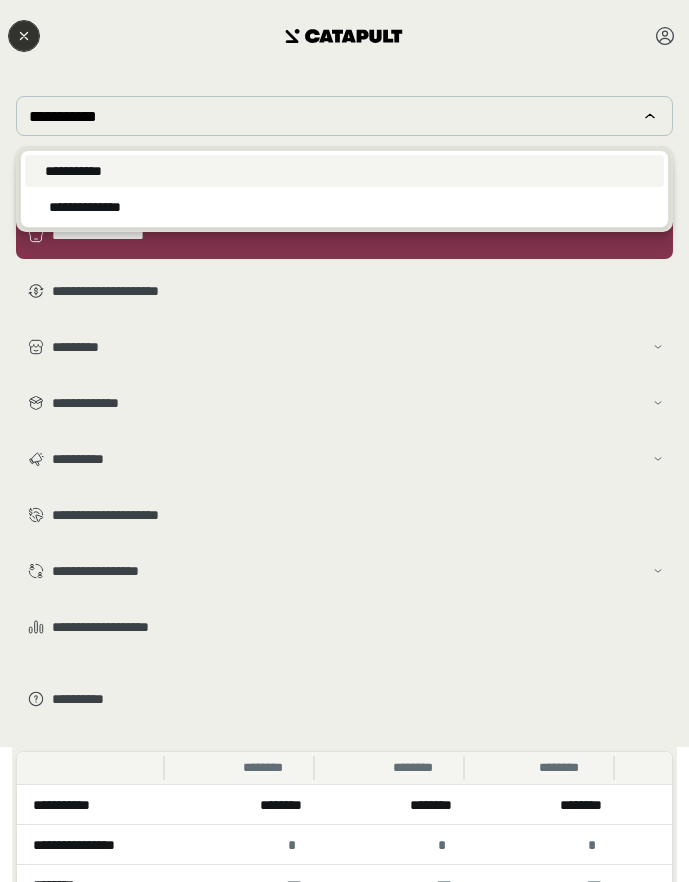 click on "**********" at bounding box center [73, 171] 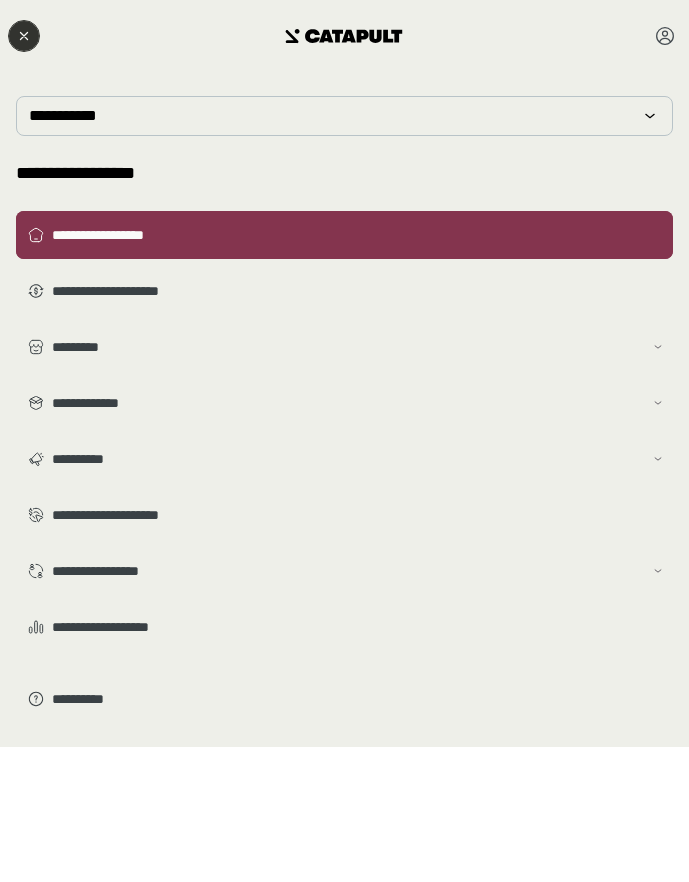 click on "**********" at bounding box center [344, 235] 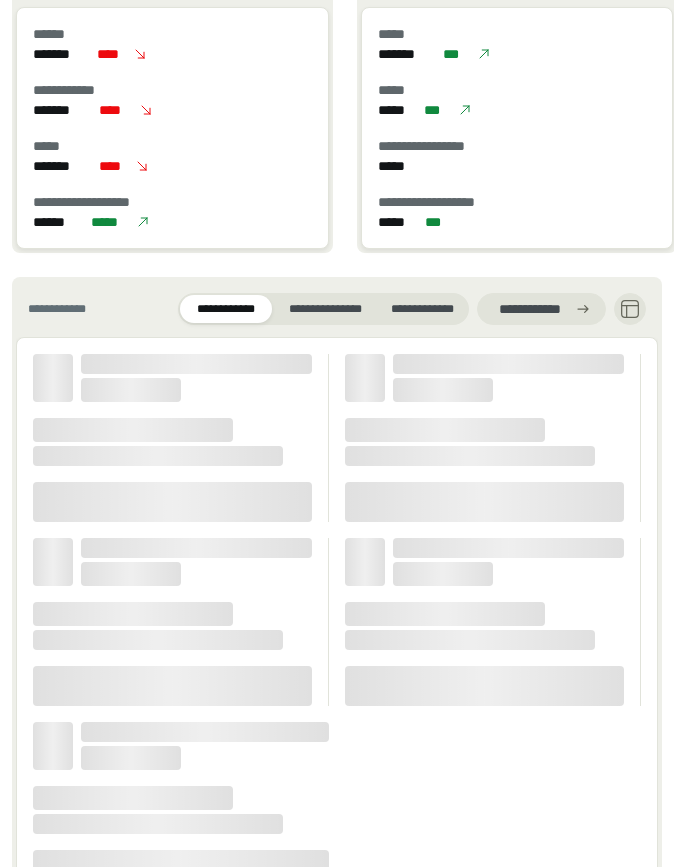 scroll, scrollTop: 2697, scrollLeft: 0, axis: vertical 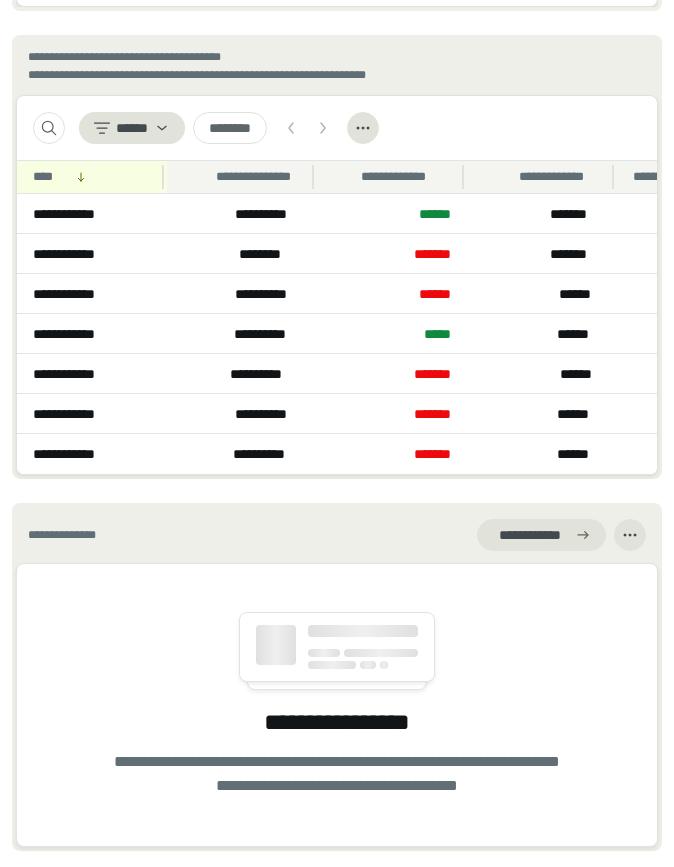 click on "**********" at bounding box center [529, 535] 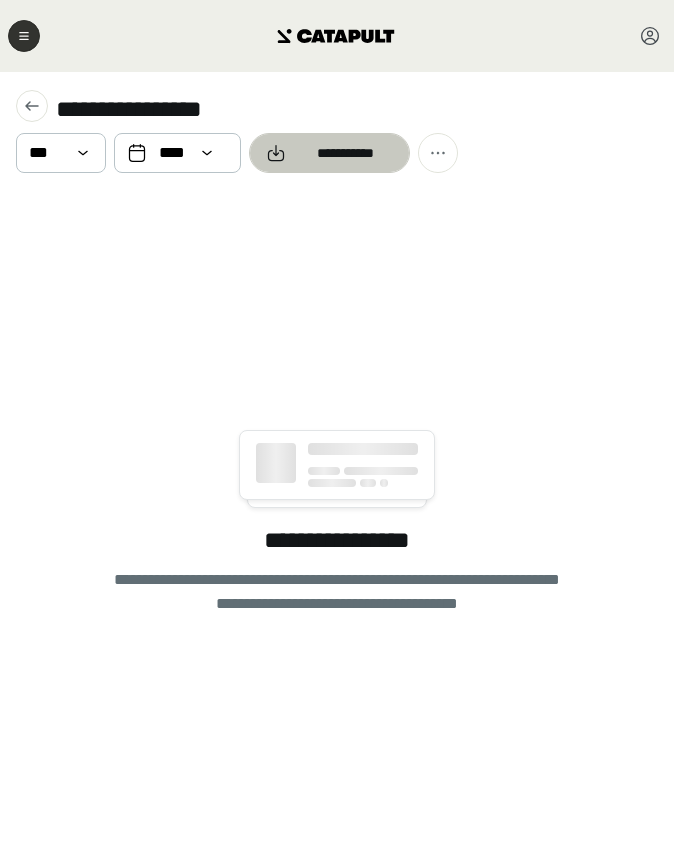 click on "**********" at bounding box center (345, 153) 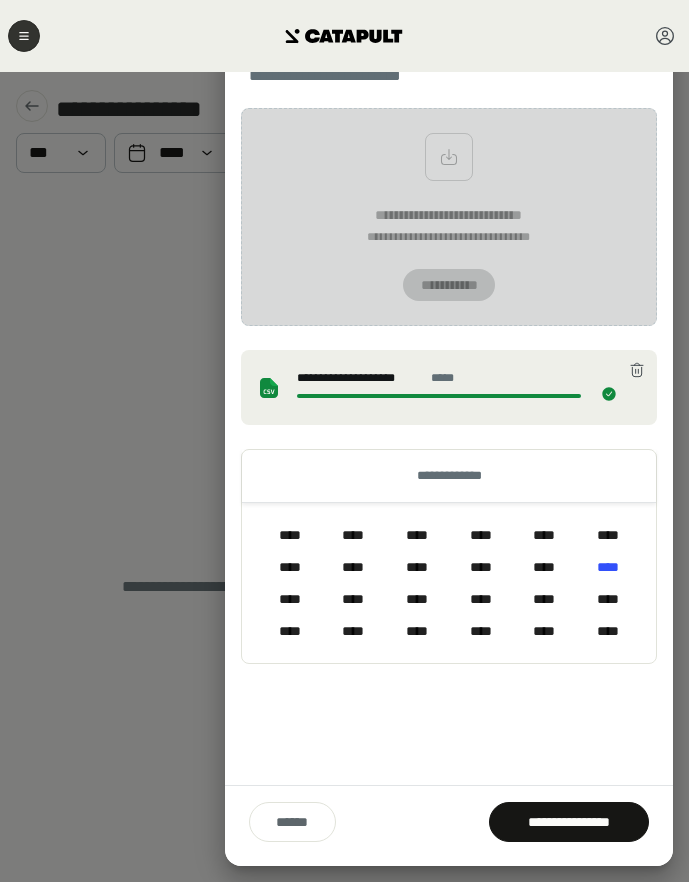 click on "[FIRST] [LAST] [STREET] [CITY], [STATE] [ZIP] [PHONE] [EMAIL] [SSN] [CC] [DOB]" at bounding box center (449, 444) 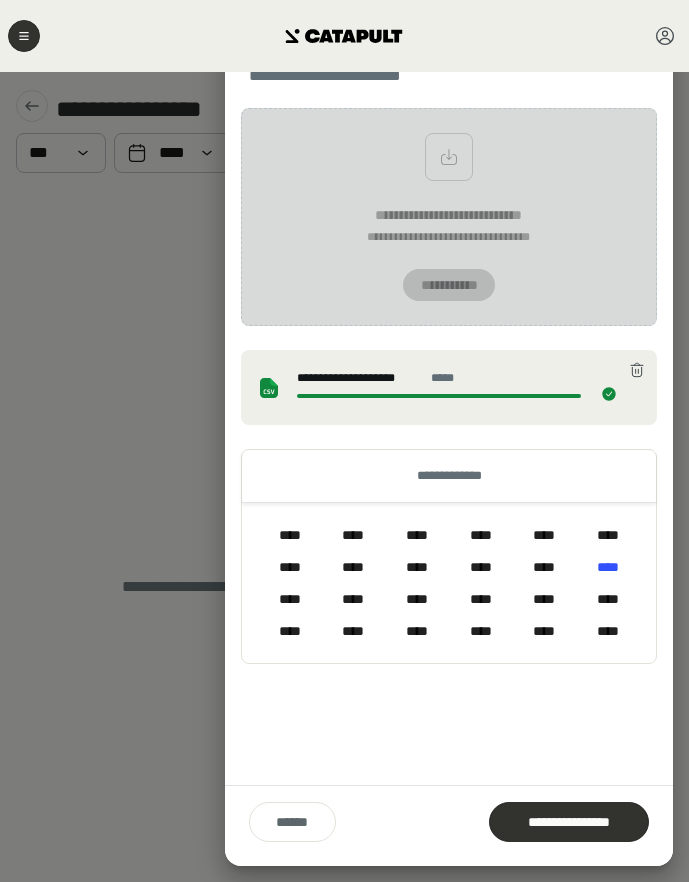 click on "**********" at bounding box center (569, 822) 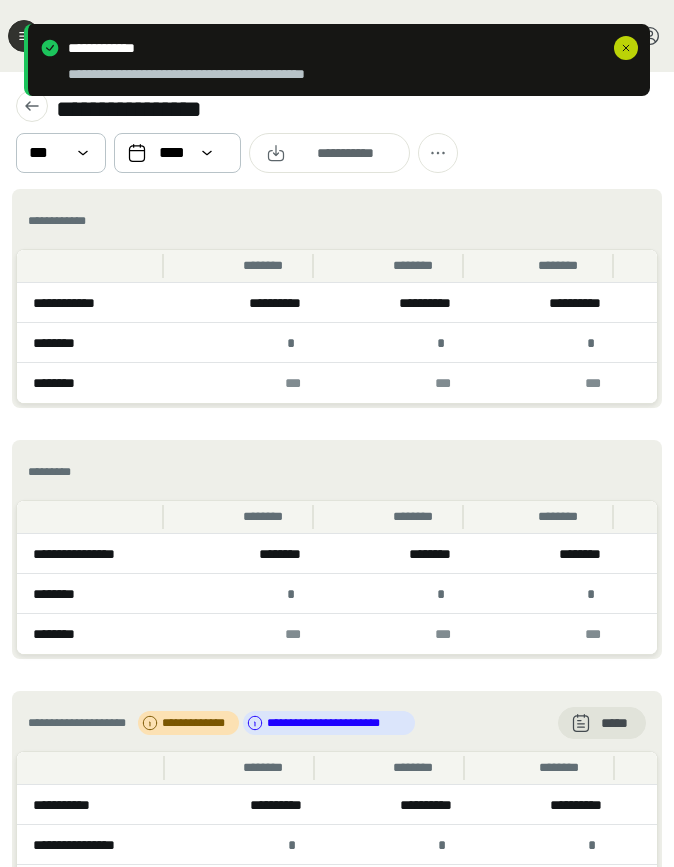 click 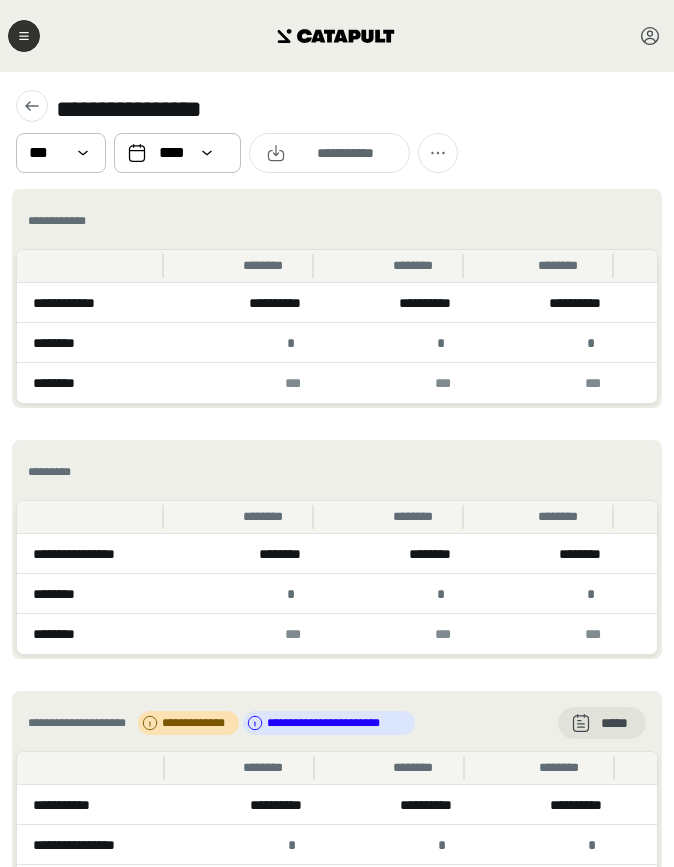 click on "**********" at bounding box center (337, 130) 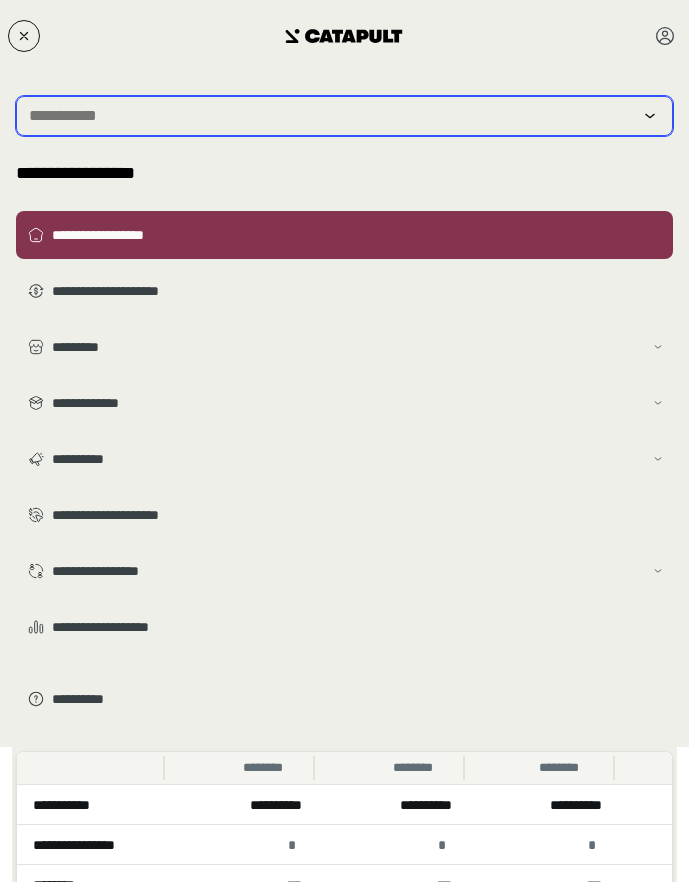 click at bounding box center [330, 116] 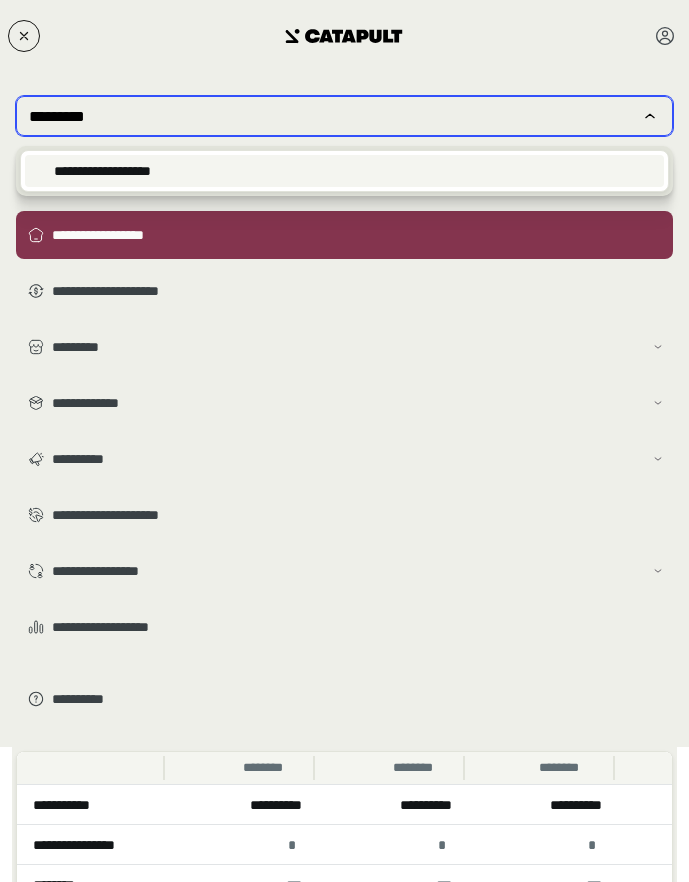 type on "*********" 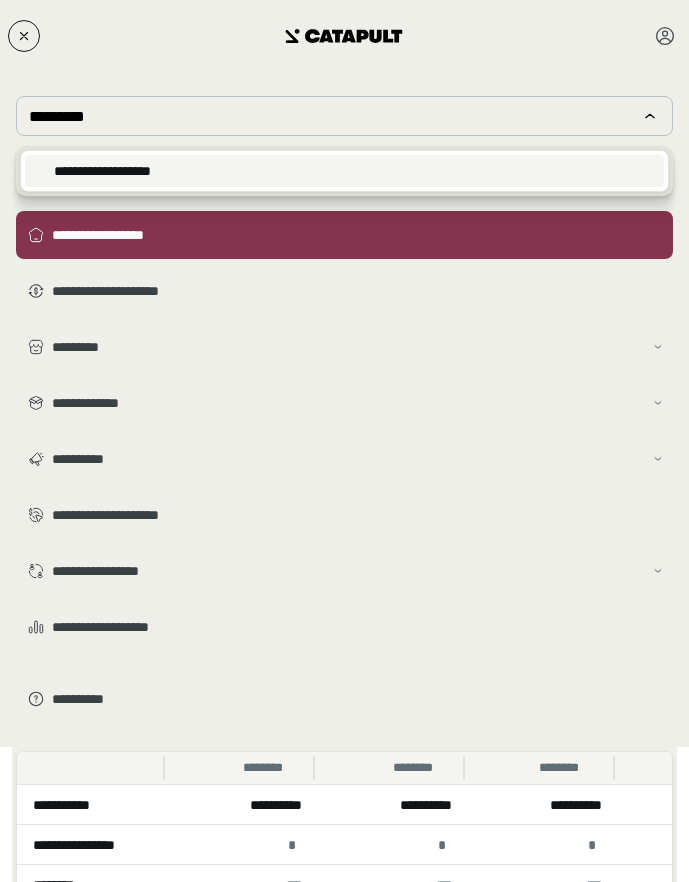 click on "**********" at bounding box center (344, 171) 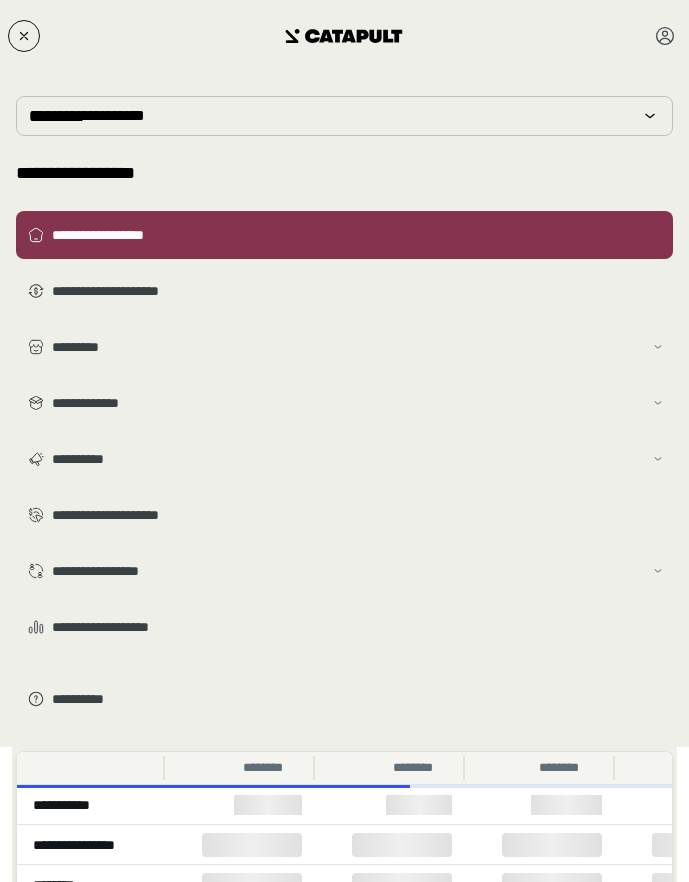type 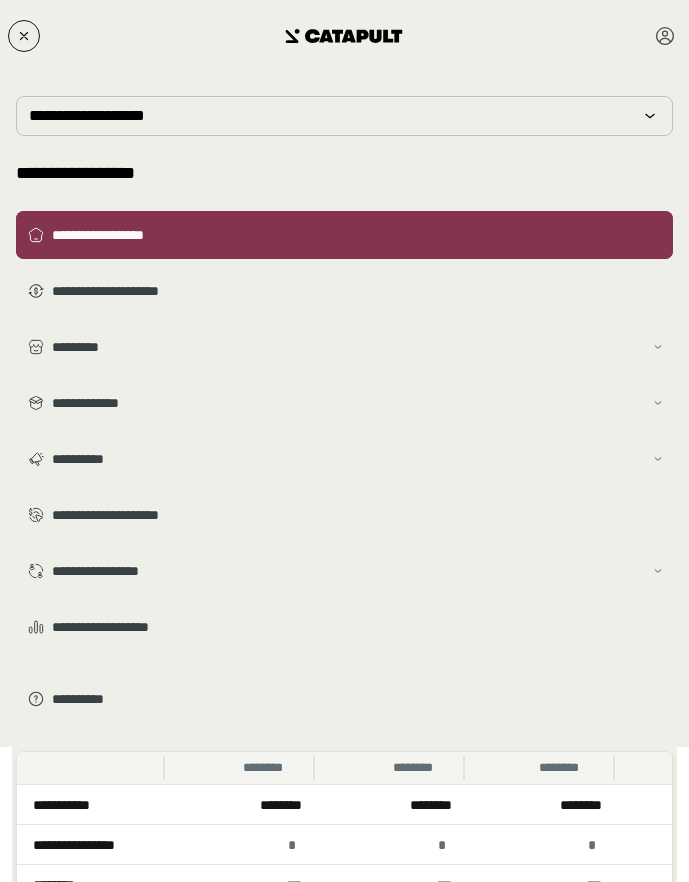click on "**********" at bounding box center [344, 235] 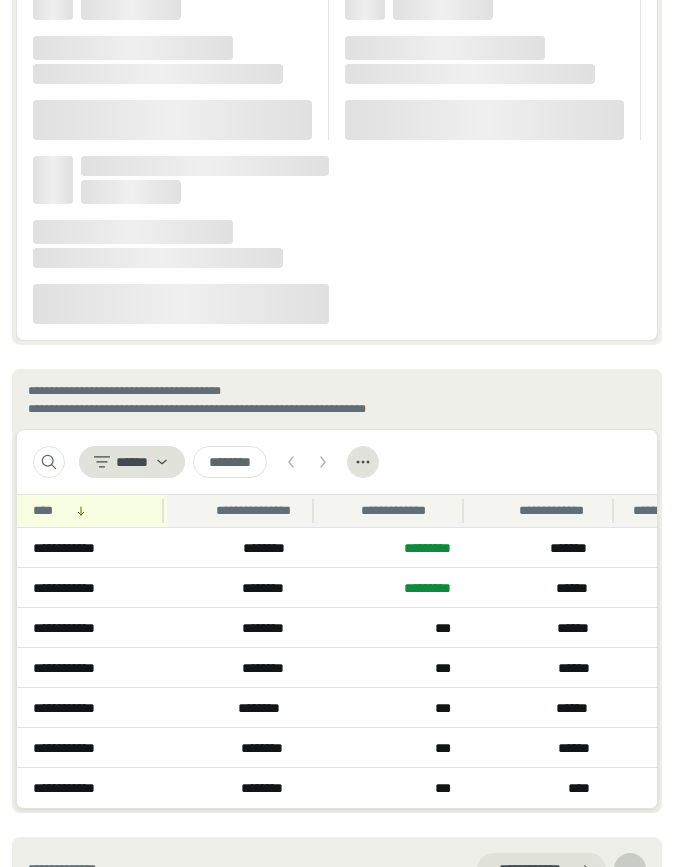 scroll, scrollTop: 2583, scrollLeft: 0, axis: vertical 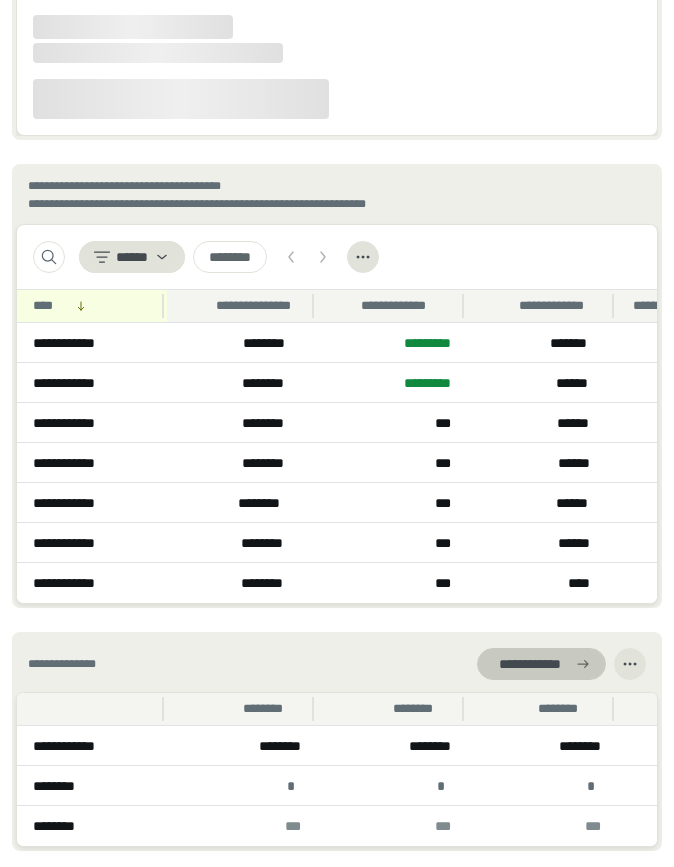 click on "**********" at bounding box center [529, 664] 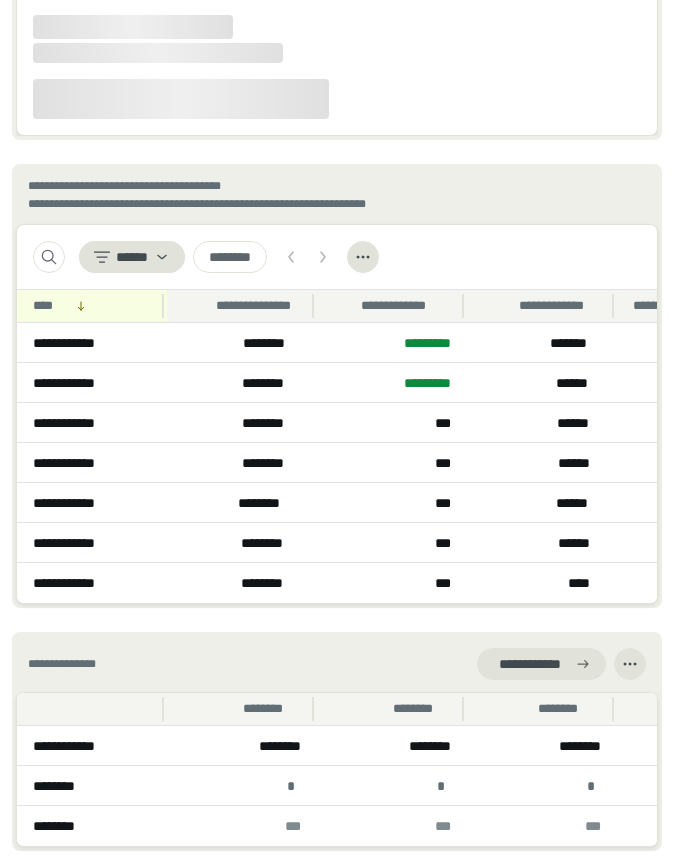 scroll, scrollTop: 0, scrollLeft: 0, axis: both 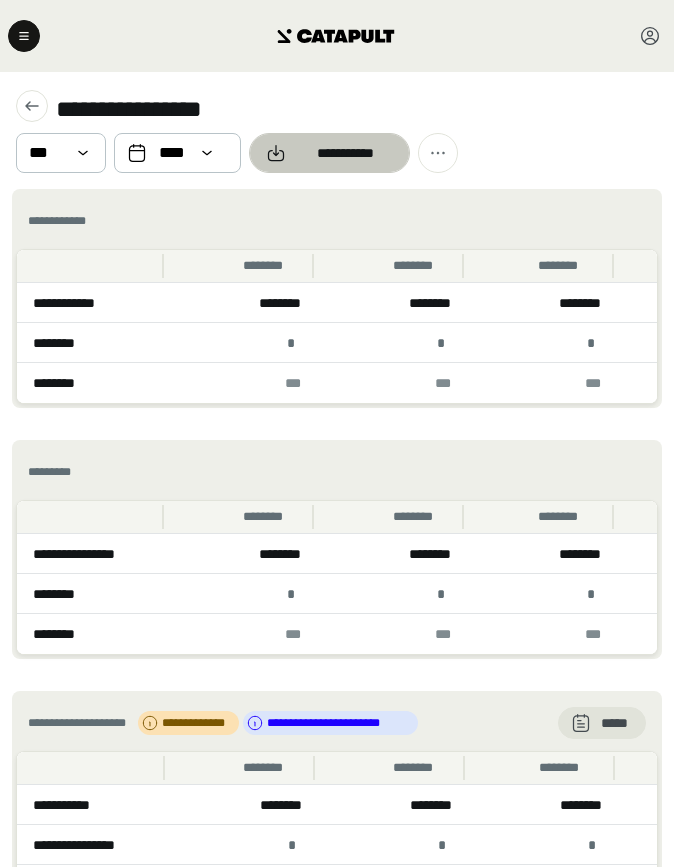 click on "**********" at bounding box center [345, 153] 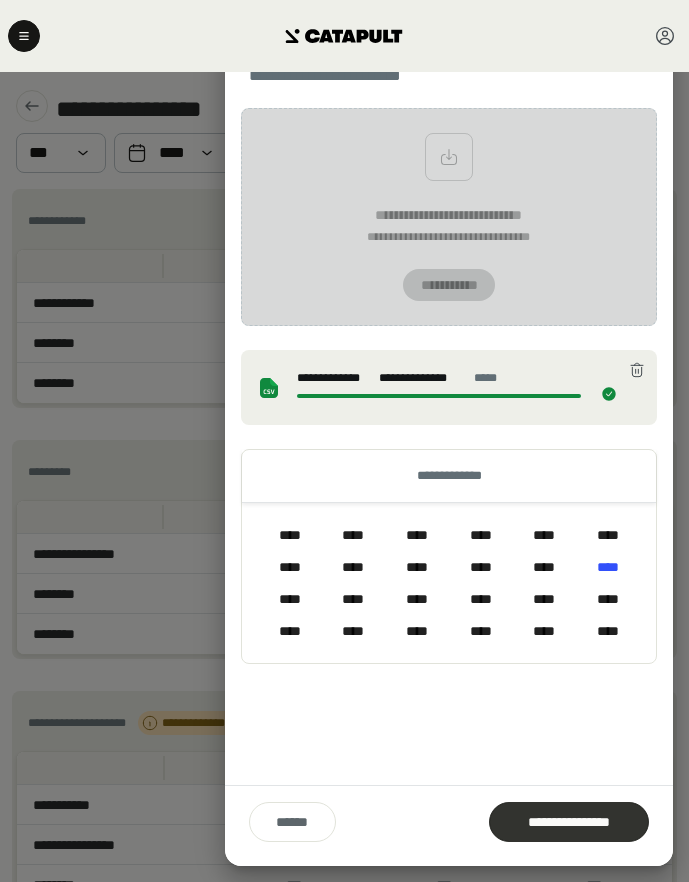 click on "**********" at bounding box center (569, 822) 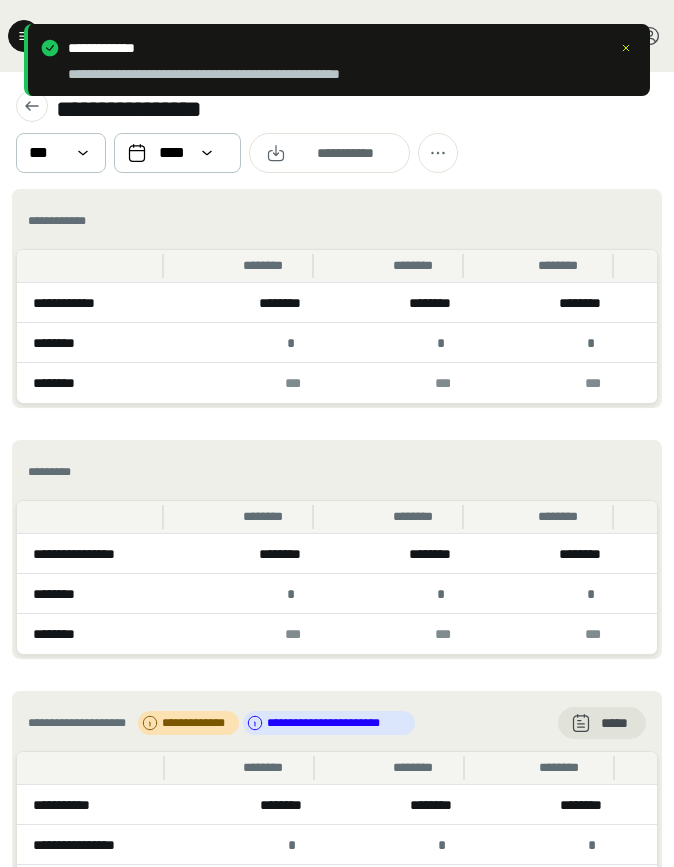 click on "[FIRST] [LAST]" at bounding box center [337, 60] 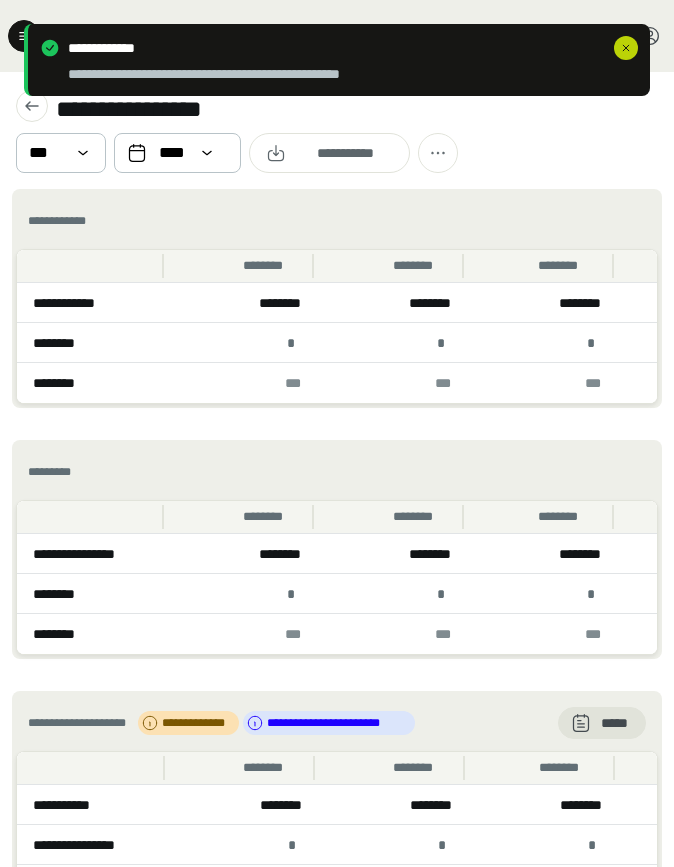 click 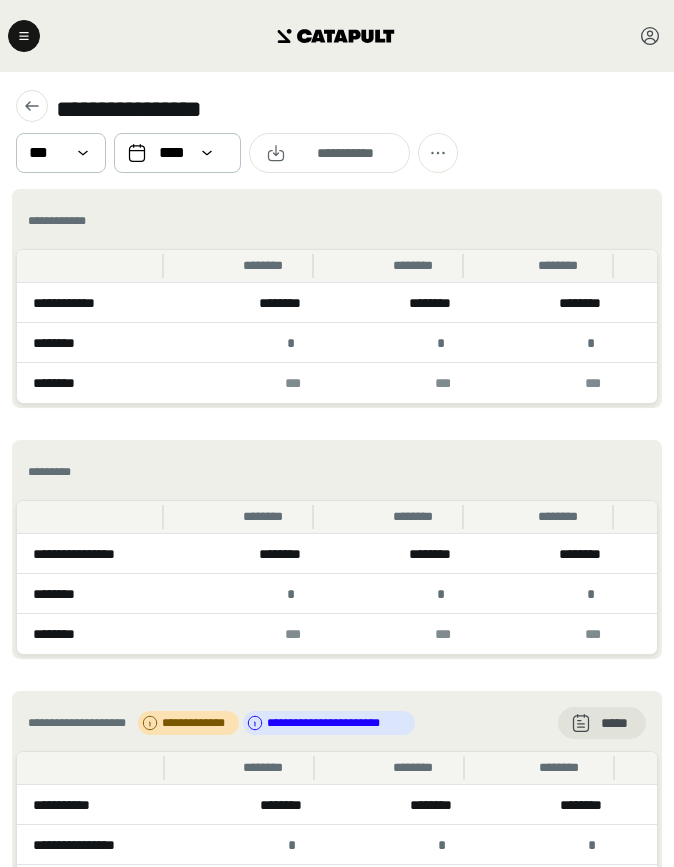 click at bounding box center [337, 36] 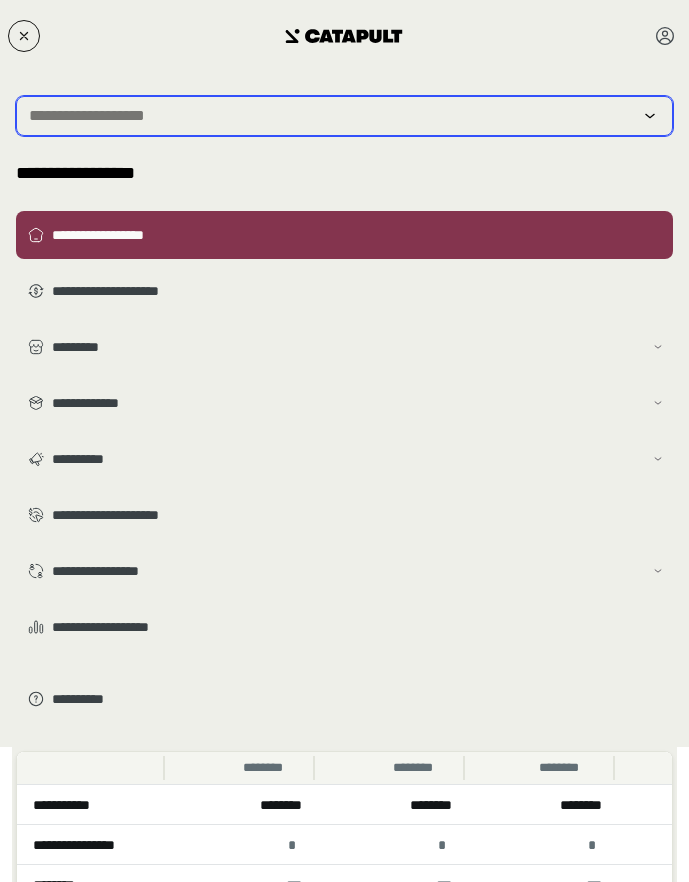 click at bounding box center [330, 116] 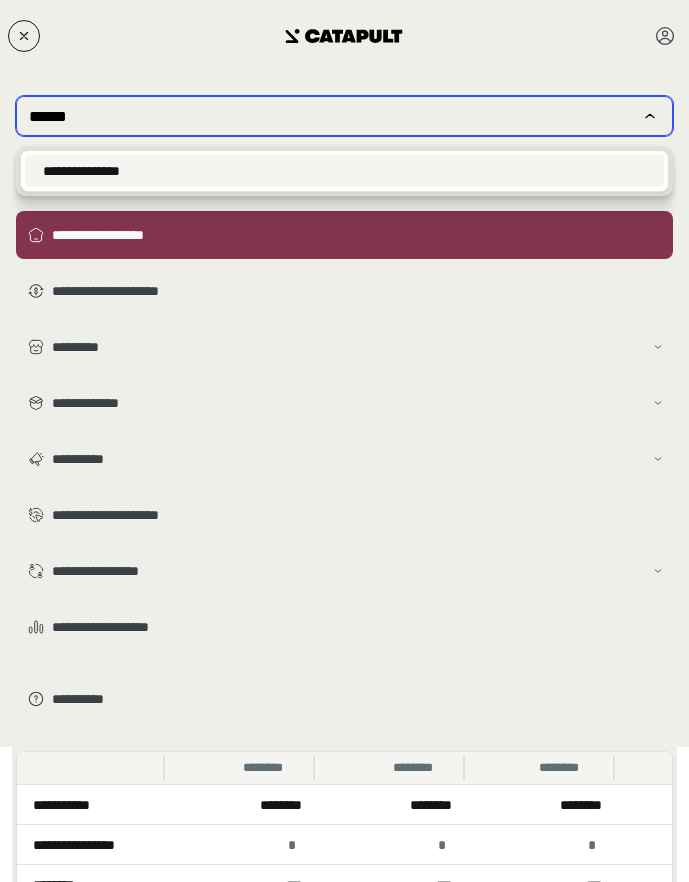 type on "******" 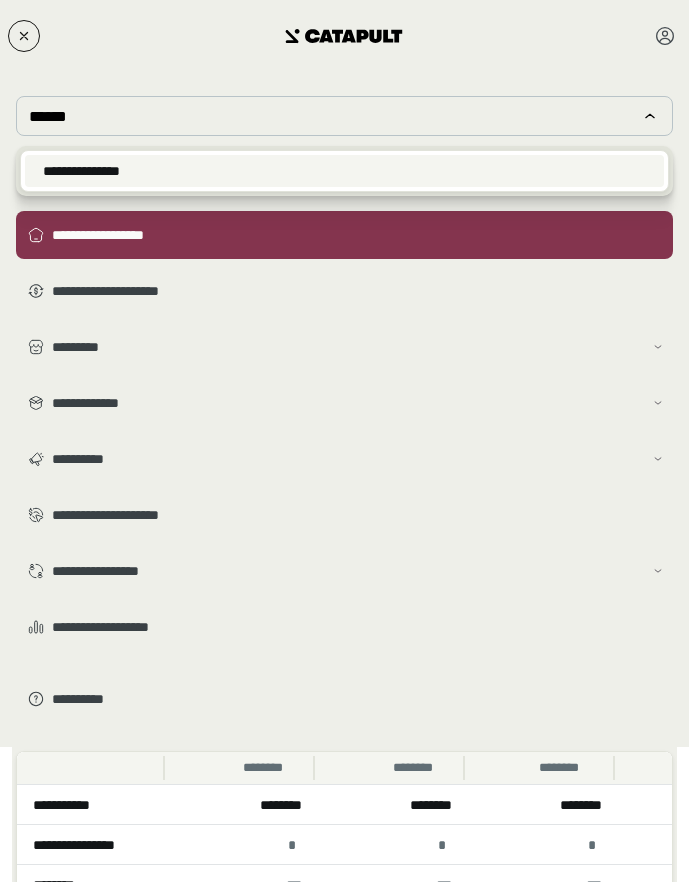 click on "**********" at bounding box center [344, 171] 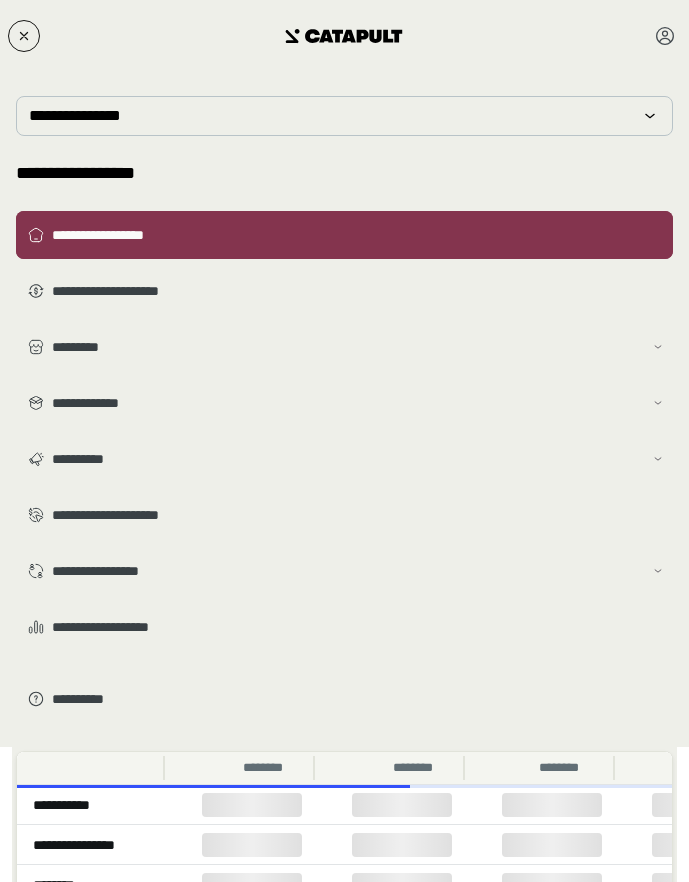 click on "**********" at bounding box center [344, 235] 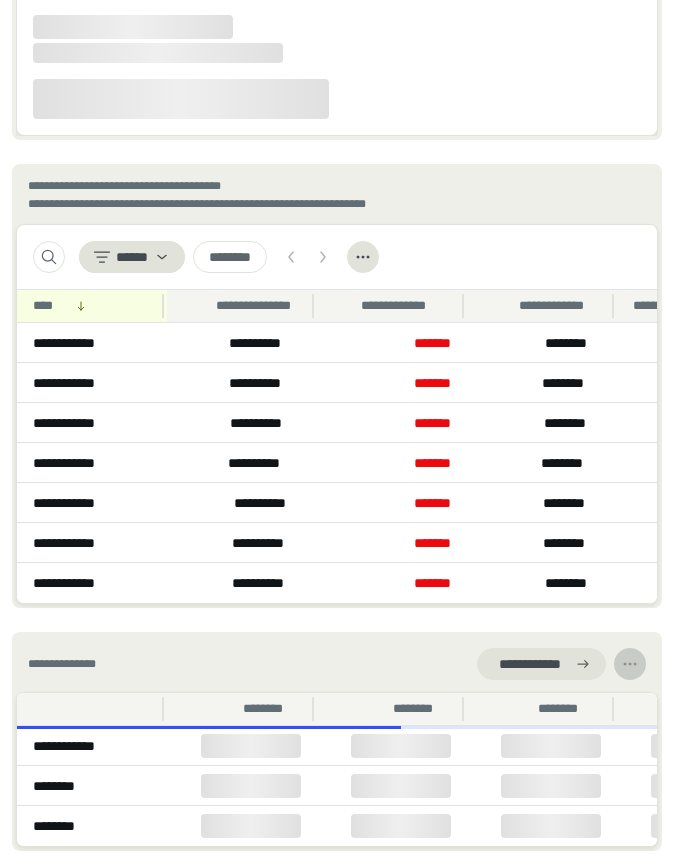 scroll, scrollTop: 2583, scrollLeft: 0, axis: vertical 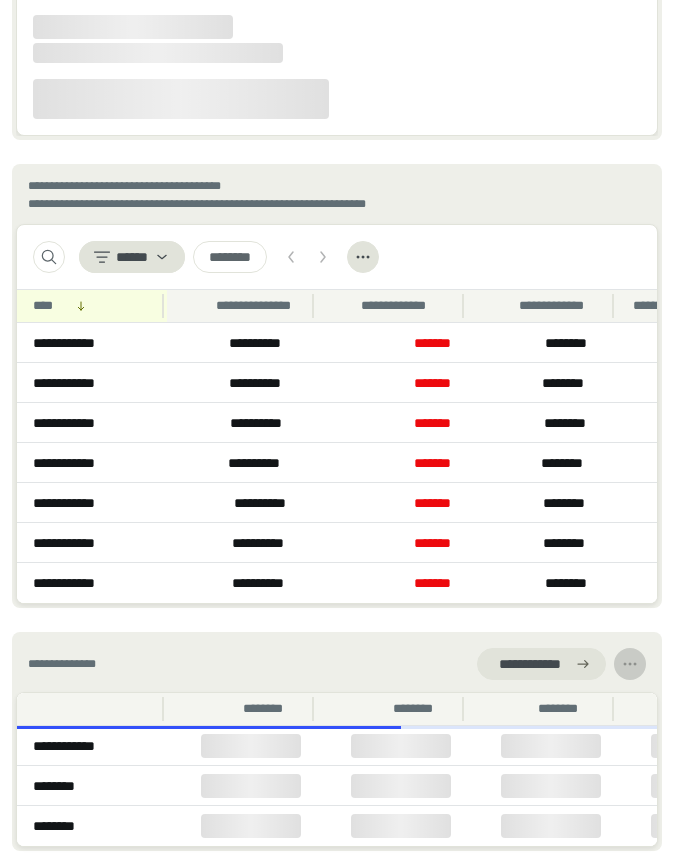 click on "**********" at bounding box center (529, 664) 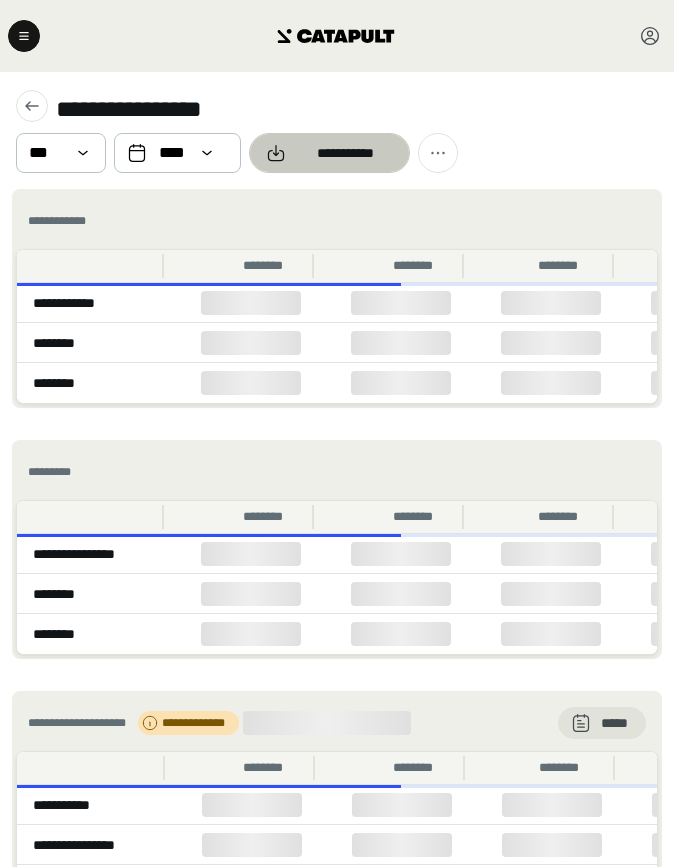 click at bounding box center [329, 153] 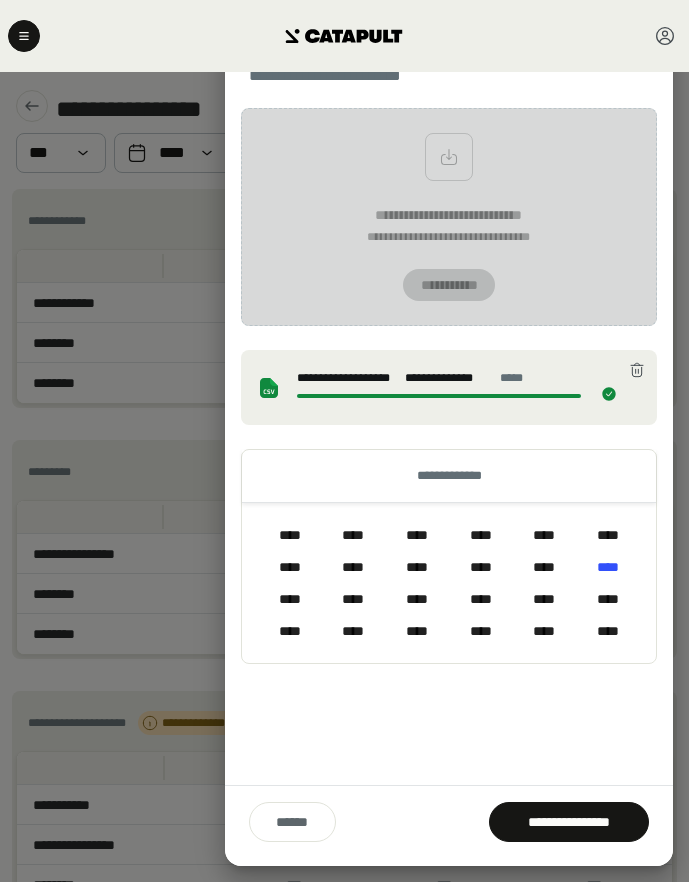 click on "[FIRST] [LAST] [STREET] [CITY], [STATE] [ZIP] [PHONE] [EMAIL] [SSN] [CC] [DOB]" at bounding box center [449, 444] 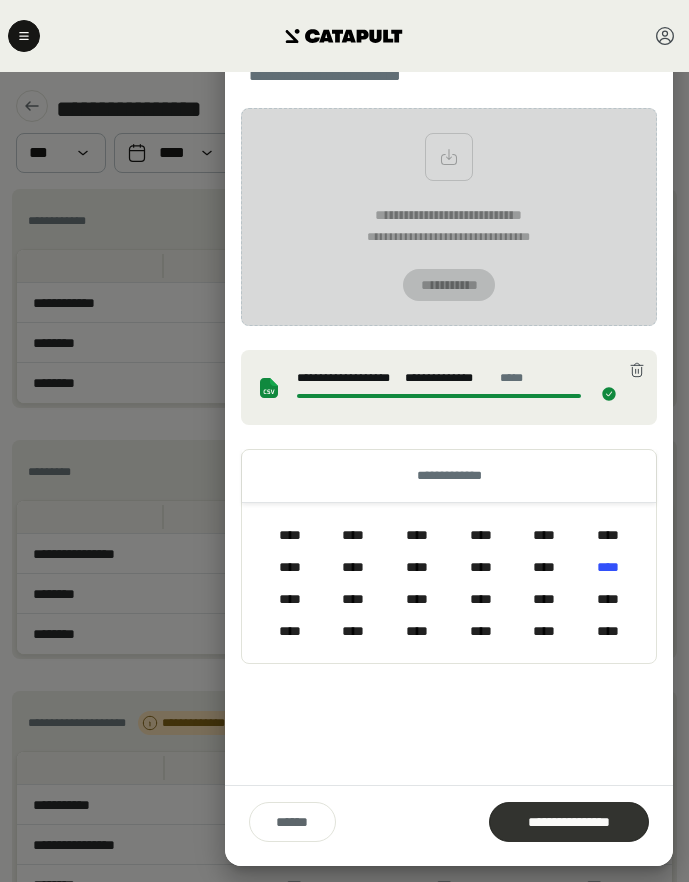 click on "**********" at bounding box center (569, 822) 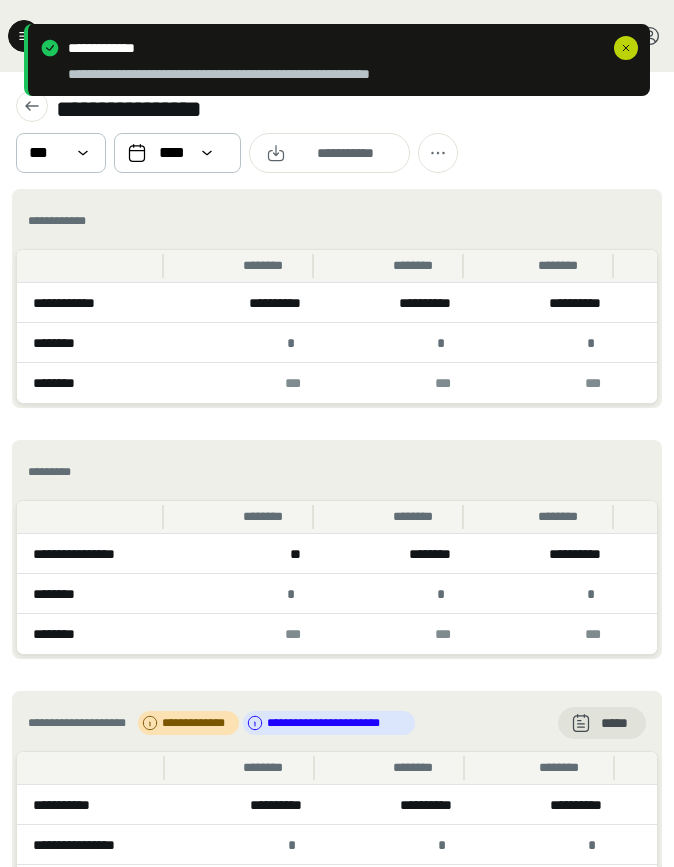 click 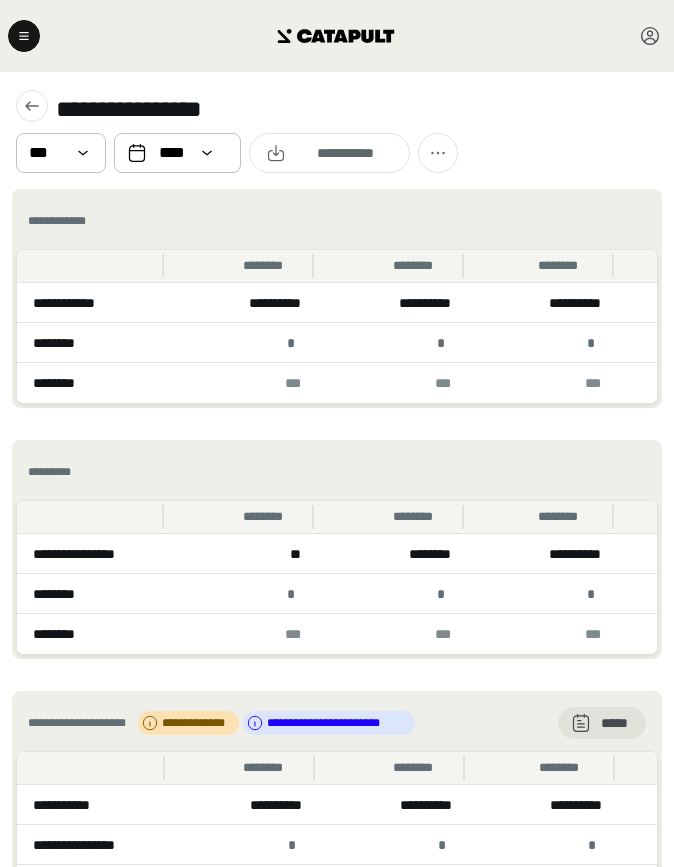 drag, startPoint x: 510, startPoint y: 183, endPoint x: 308, endPoint y: 130, distance: 208.83725 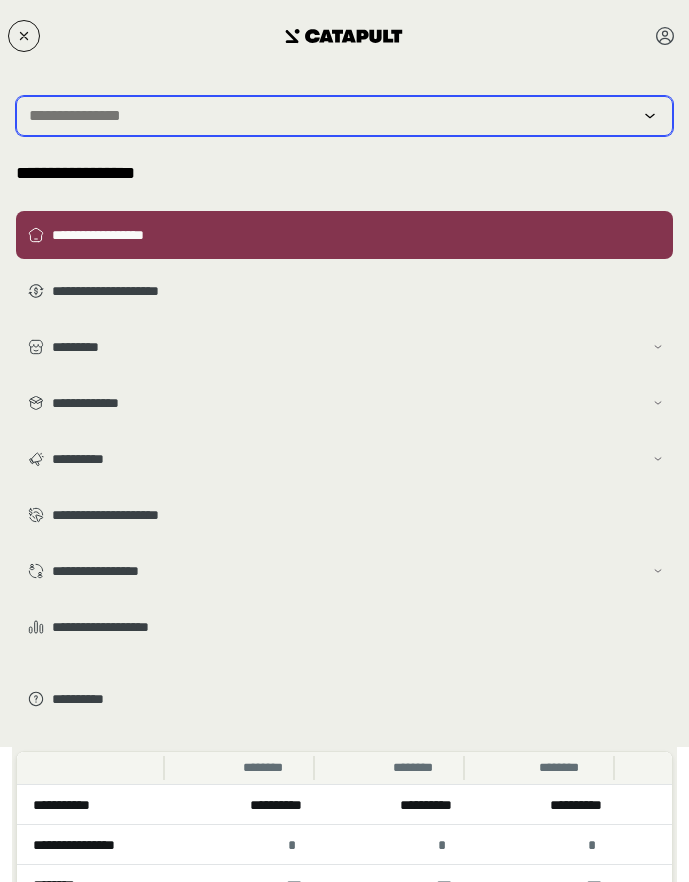 click at bounding box center (330, 116) 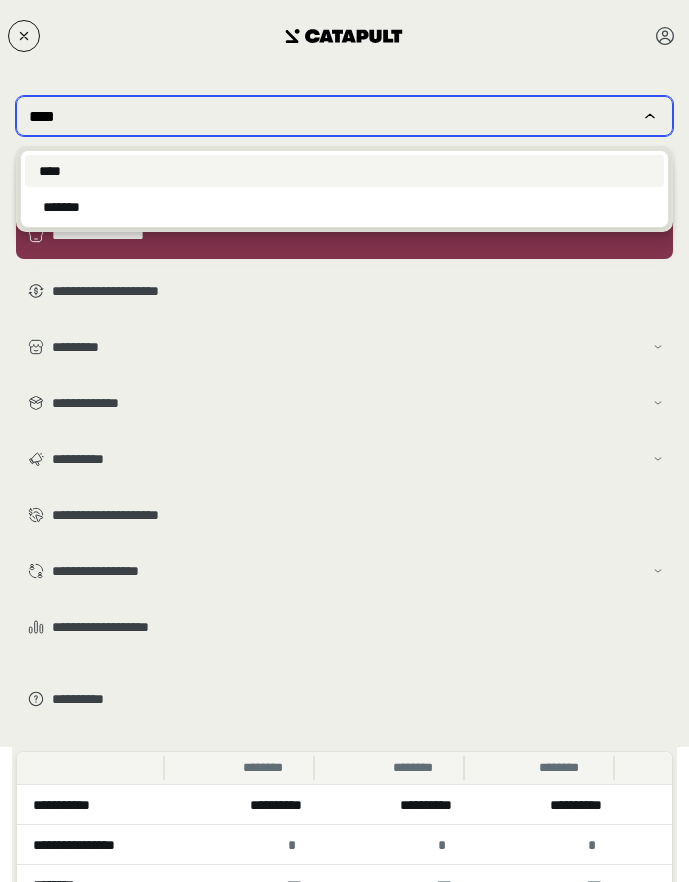 type on "****" 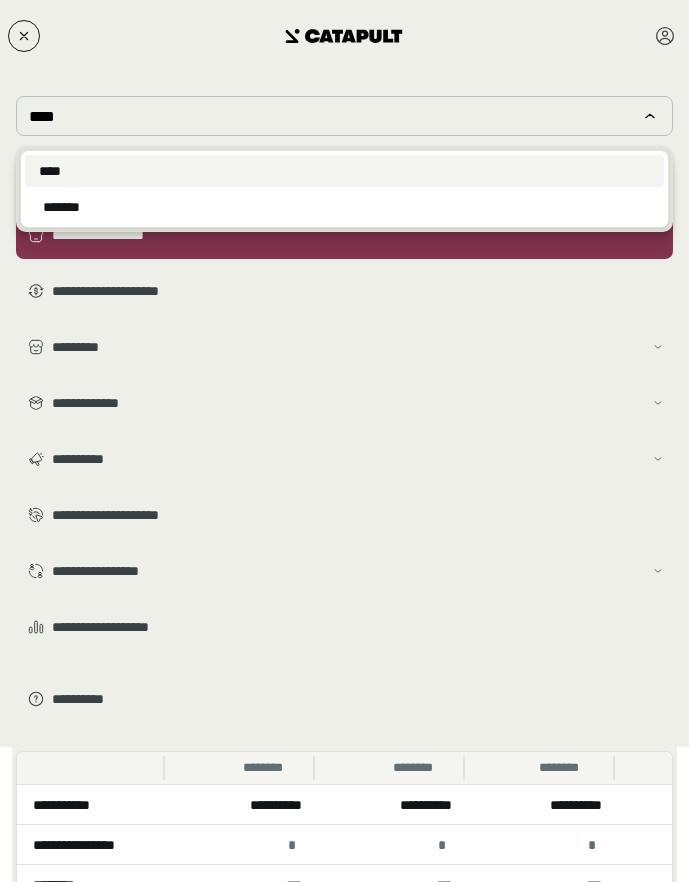 click on "****" at bounding box center [344, 171] 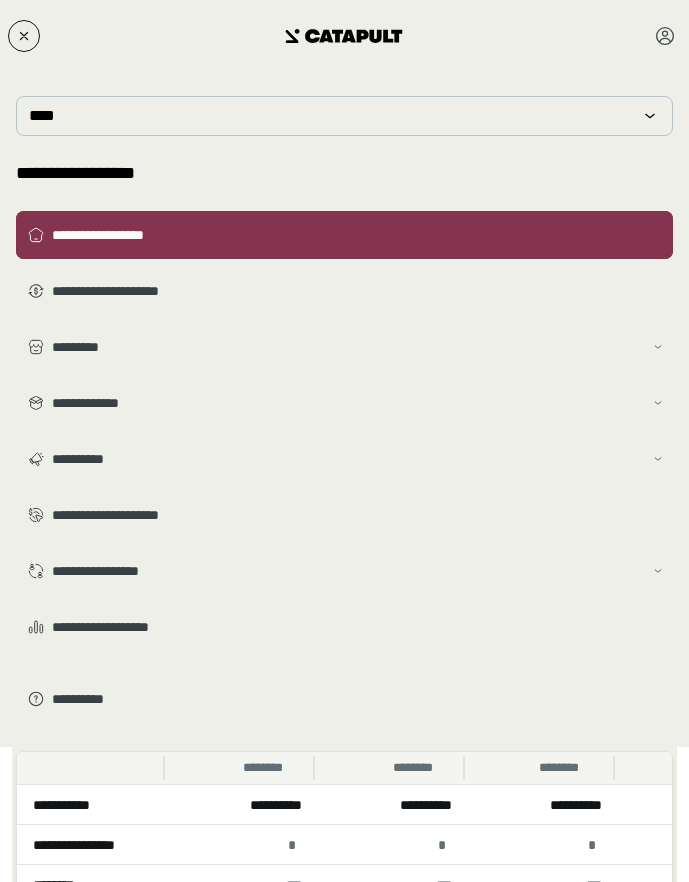 click on "**********" at bounding box center [358, 235] 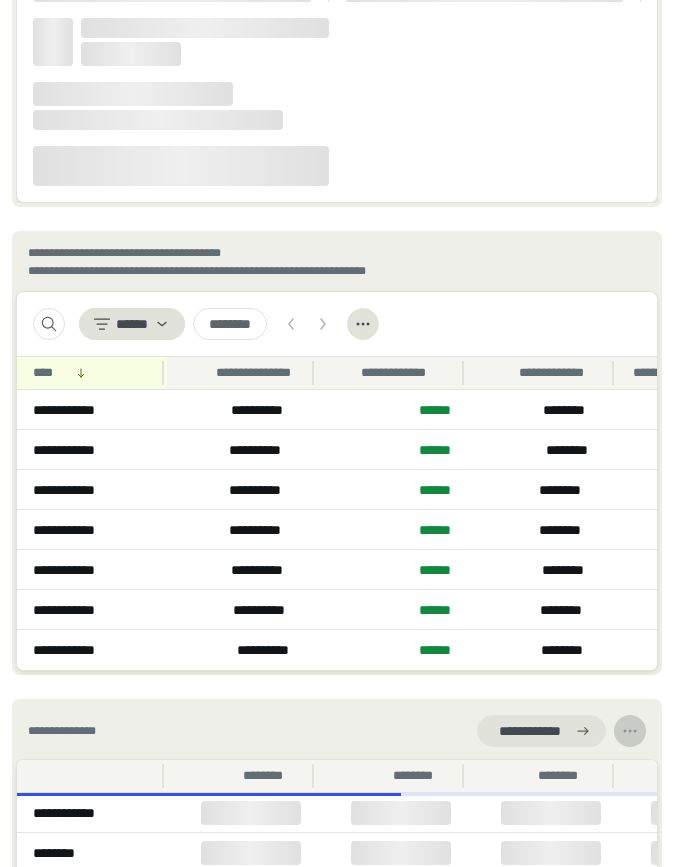 scroll, scrollTop: 2583, scrollLeft: 0, axis: vertical 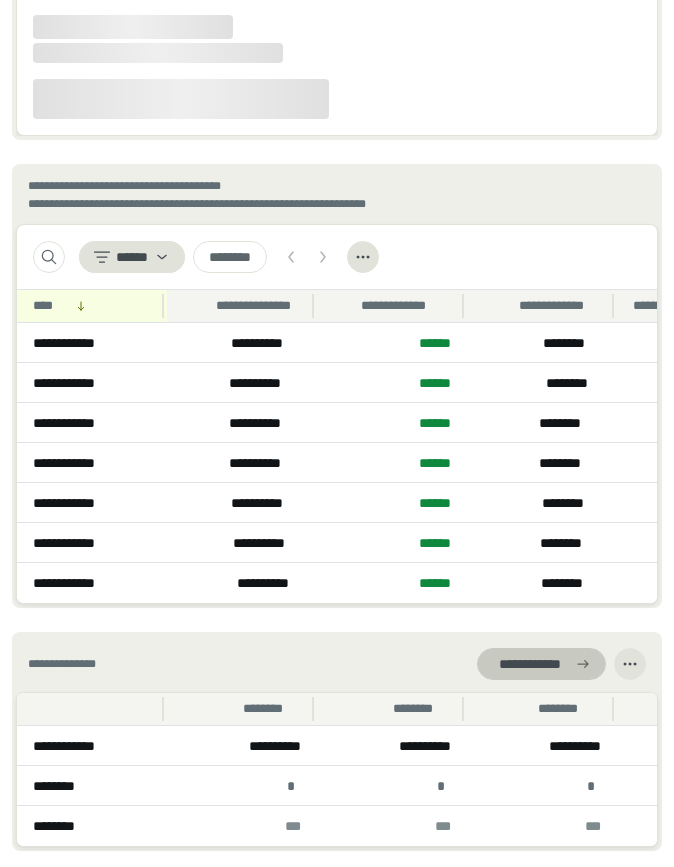click at bounding box center (541, 664) 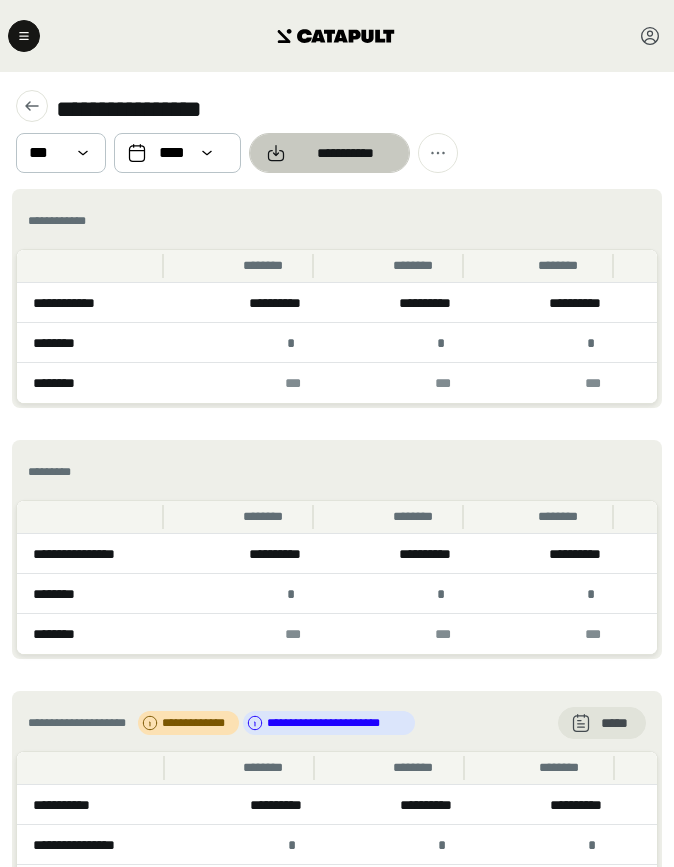 click at bounding box center [329, 153] 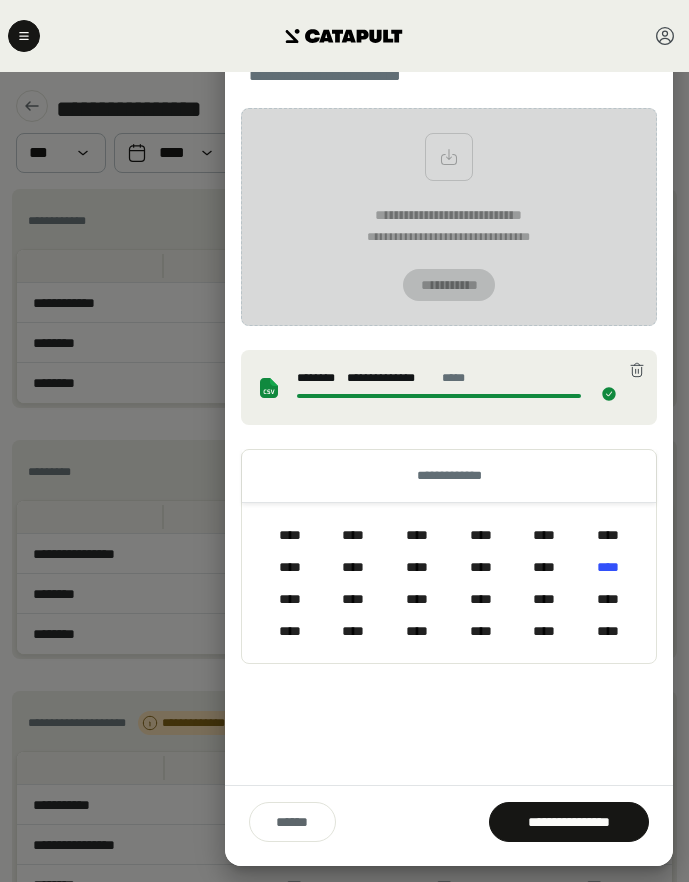 click on "[FIRST] [LAST] [STREET] [CITY], [STATE] [ZIP] [PHONE] [EMAIL] [SSN] [CC] [DOB]" at bounding box center [449, 444] 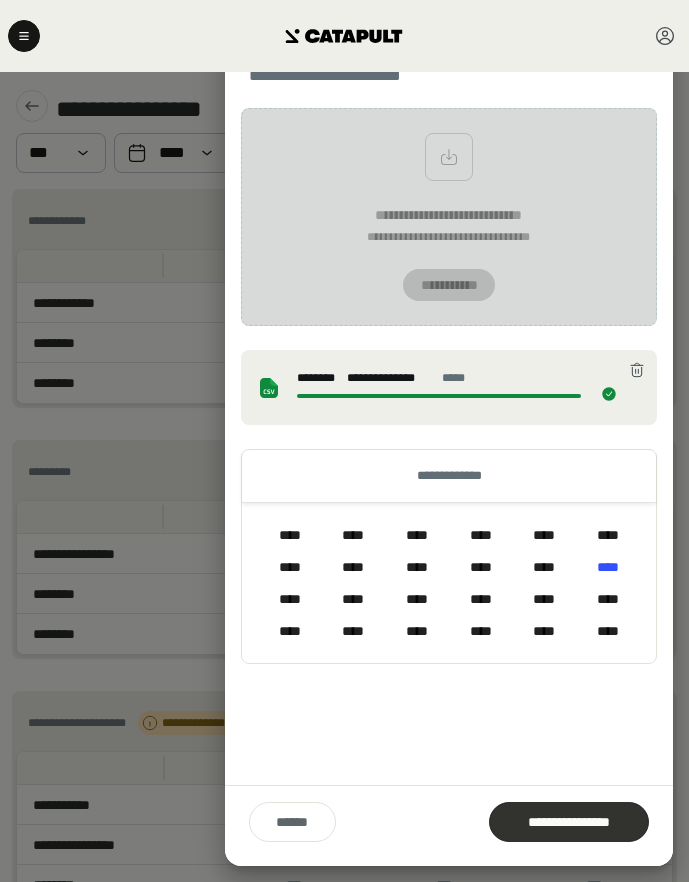 click on "**********" at bounding box center [569, 822] 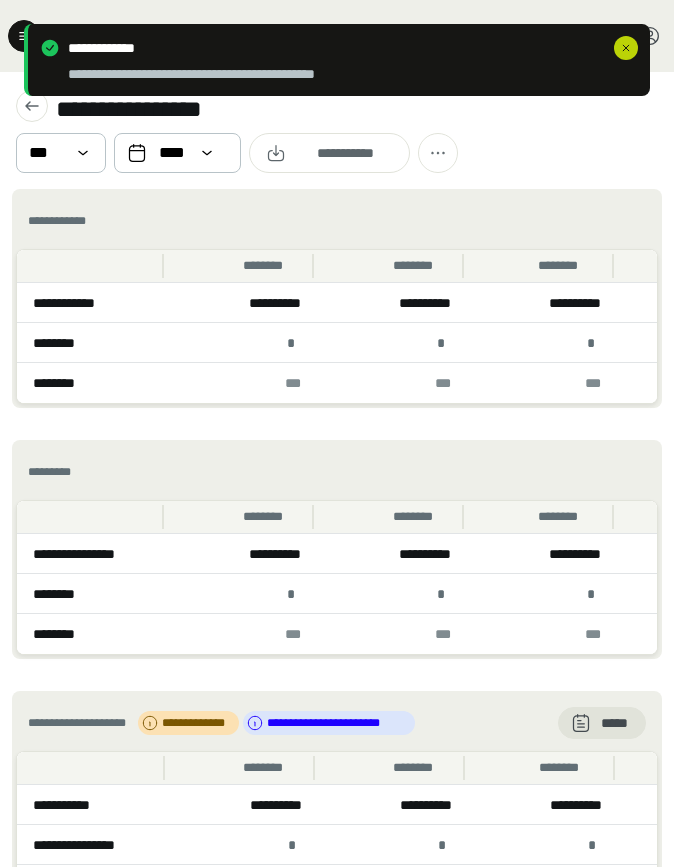 click 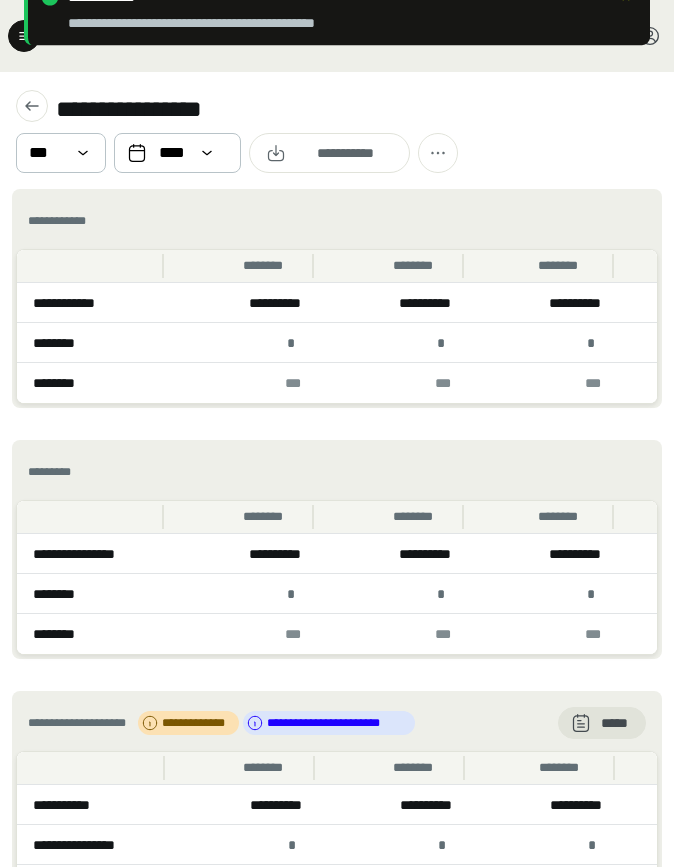 click on "**********" at bounding box center [337, 130] 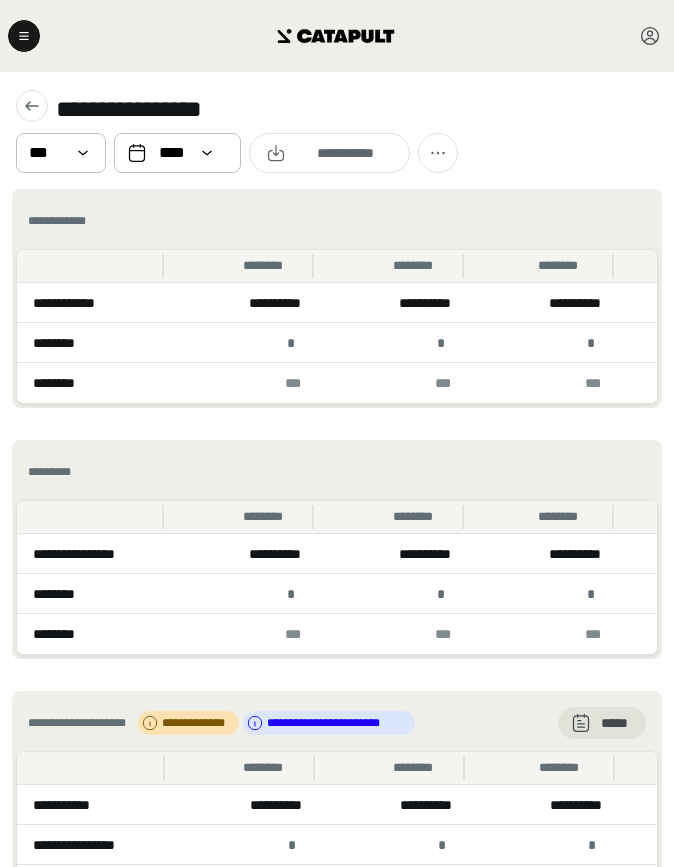 click 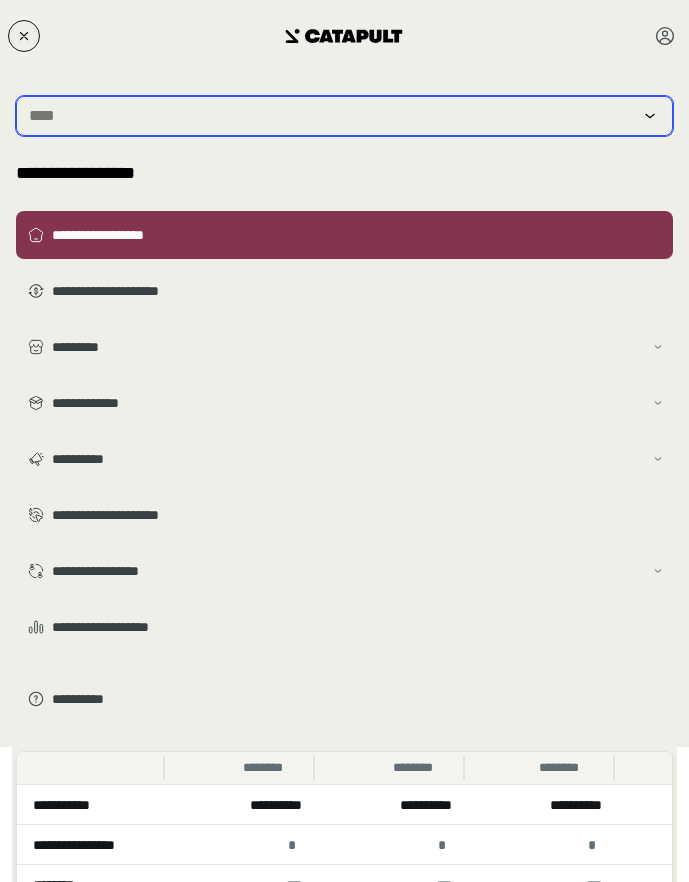 click at bounding box center (330, 116) 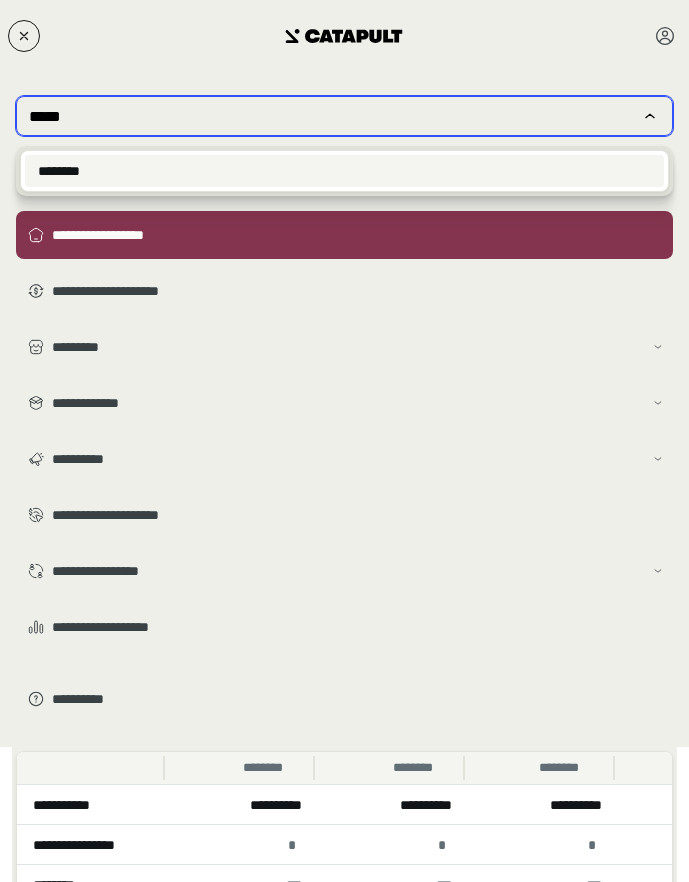 type on "****" 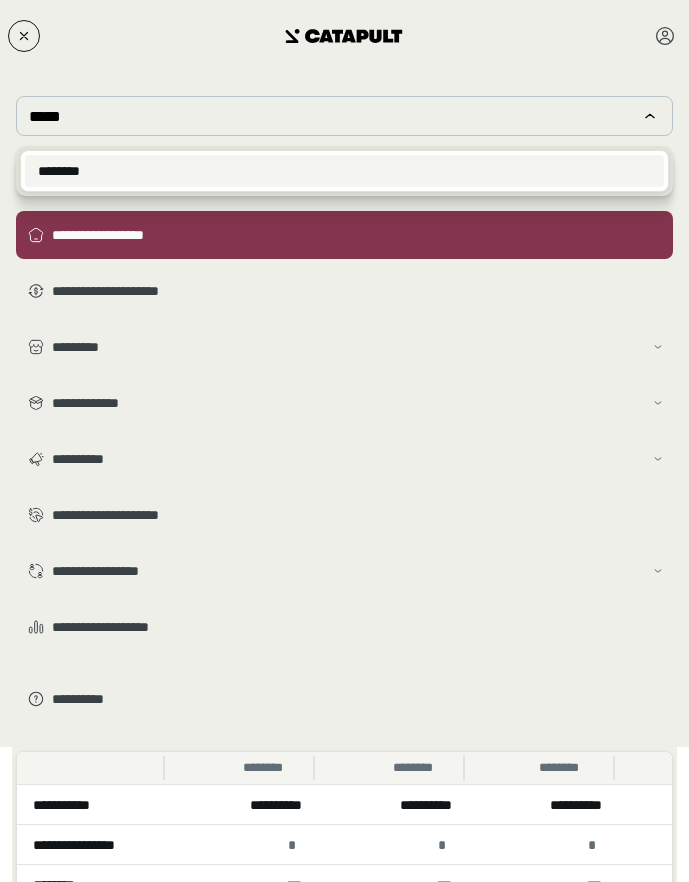 click on "********" at bounding box center (59, 171) 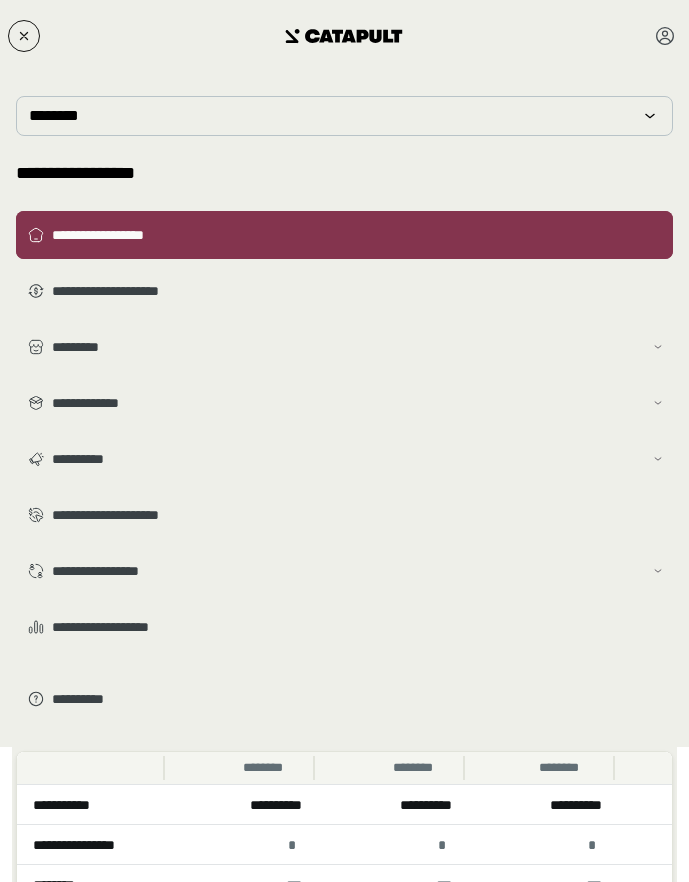 click on "**********" at bounding box center [344, 235] 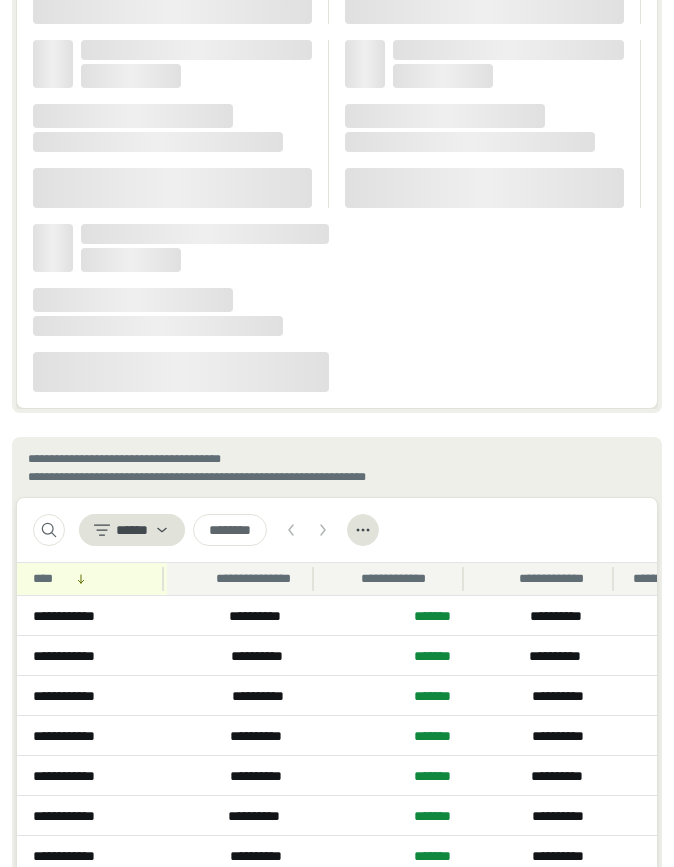 scroll, scrollTop: 2583, scrollLeft: 0, axis: vertical 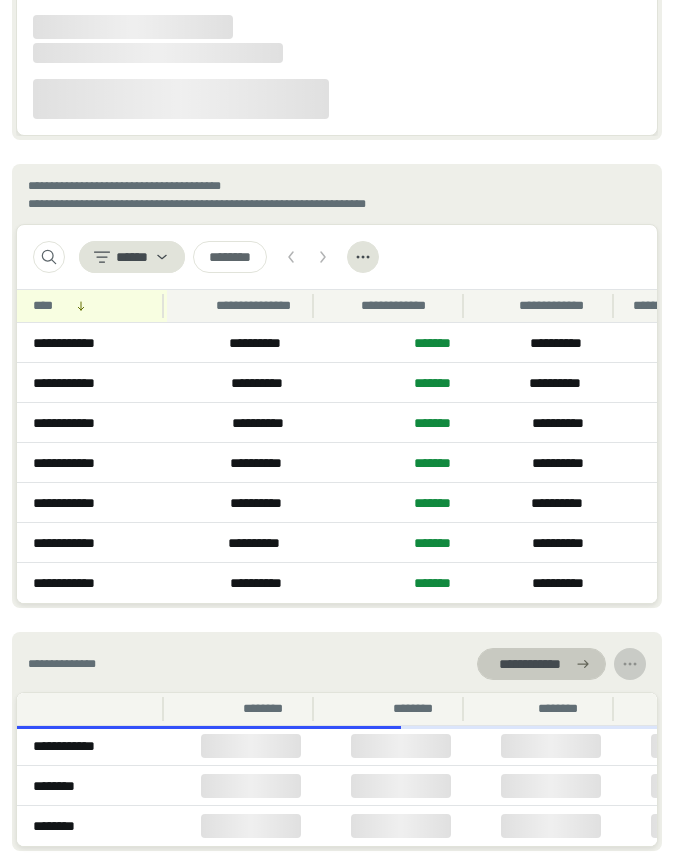 click on "**********" at bounding box center (529, 664) 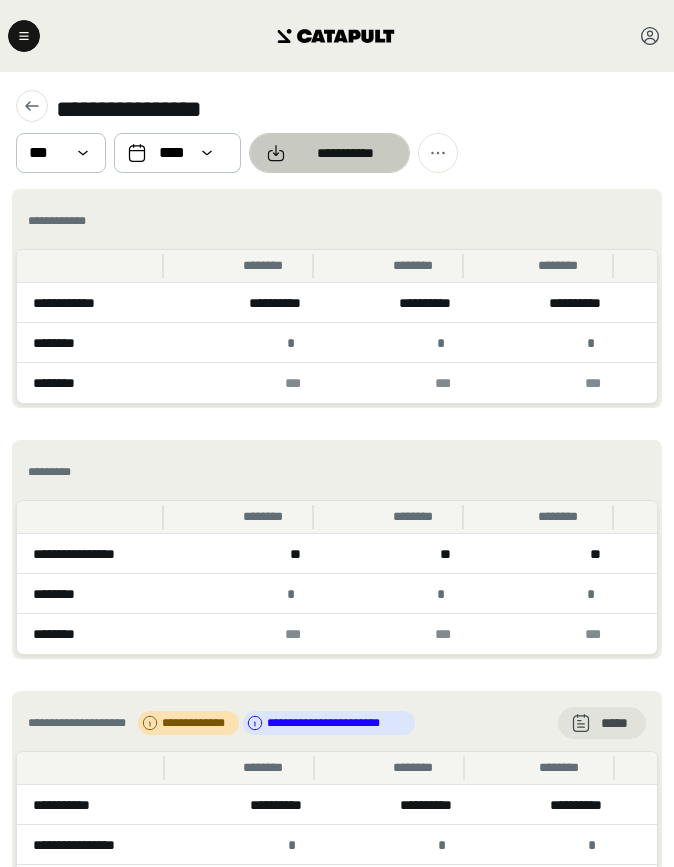 drag, startPoint x: 338, startPoint y: 125, endPoint x: 341, endPoint y: 139, distance: 14.3178215 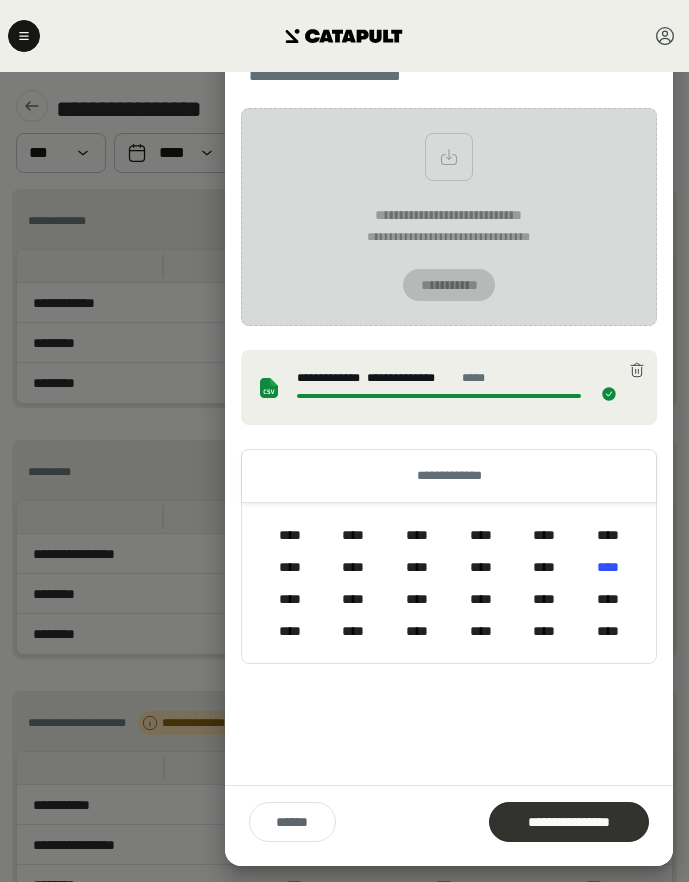 click on "**********" at bounding box center (569, 822) 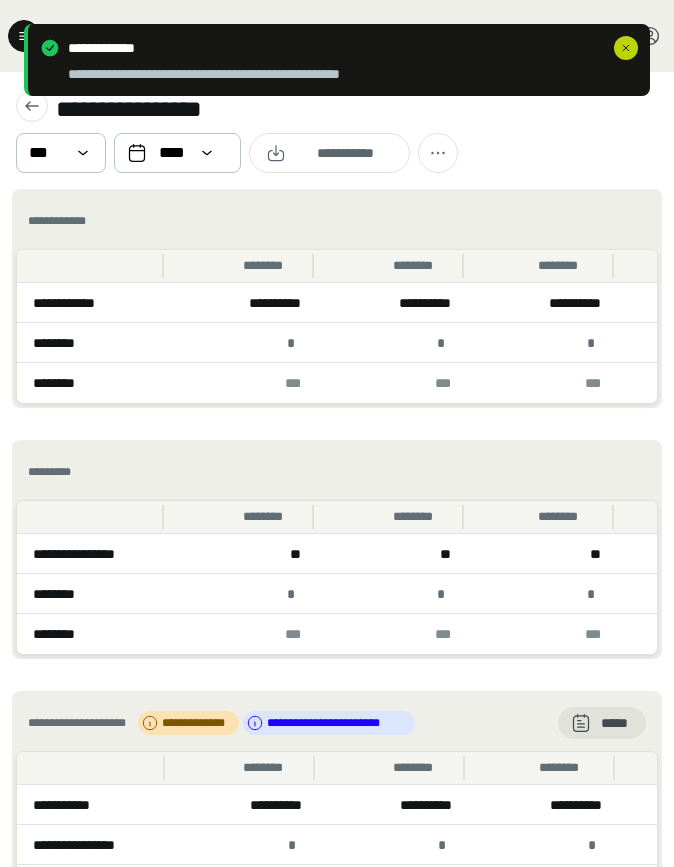 click 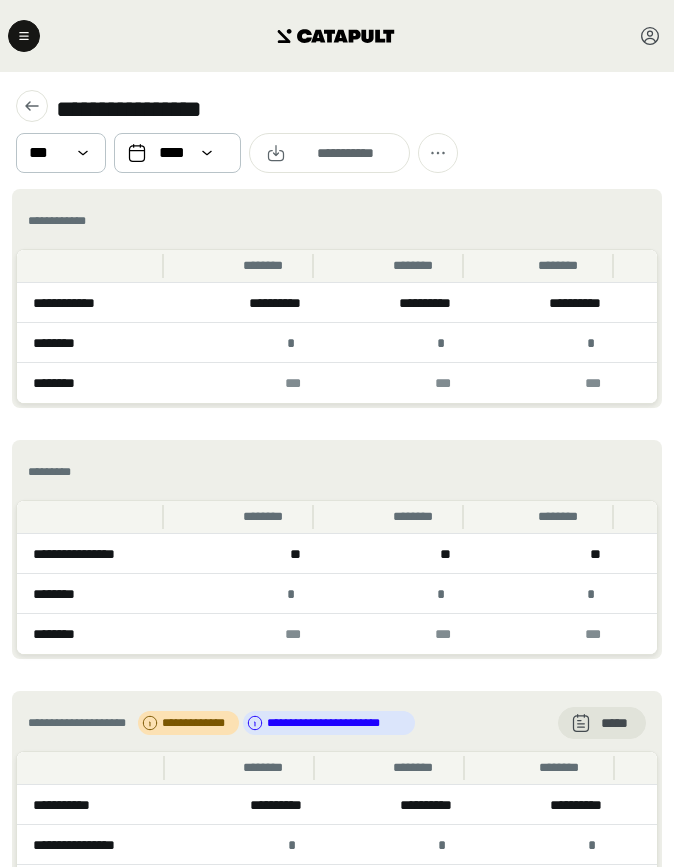 click 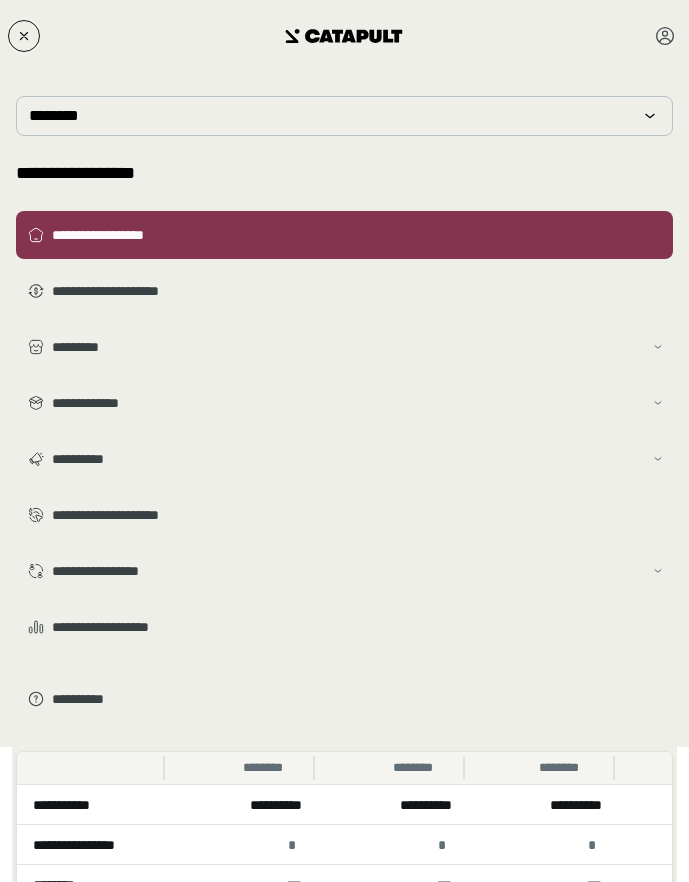 click on "[FIRST] [LAST] [STREET] [CITY], [STATE] [ZIP] [PHONE] [EMAIL] [SSN] [CC] [DOB]" at bounding box center (344, 409) 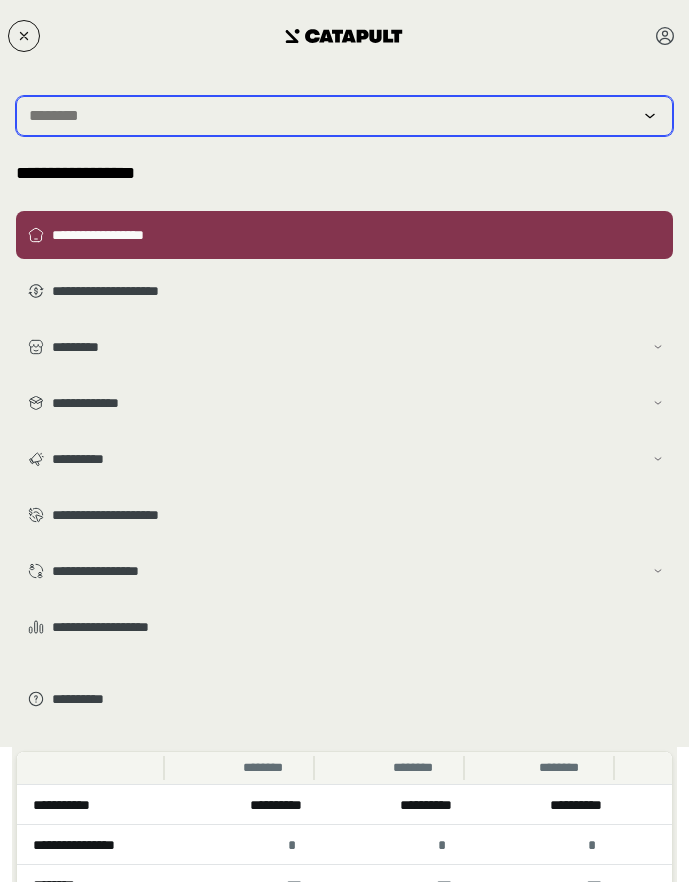 click at bounding box center [330, 116] 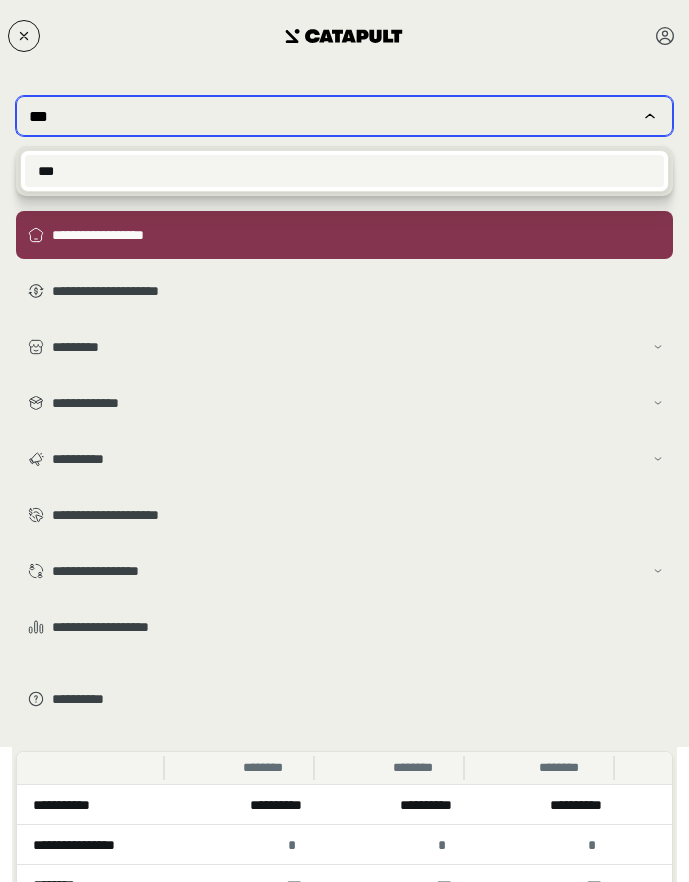 type on "***" 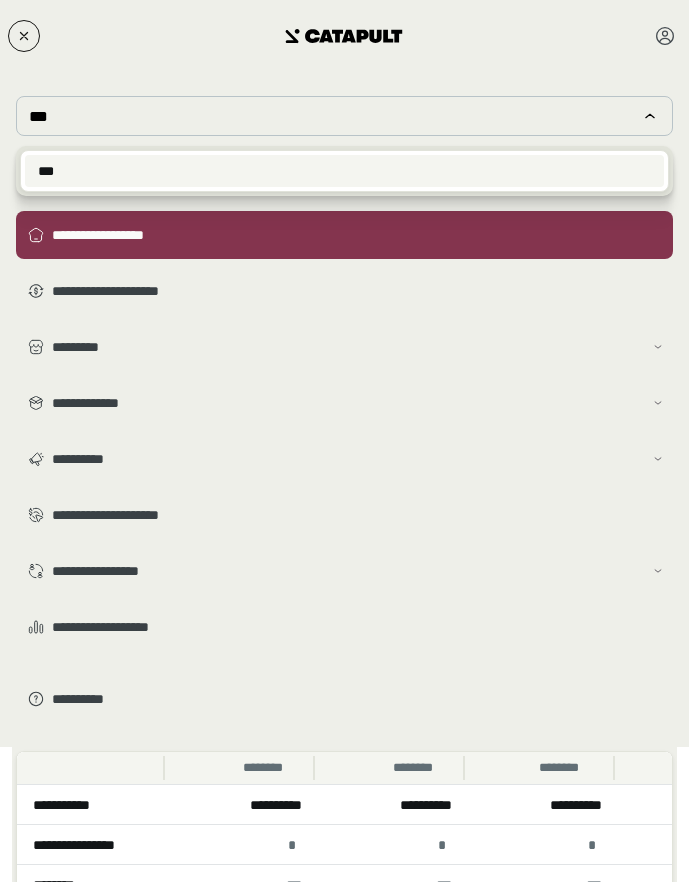 click on "***" at bounding box center [344, 171] 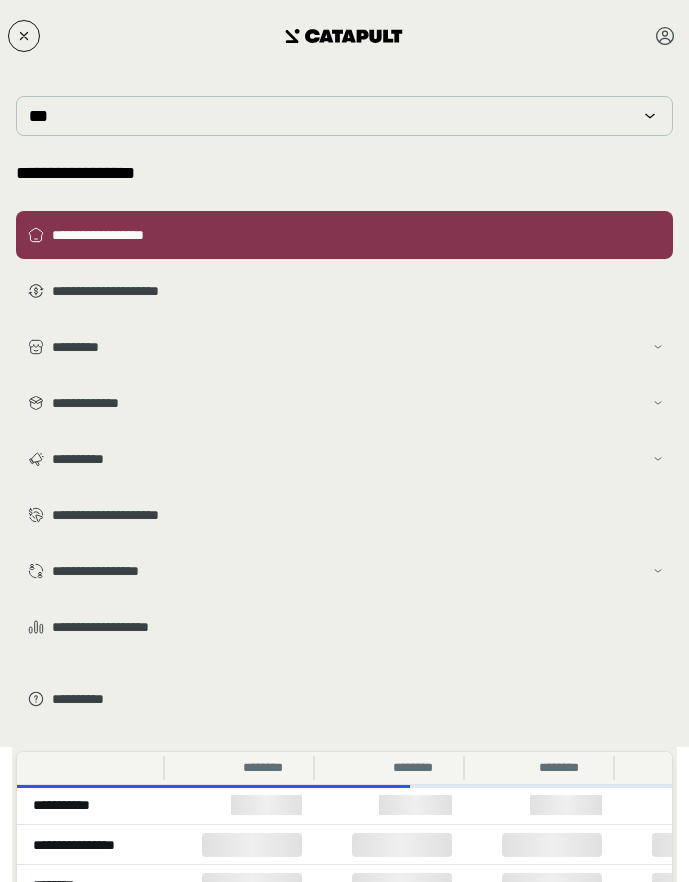 type 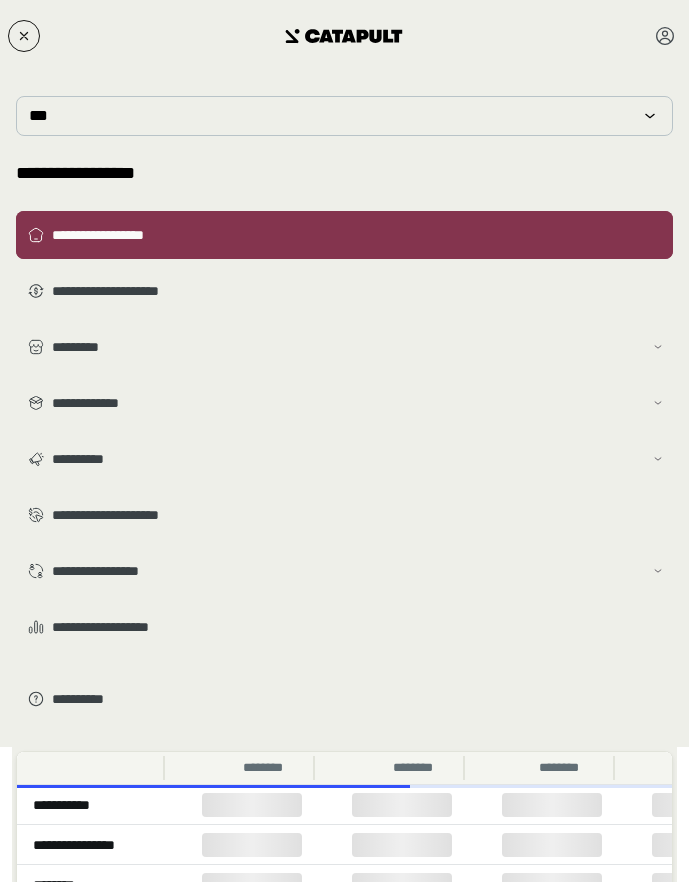 click on "**********" at bounding box center (344, 235) 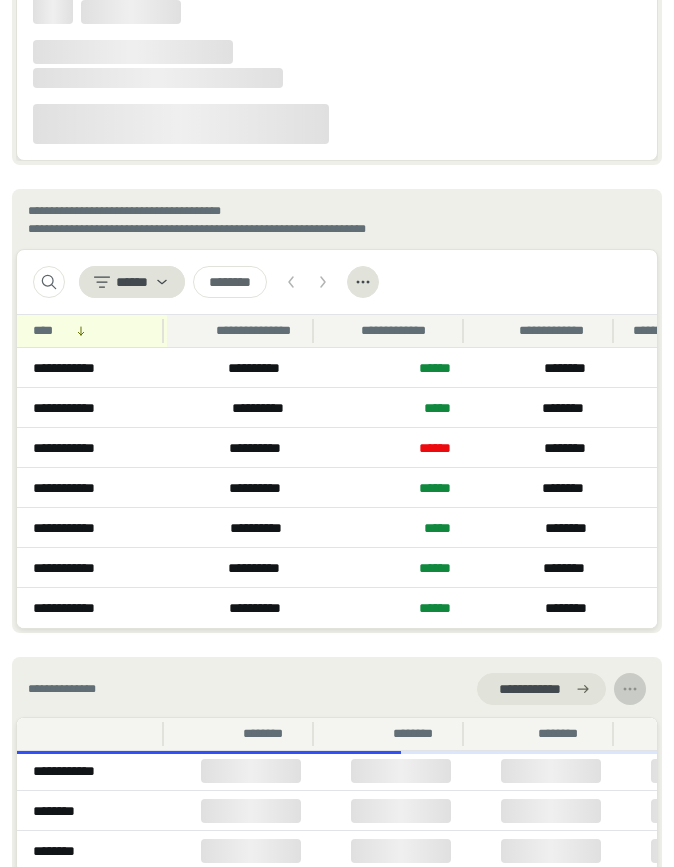 scroll, scrollTop: 2583, scrollLeft: 0, axis: vertical 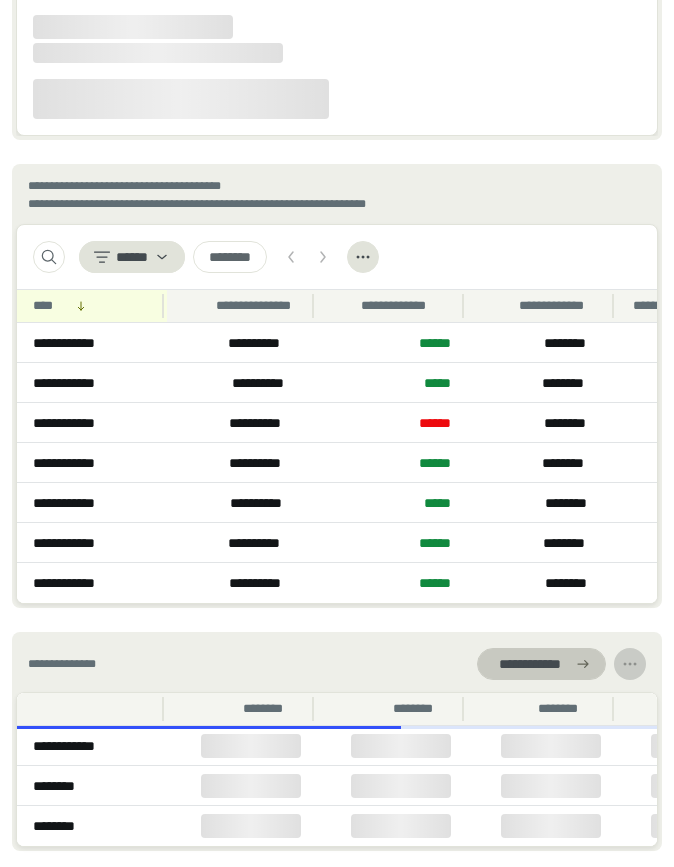 click on "**********" at bounding box center (529, 664) 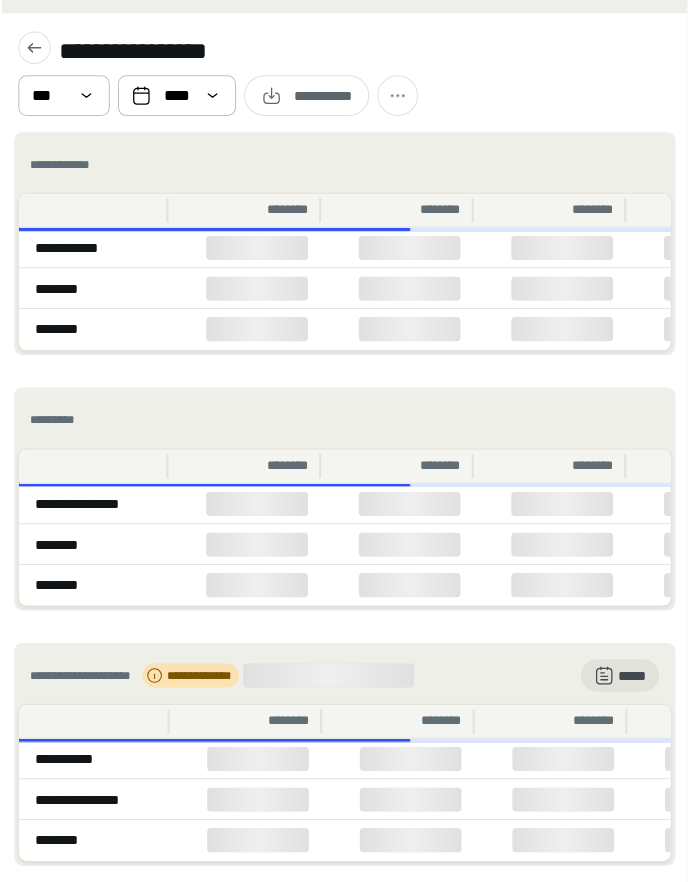 scroll, scrollTop: 0, scrollLeft: 0, axis: both 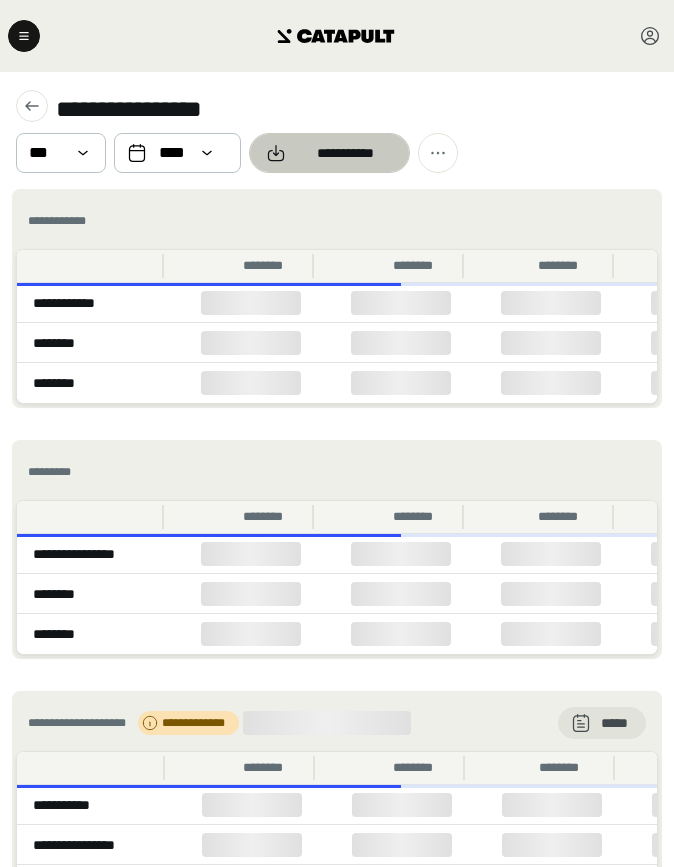 click on "**********" at bounding box center (345, 153) 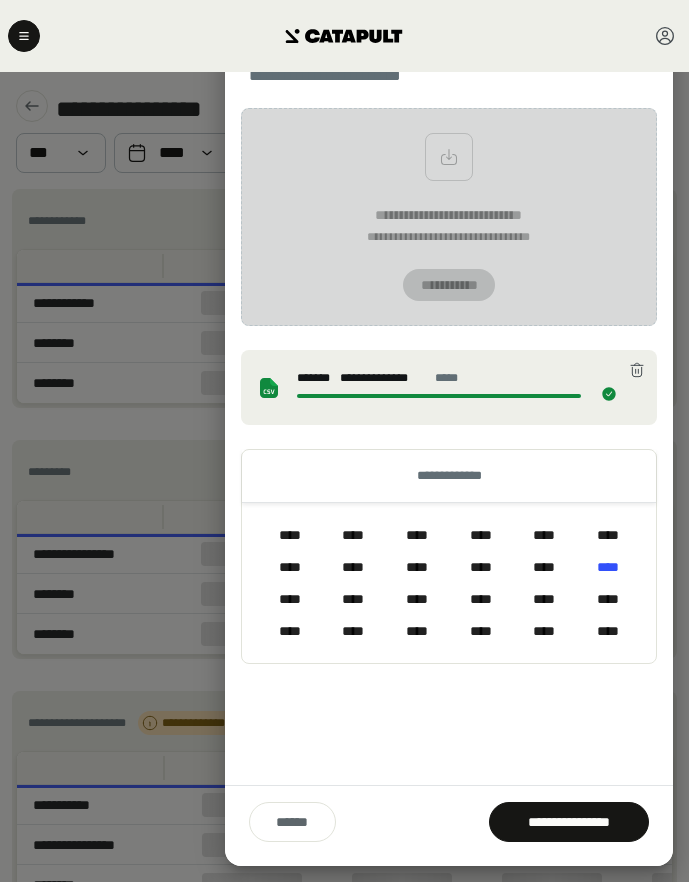 drag, startPoint x: 411, startPoint y: 724, endPoint x: 424, endPoint y: 733, distance: 15.811388 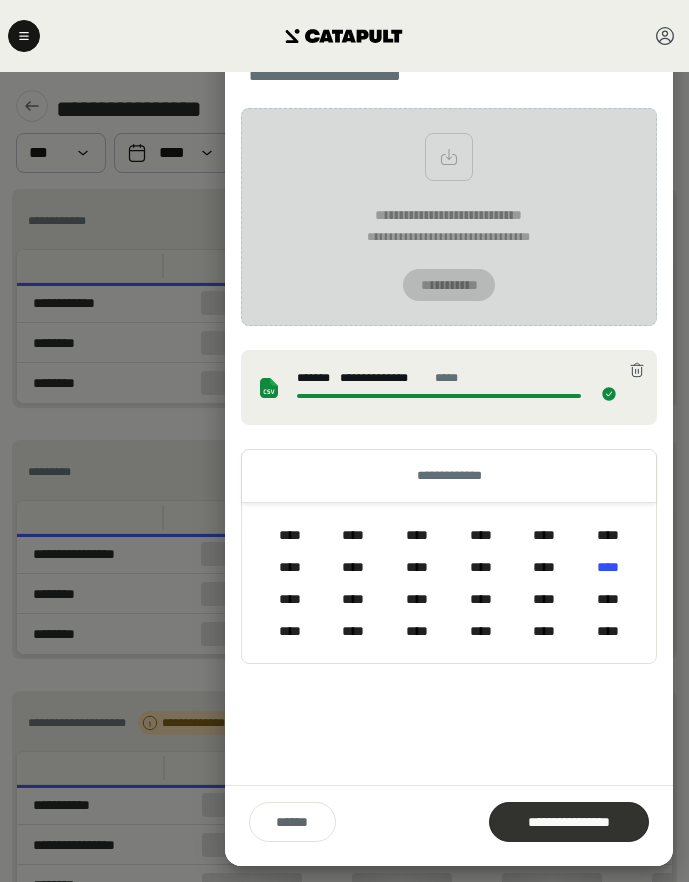 click on "[FIRST] [LAST]" at bounding box center [449, 825] 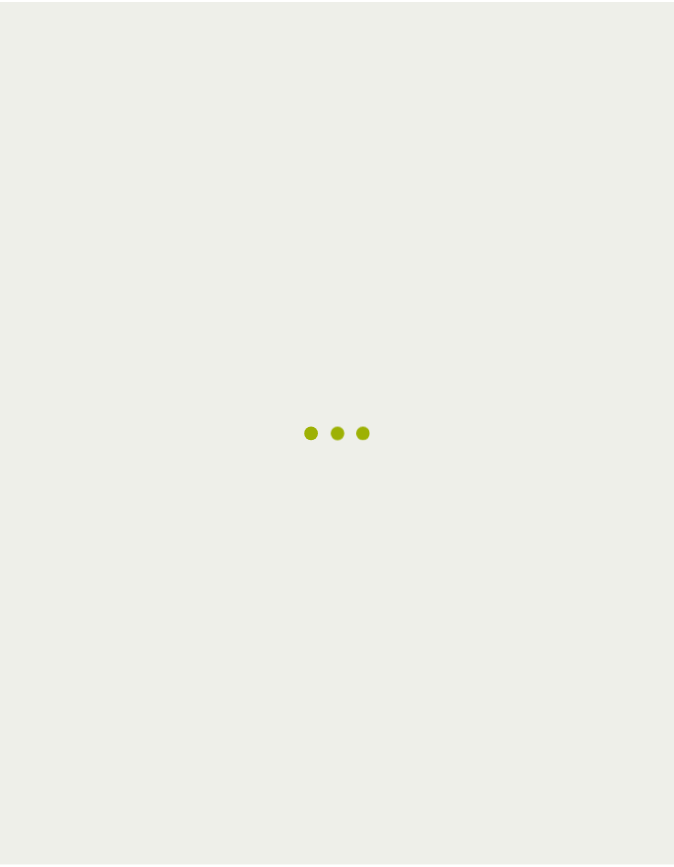 scroll, scrollTop: 0, scrollLeft: 0, axis: both 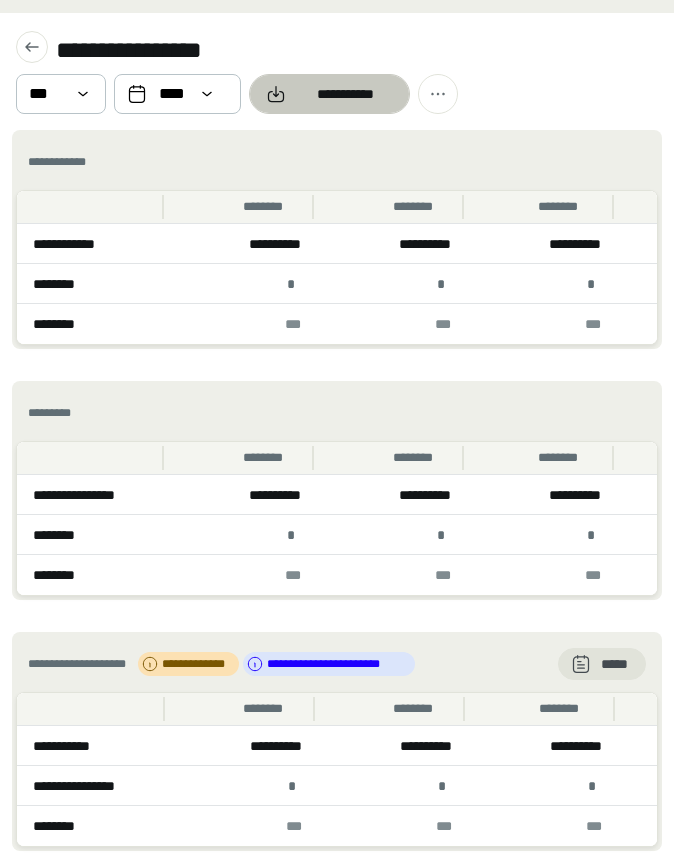 click on "**********" at bounding box center [345, 94] 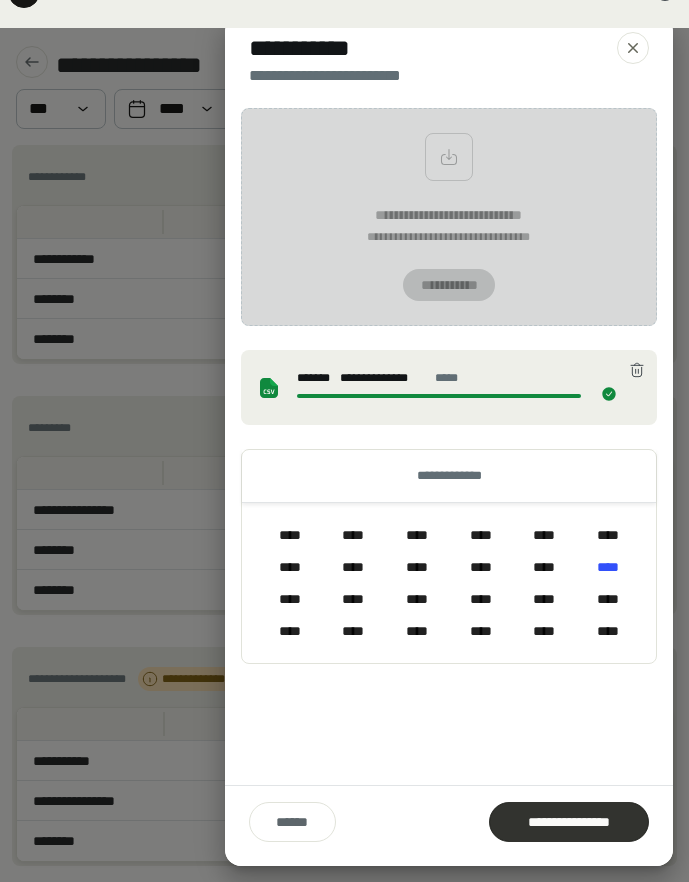 click on "**********" at bounding box center (569, 822) 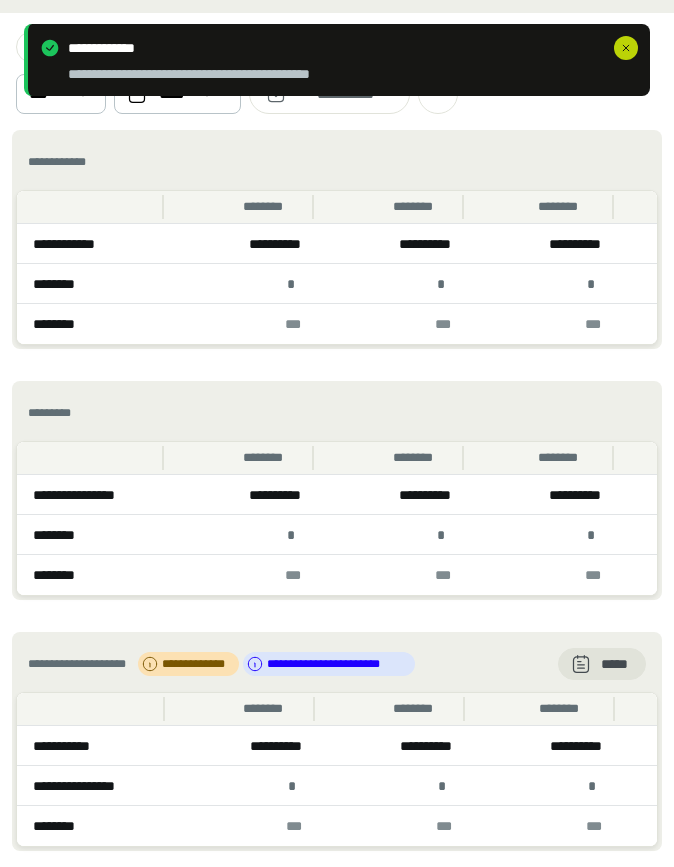 click 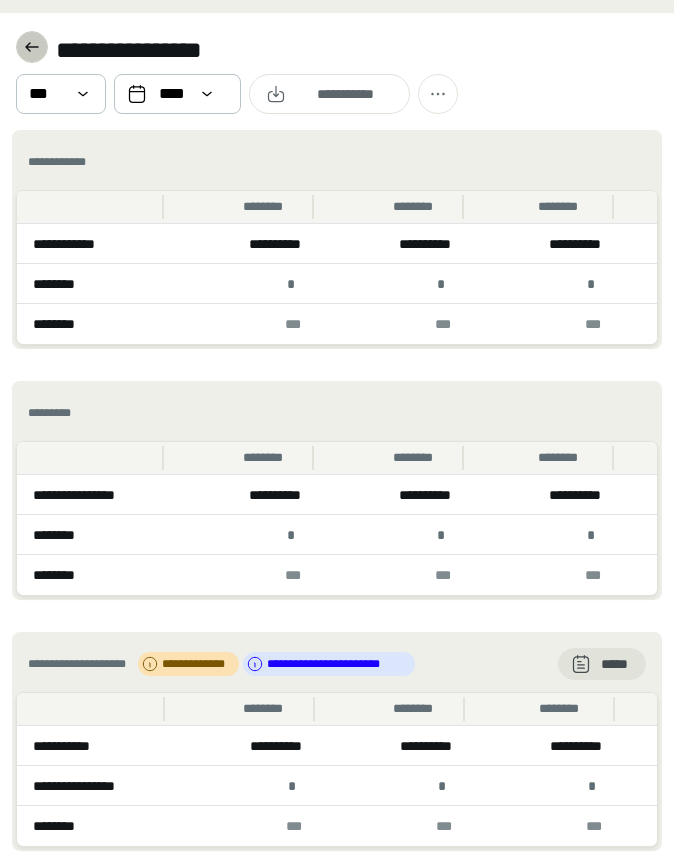 click 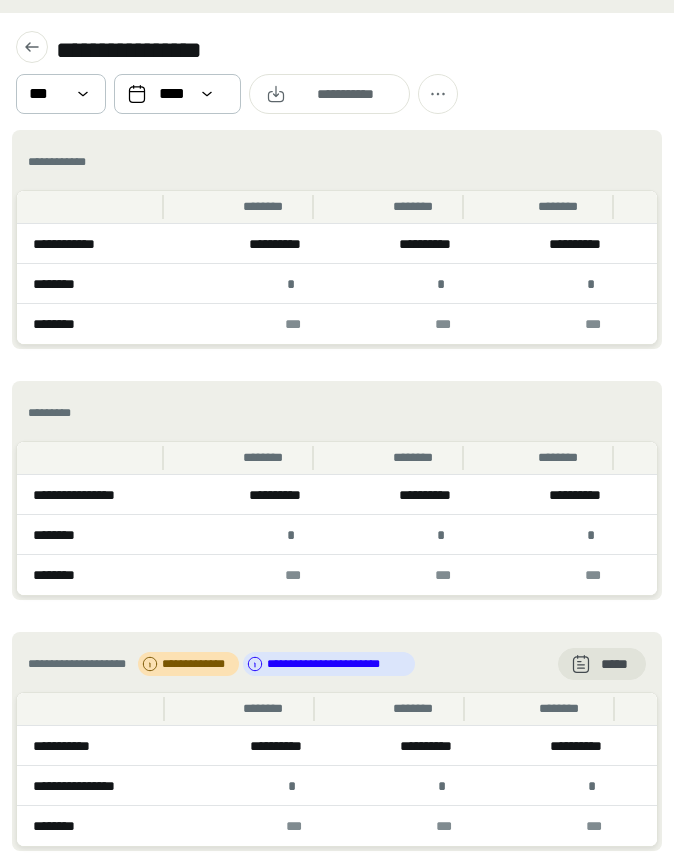 scroll, scrollTop: 0, scrollLeft: 0, axis: both 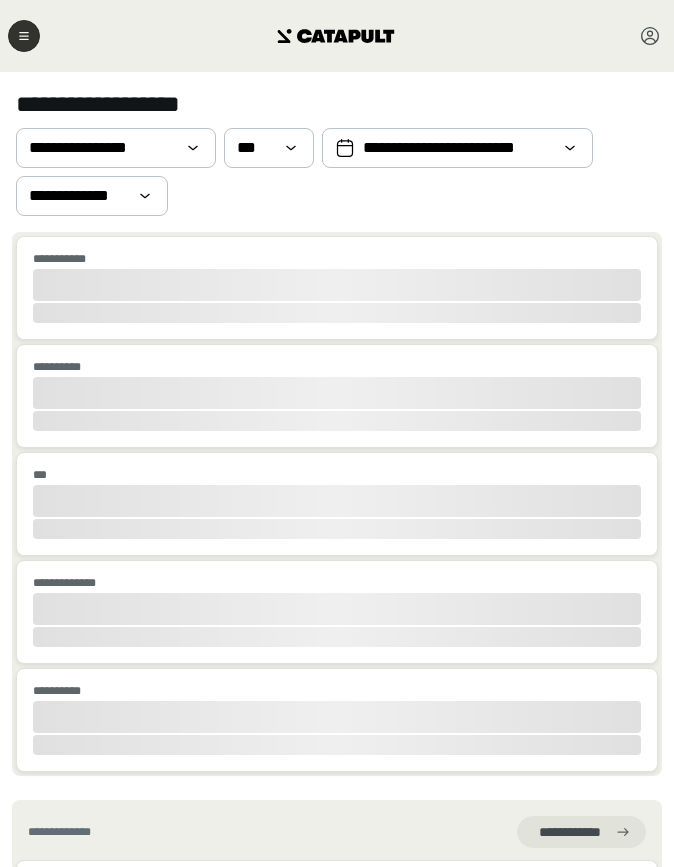 click 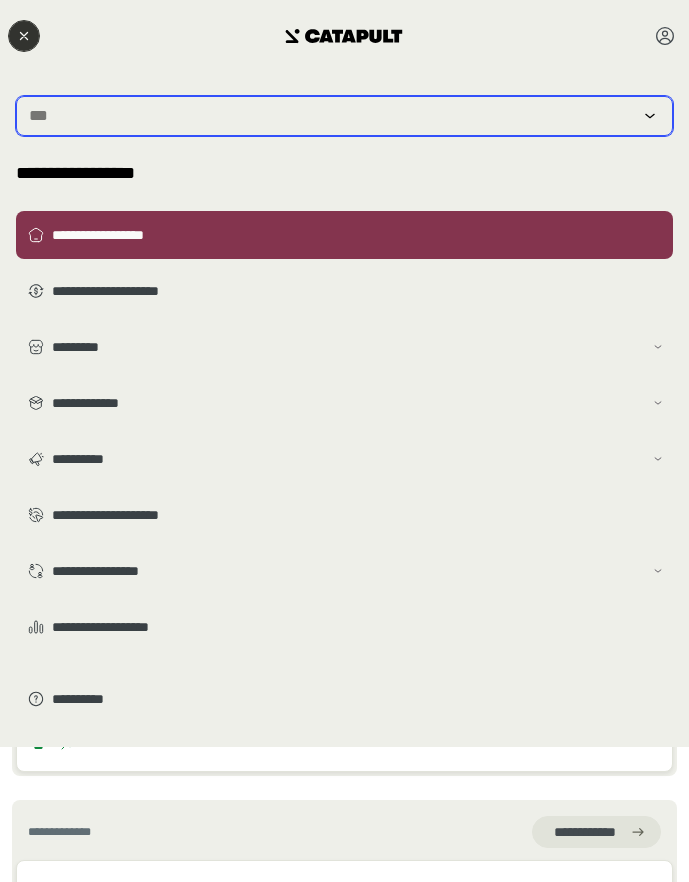 click at bounding box center (330, 116) 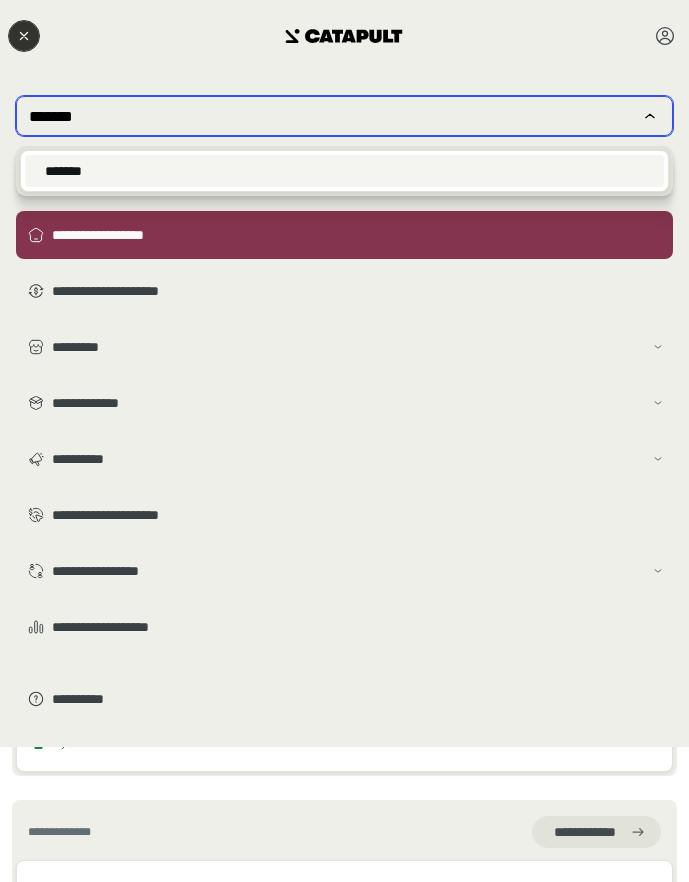type on "*******" 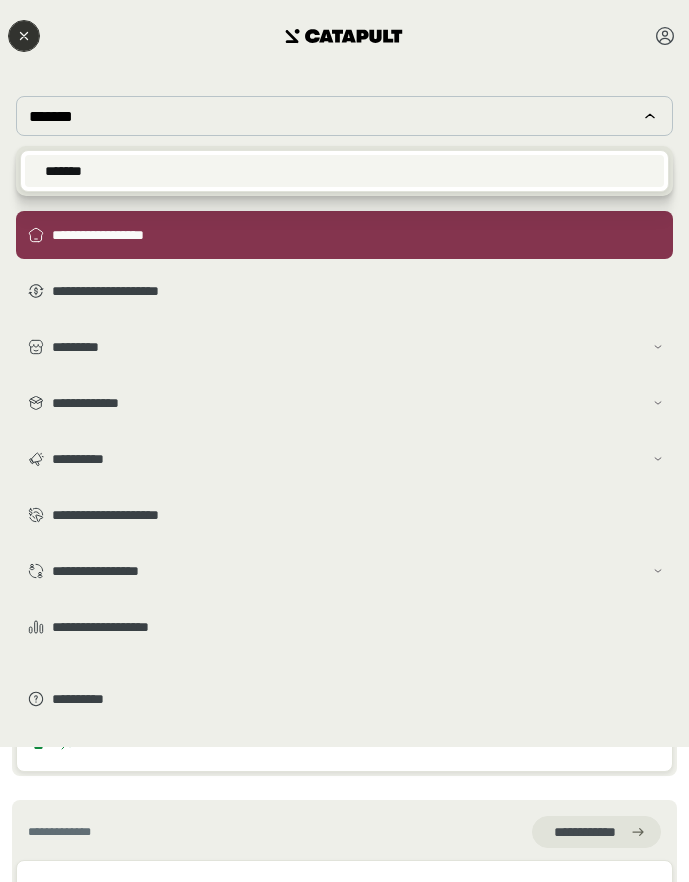 click on "*******" at bounding box center [344, 171] 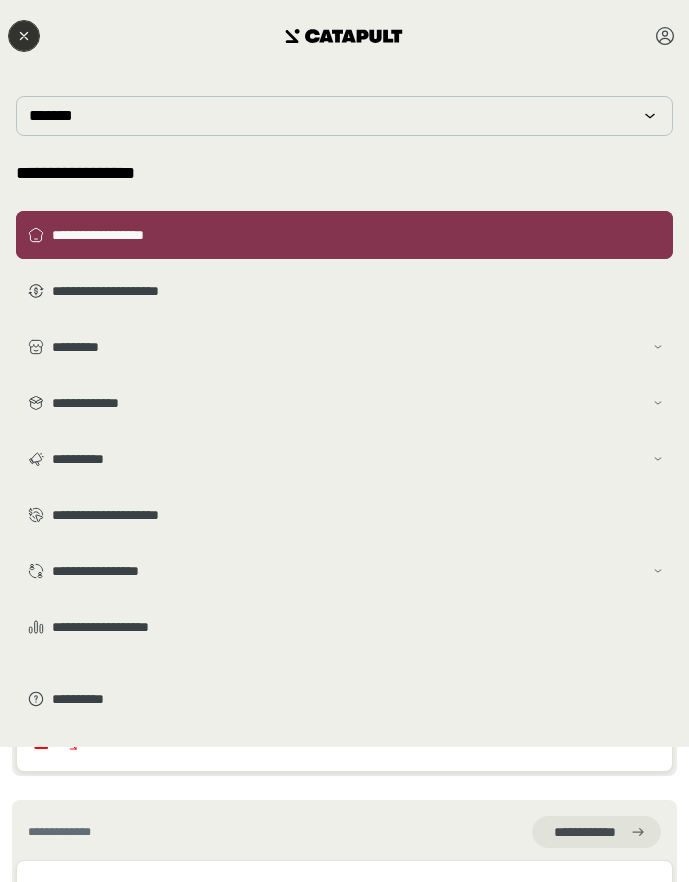 click on "**********" at bounding box center [358, 235] 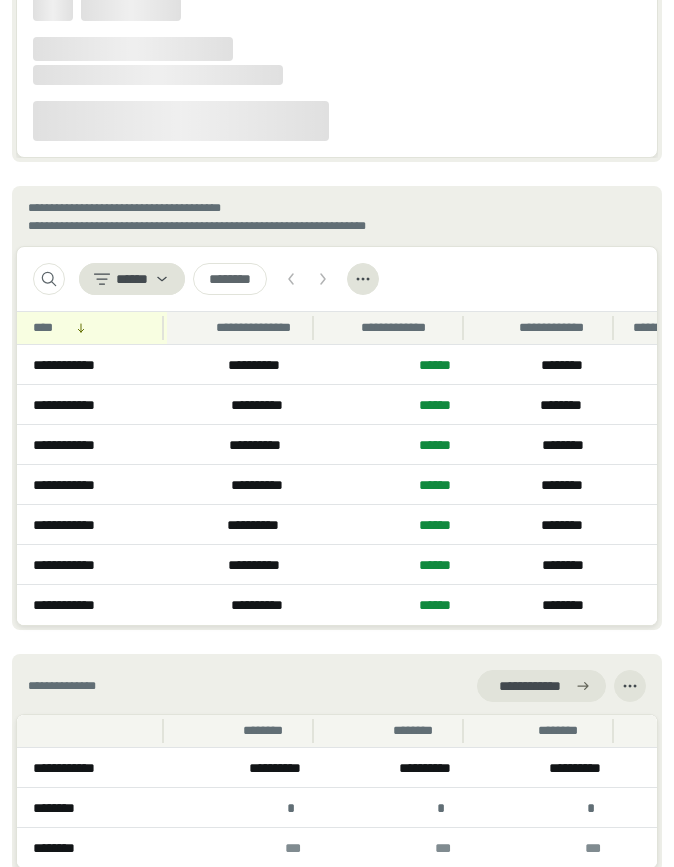 scroll, scrollTop: 2583, scrollLeft: 0, axis: vertical 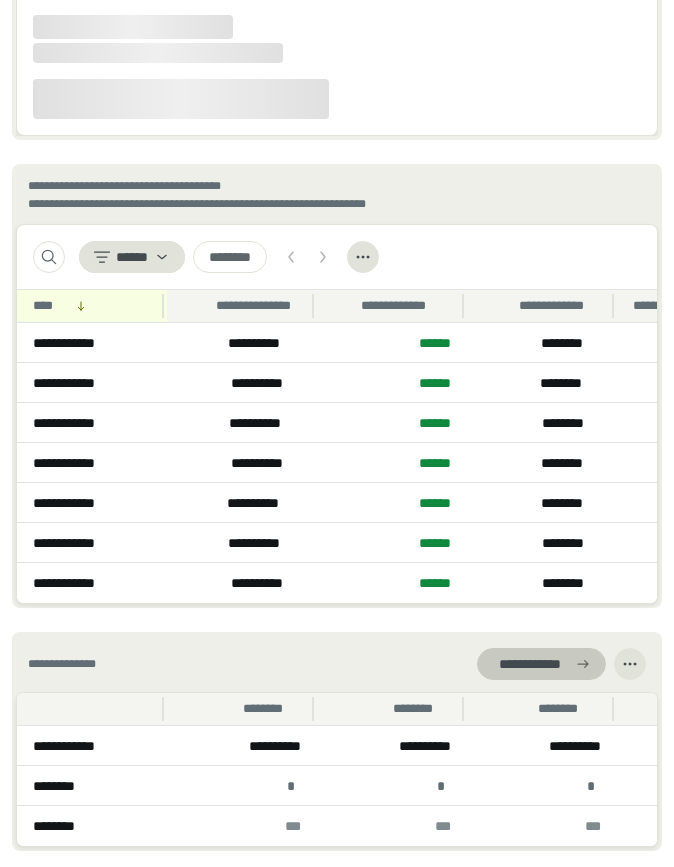 click on "**********" at bounding box center (529, 664) 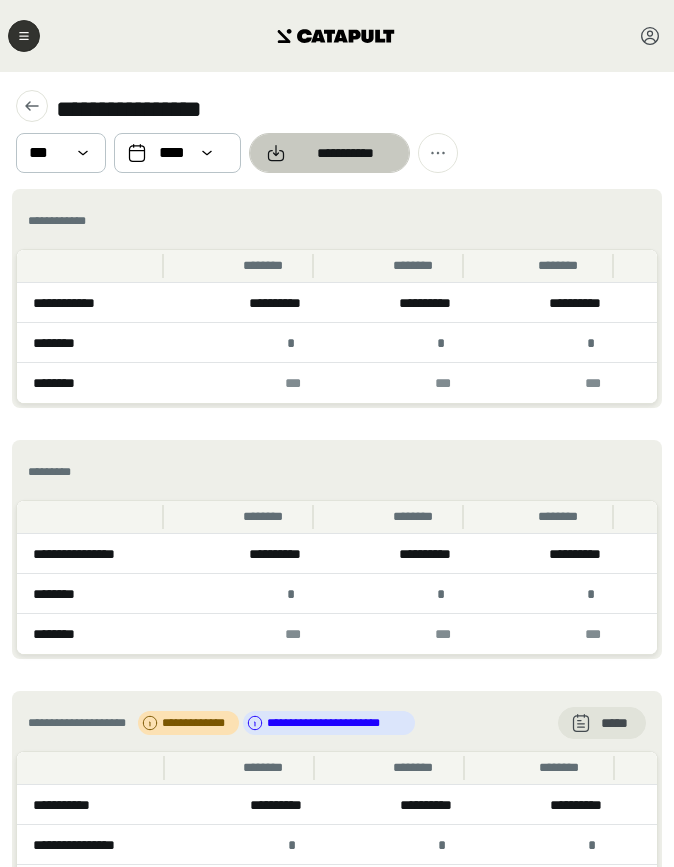 click on "**********" at bounding box center (345, 153) 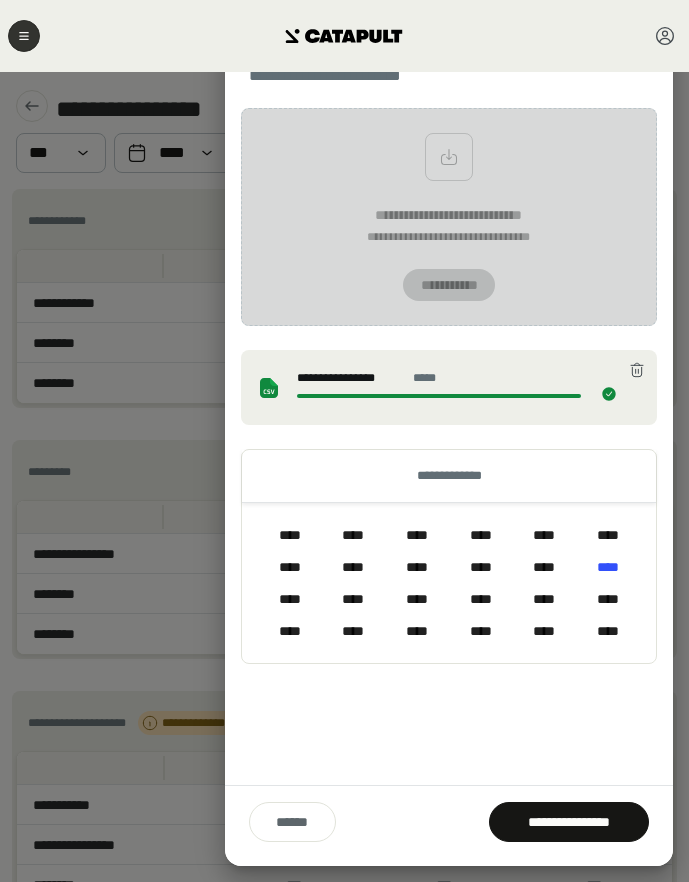 drag, startPoint x: 462, startPoint y: 664, endPoint x: 478, endPoint y: 672, distance: 17.888544 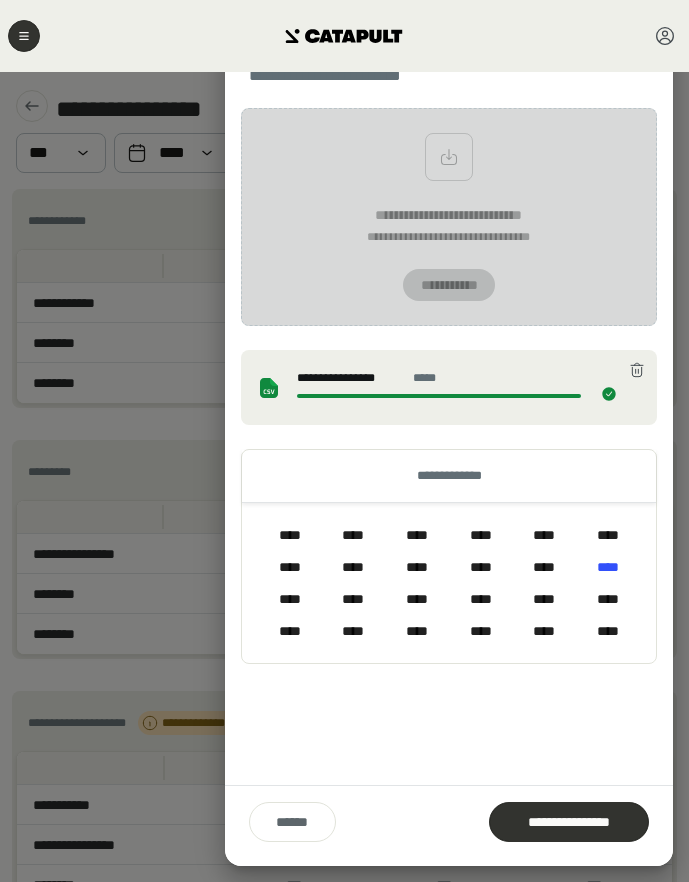 click at bounding box center [569, 822] 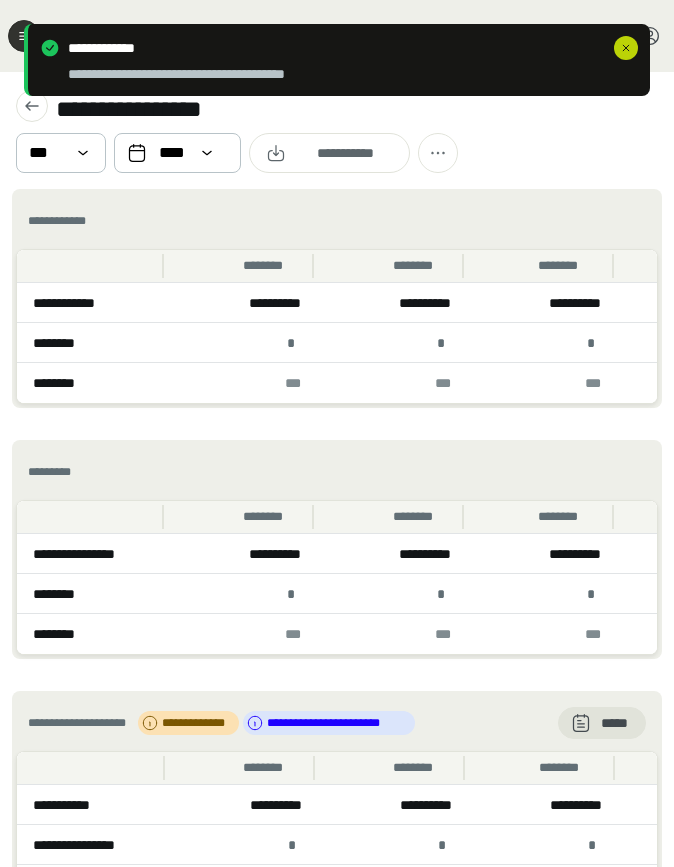 click 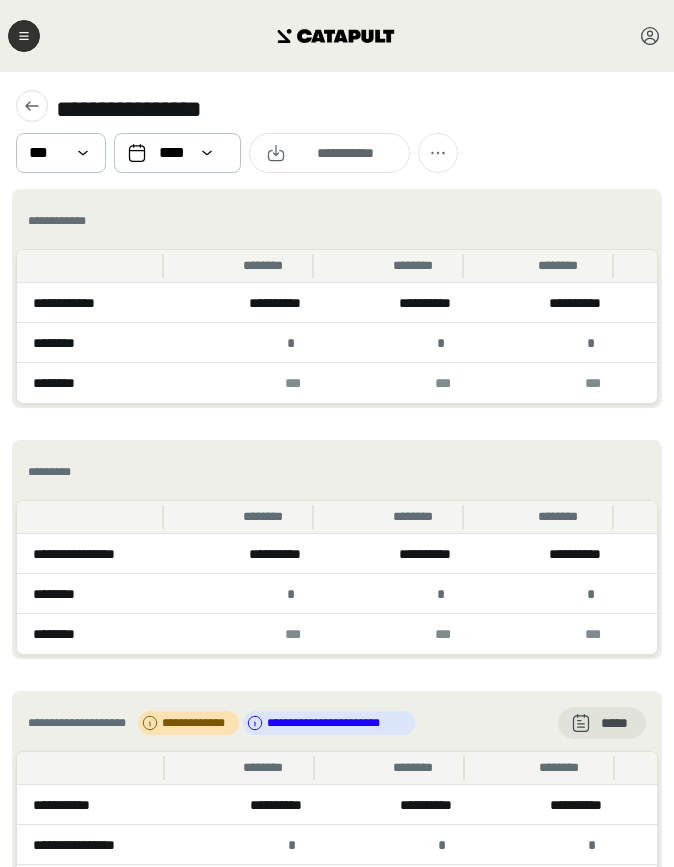 click on "**********" at bounding box center [337, 130] 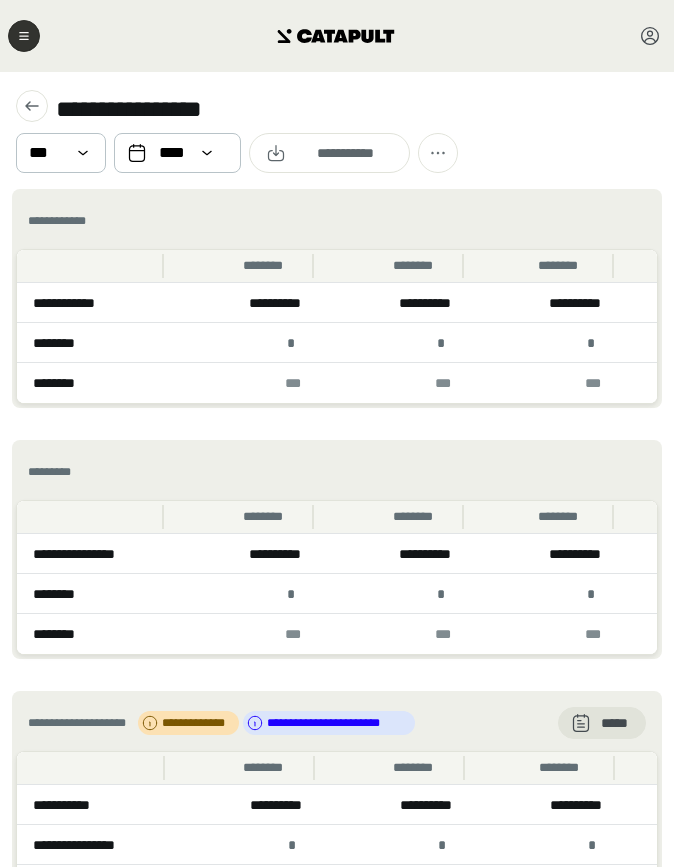 click 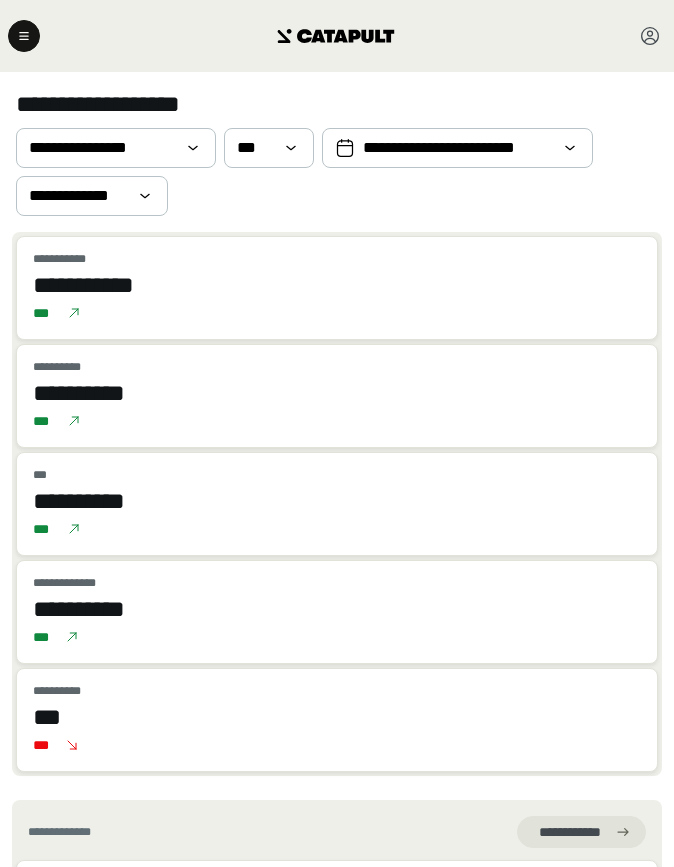 drag, startPoint x: 26, startPoint y: 31, endPoint x: 99, endPoint y: 33, distance: 73.02739 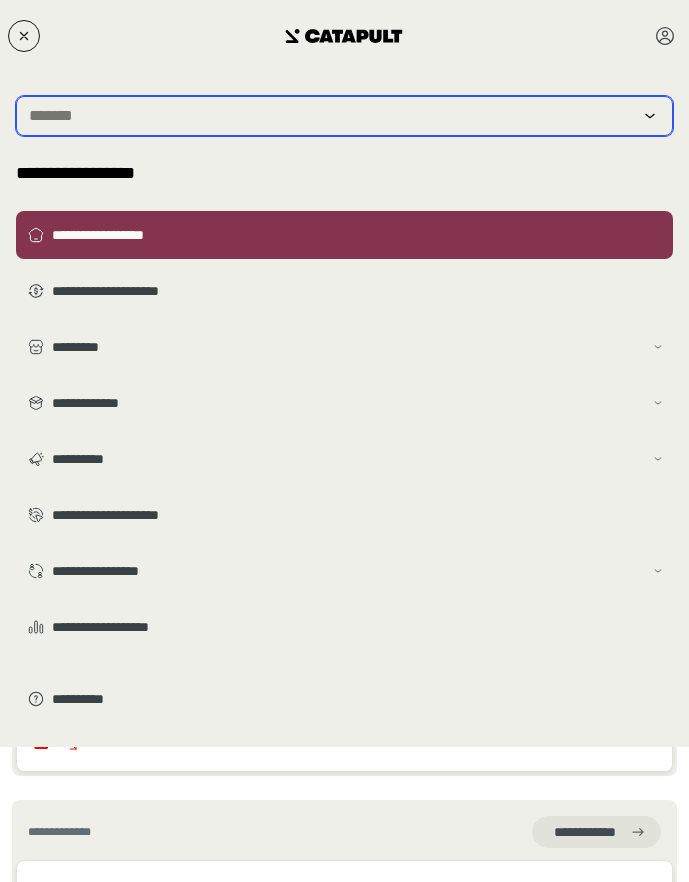 click at bounding box center (330, 116) 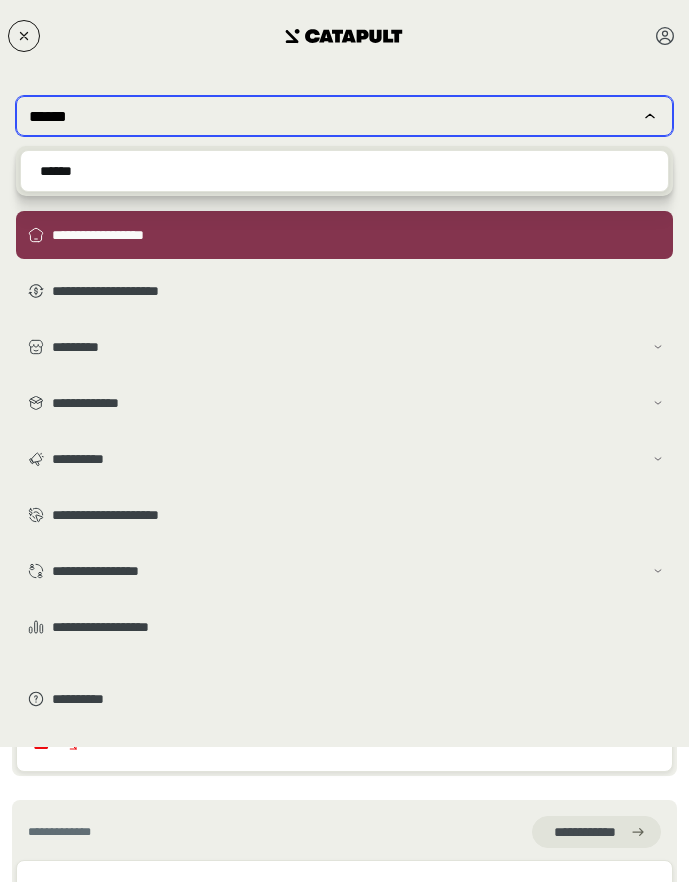 type on "******" 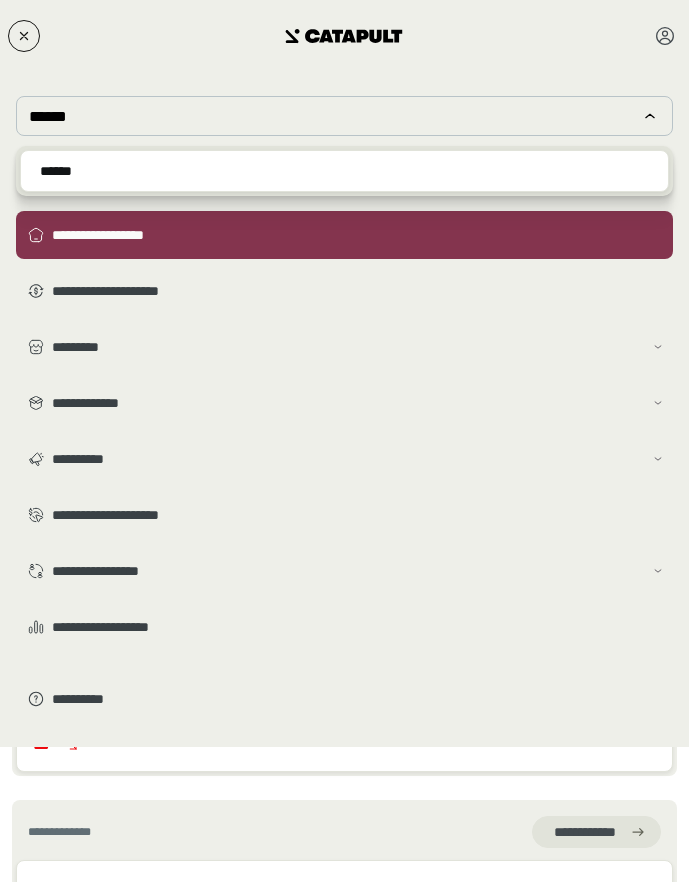 click on "******" at bounding box center (344, 171) 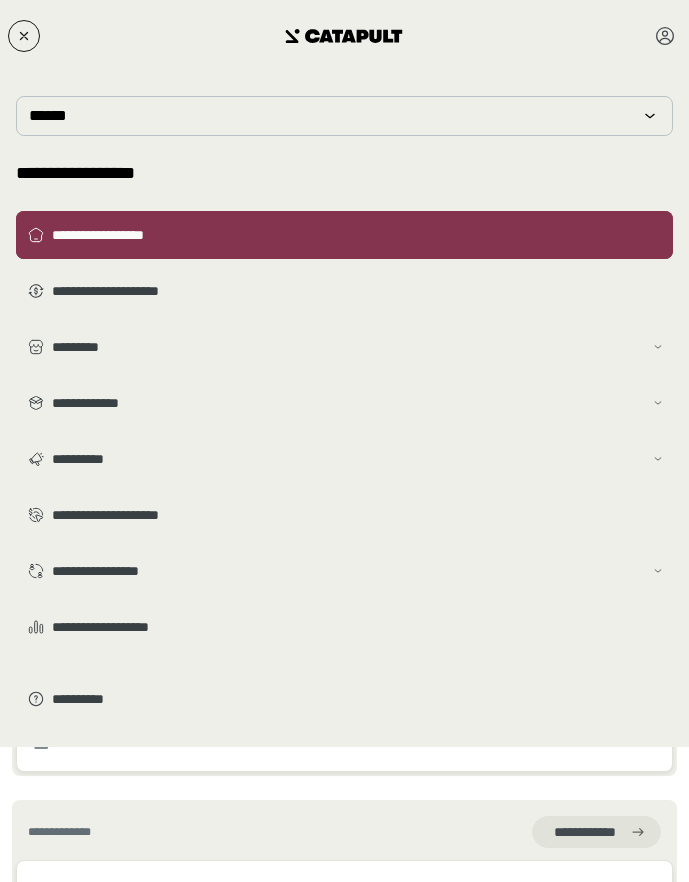 click on "**********" at bounding box center [344, 235] 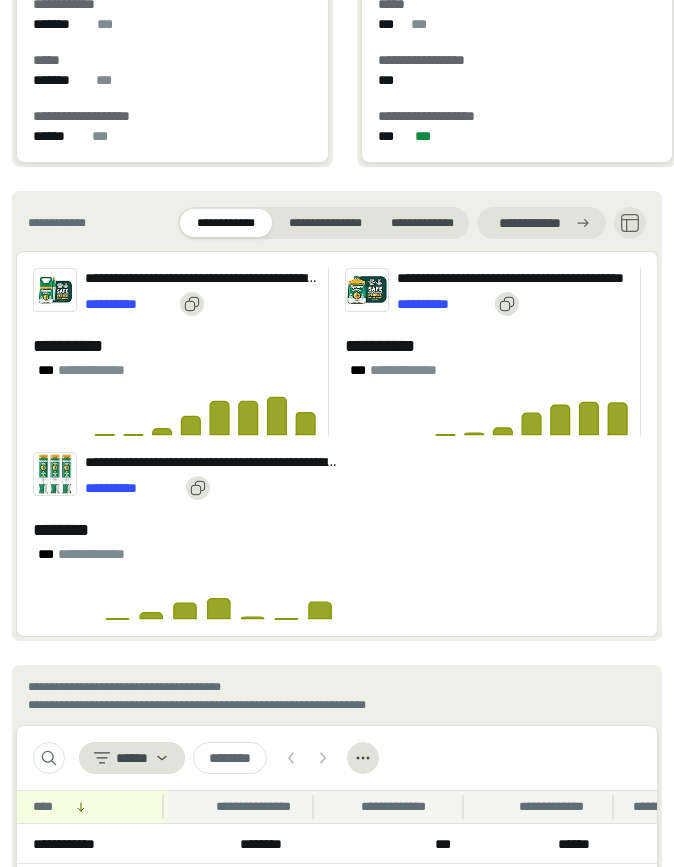 scroll, scrollTop: 2399, scrollLeft: 0, axis: vertical 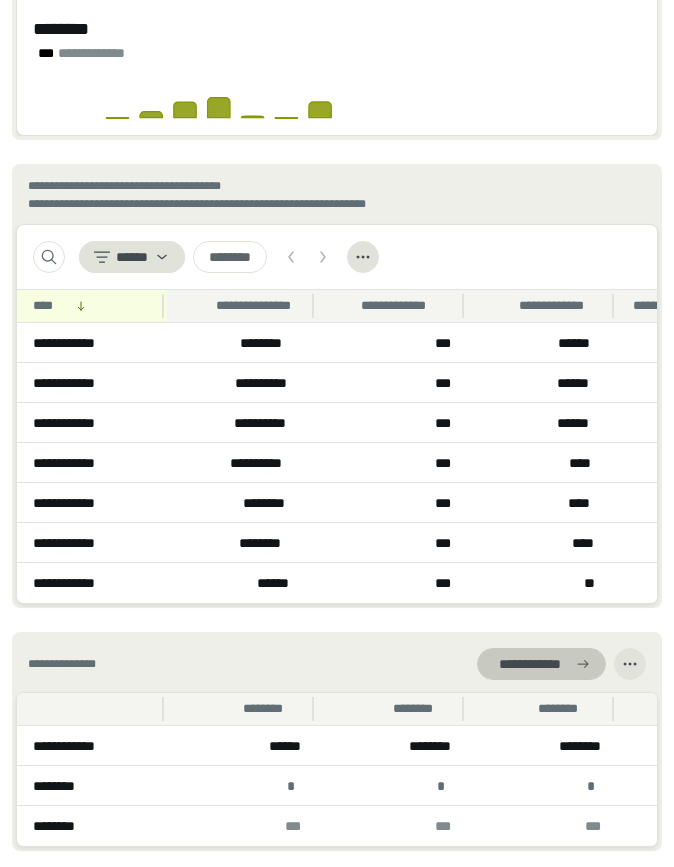 click 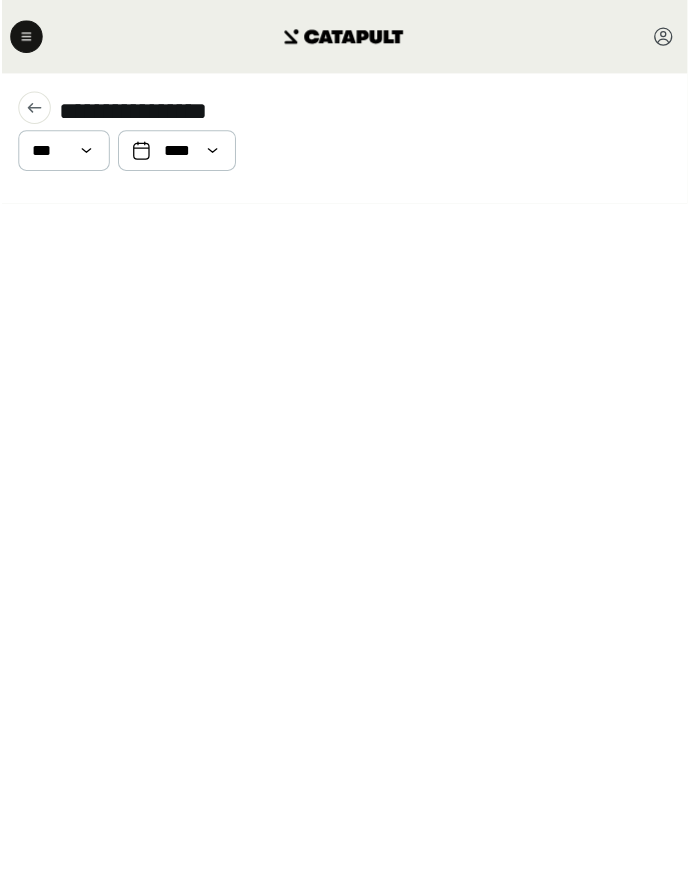 scroll, scrollTop: 0, scrollLeft: 0, axis: both 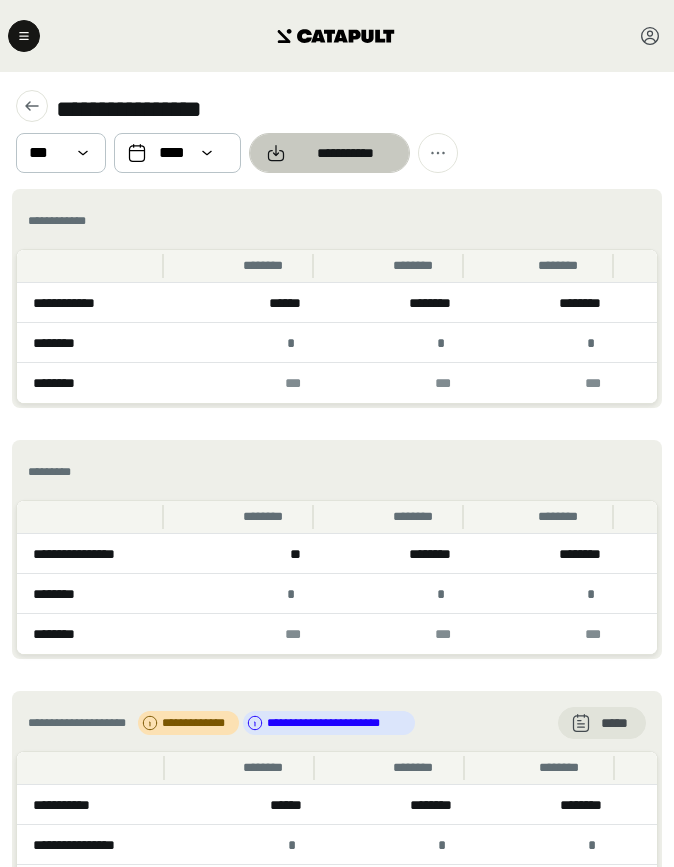 click at bounding box center [329, 153] 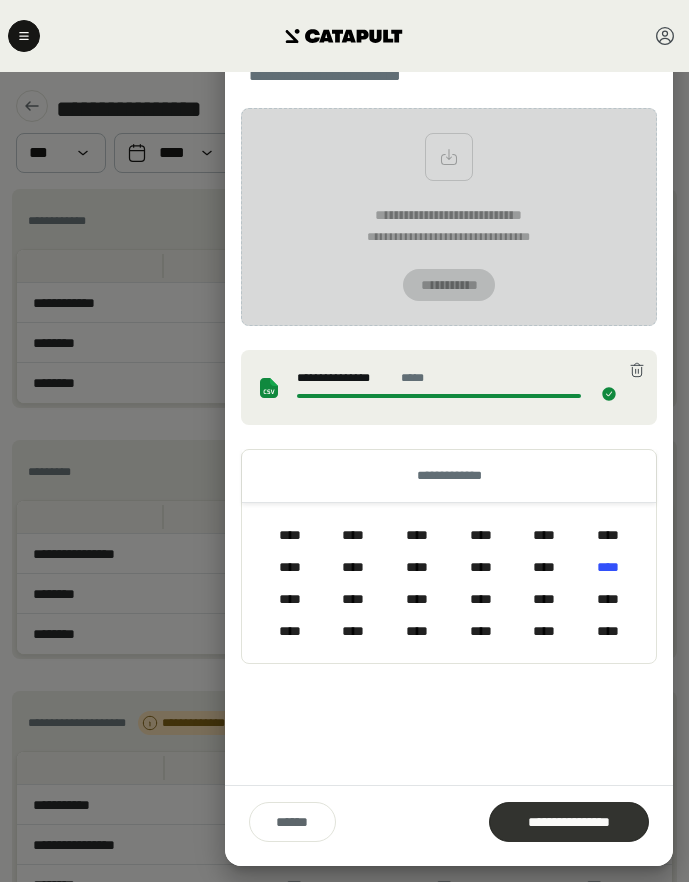 click on "**********" at bounding box center (569, 822) 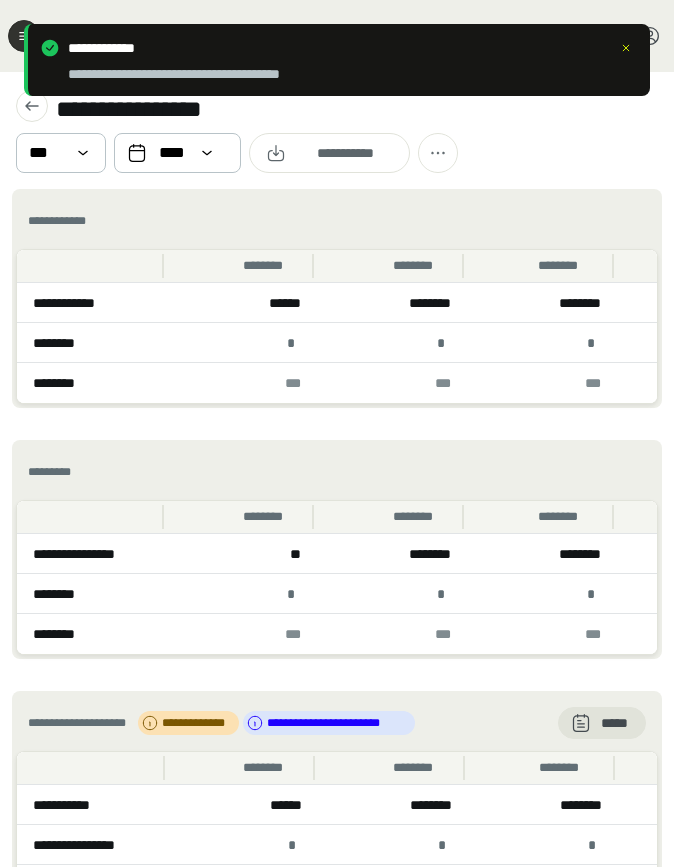 click 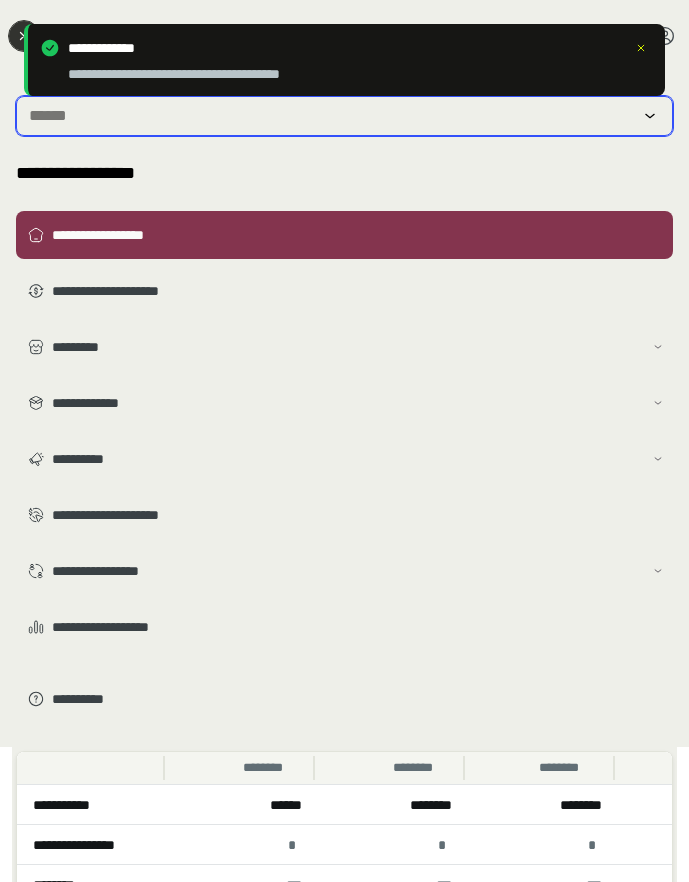 click at bounding box center [330, 116] 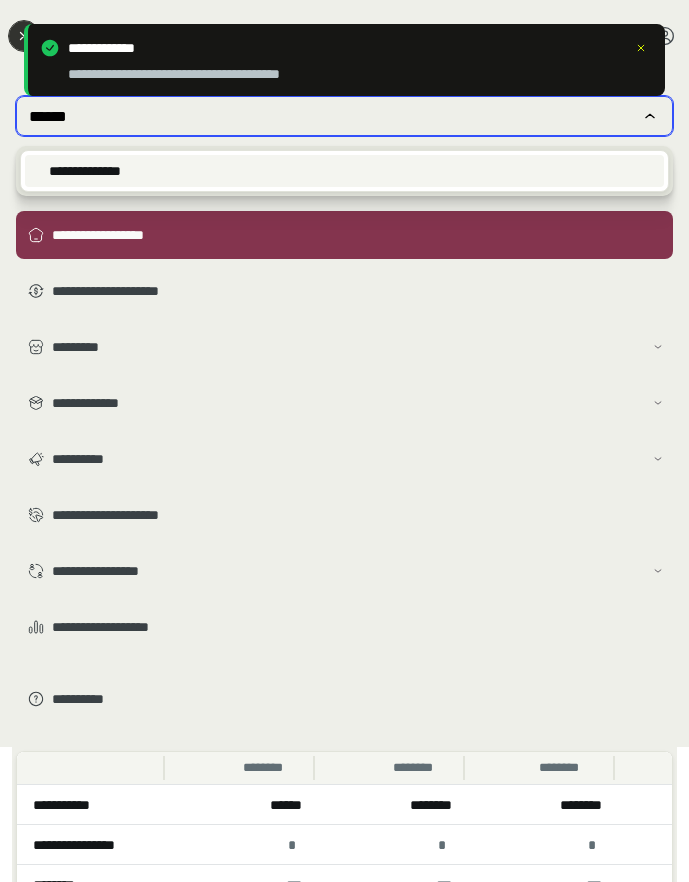 type on "******" 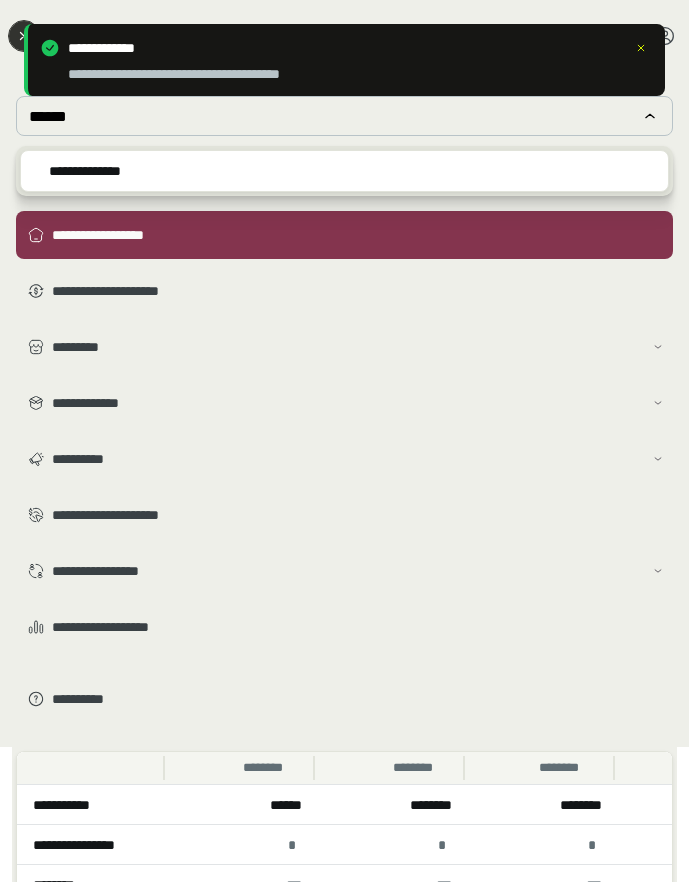 drag, startPoint x: 129, startPoint y: 174, endPoint x: 137, endPoint y: 182, distance: 11.313708 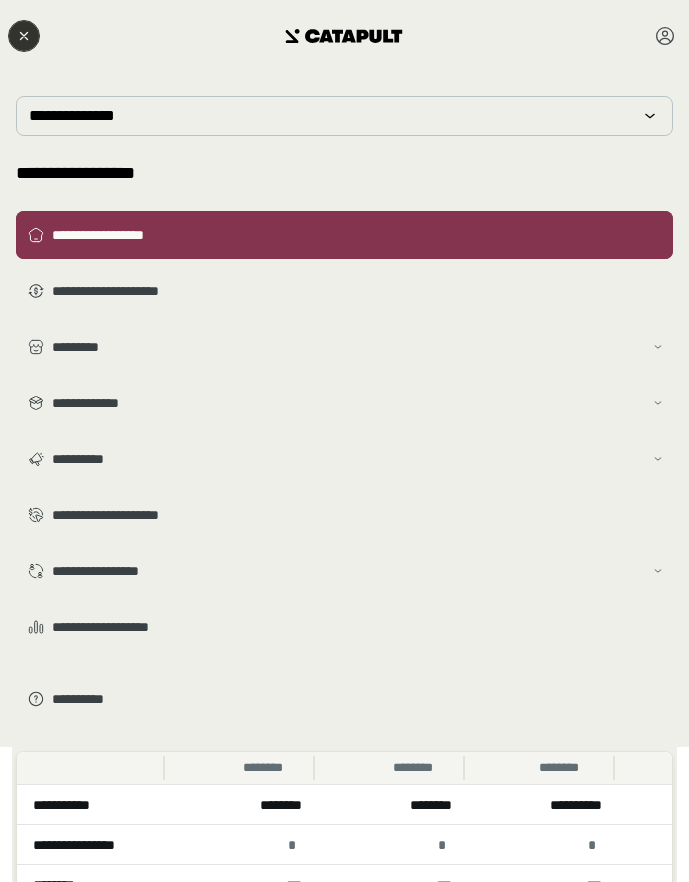click on "**********" at bounding box center (358, 235) 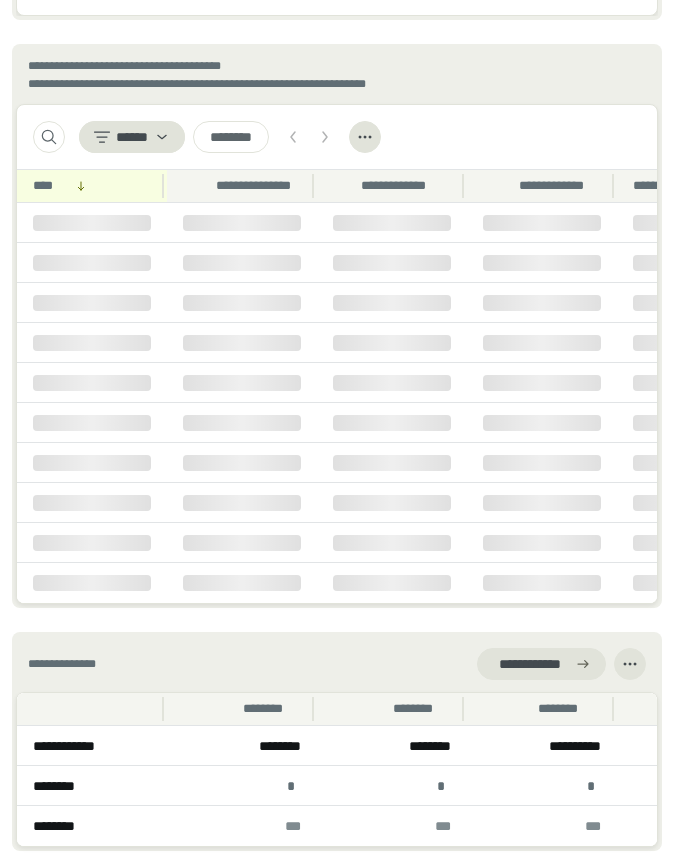 scroll, scrollTop: 2583, scrollLeft: 0, axis: vertical 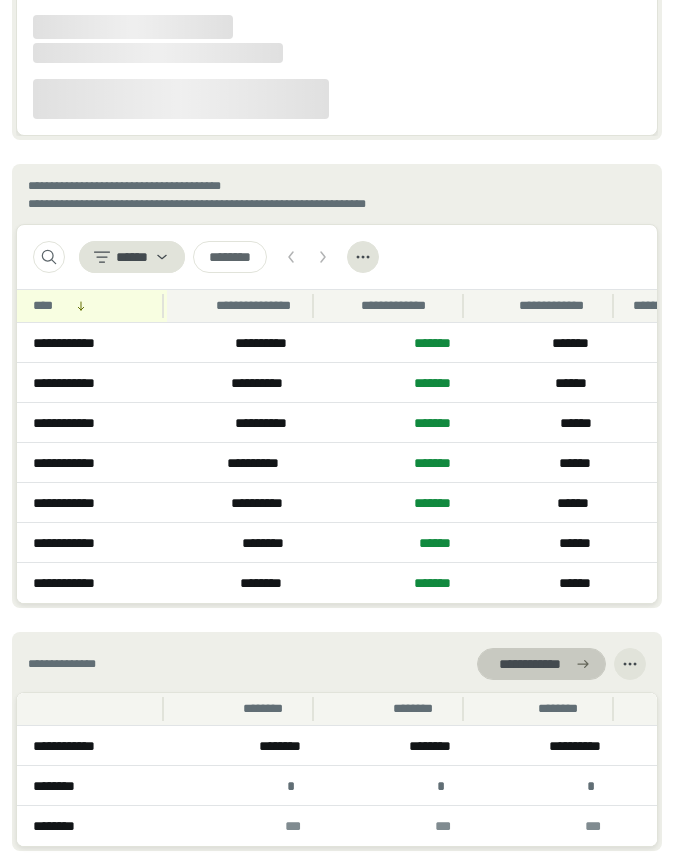 click at bounding box center [541, 664] 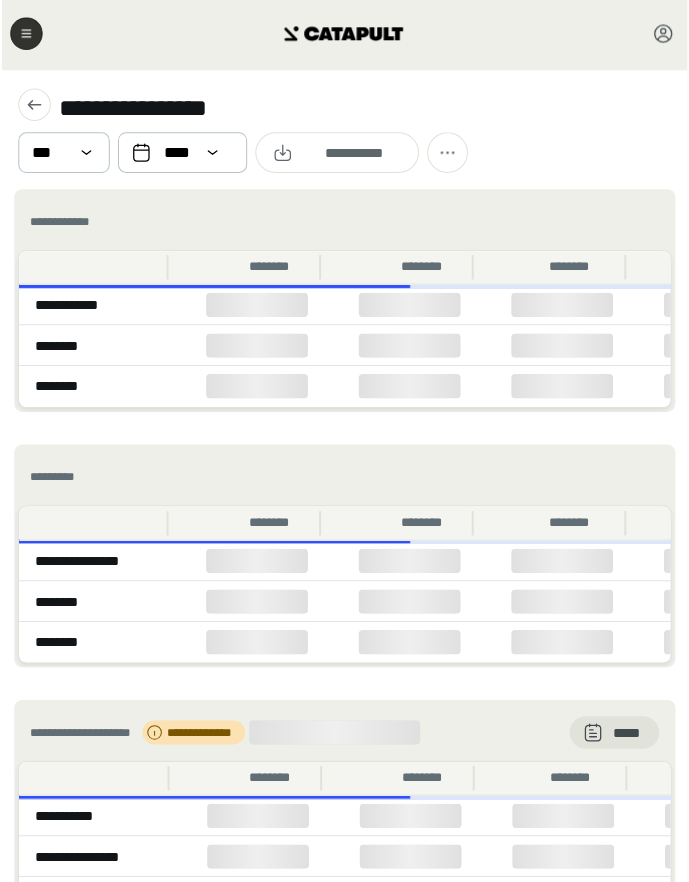 scroll, scrollTop: 4, scrollLeft: 0, axis: vertical 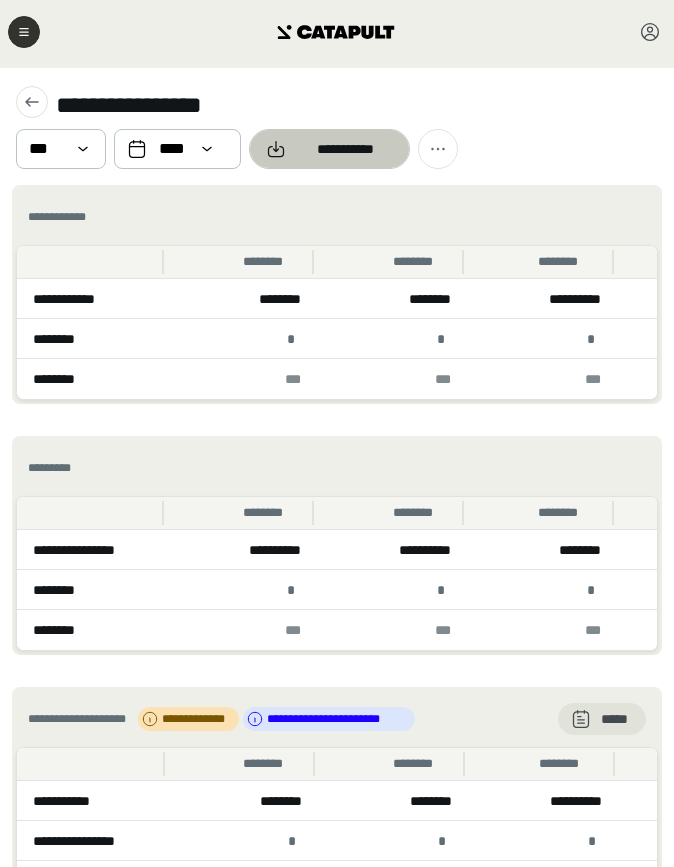 click on "**********" at bounding box center (329, 149) 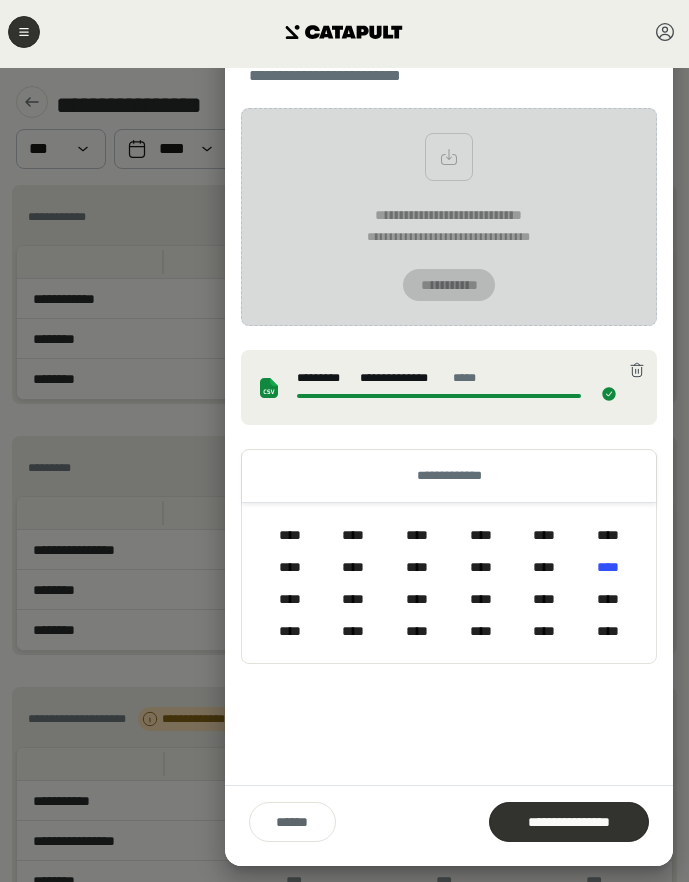 click on "**********" at bounding box center [569, 822] 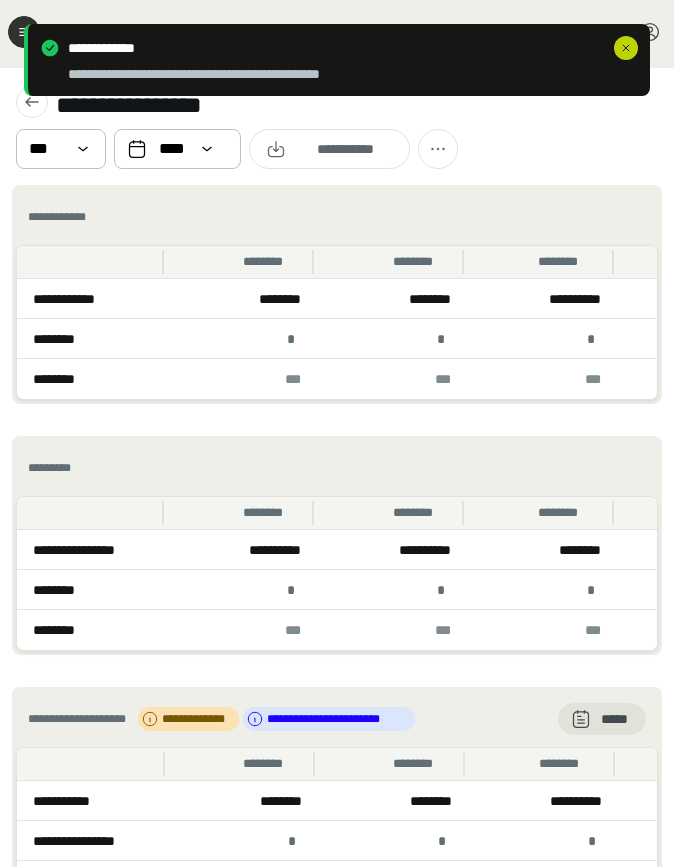 click 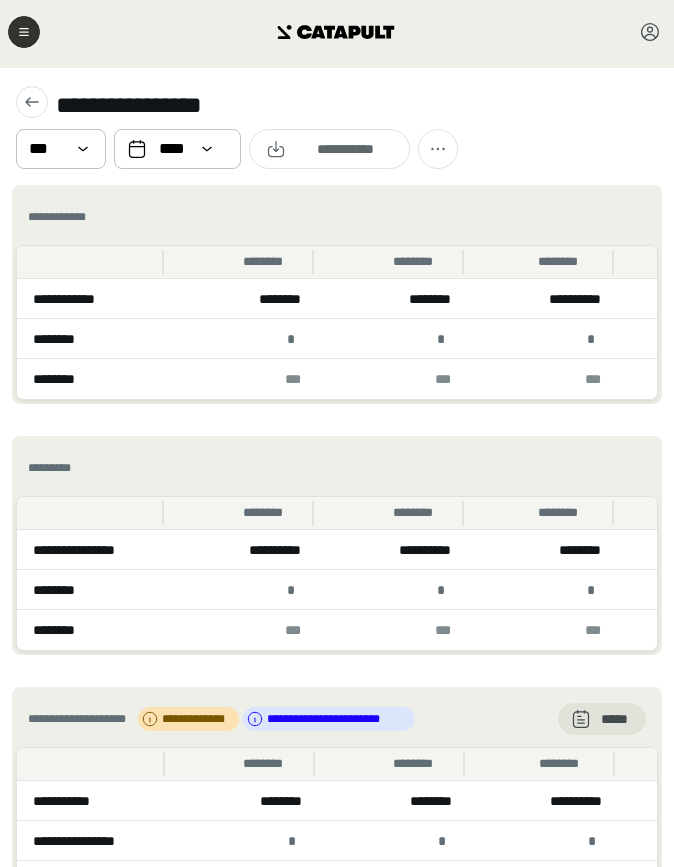 click on "**********" at bounding box center (337, 126) 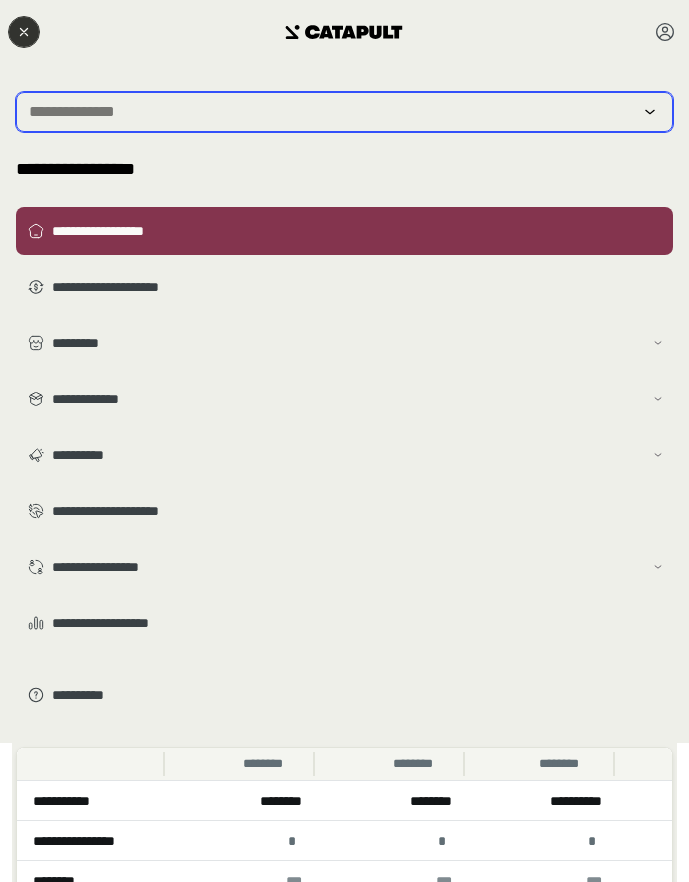 click at bounding box center [330, 112] 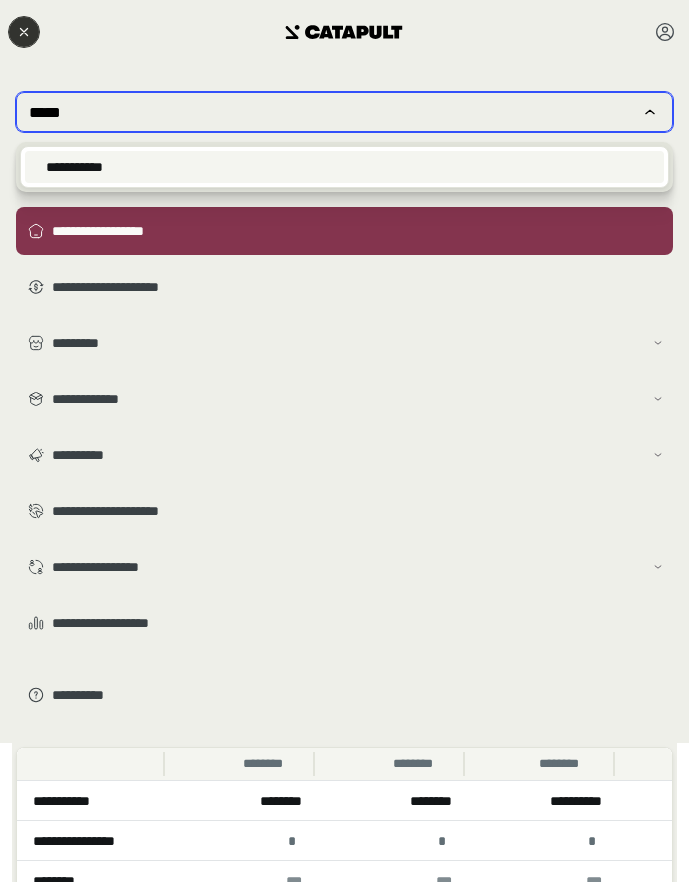 type on "*****" 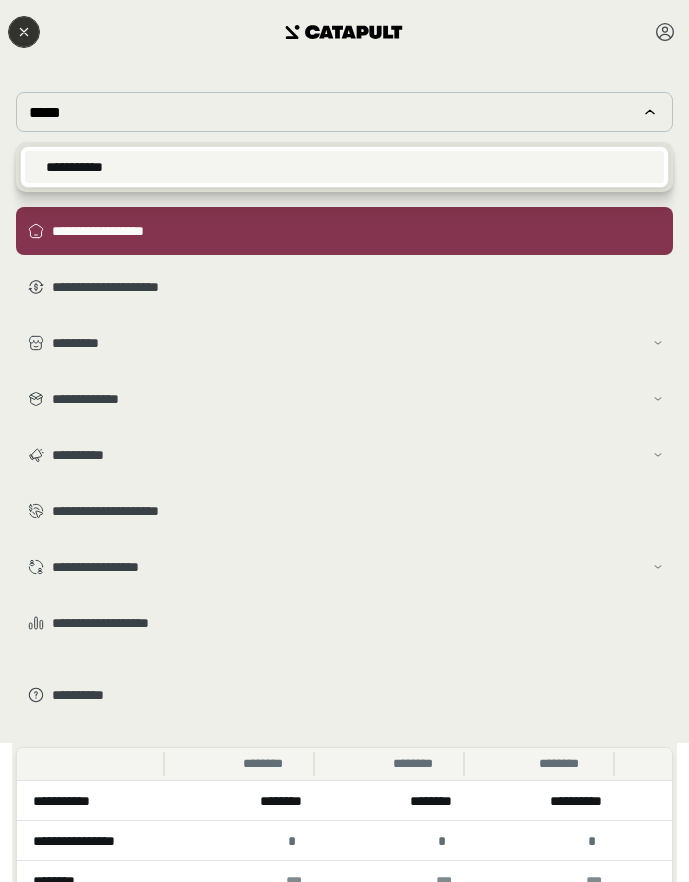 click on "**********" at bounding box center (344, 167) 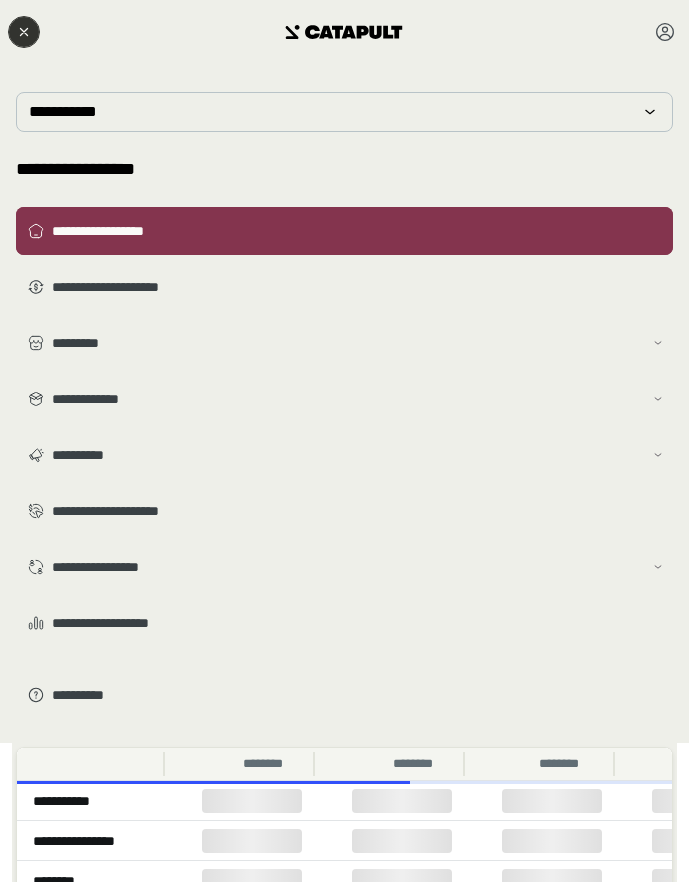 click on "**********" at bounding box center (358, 231) 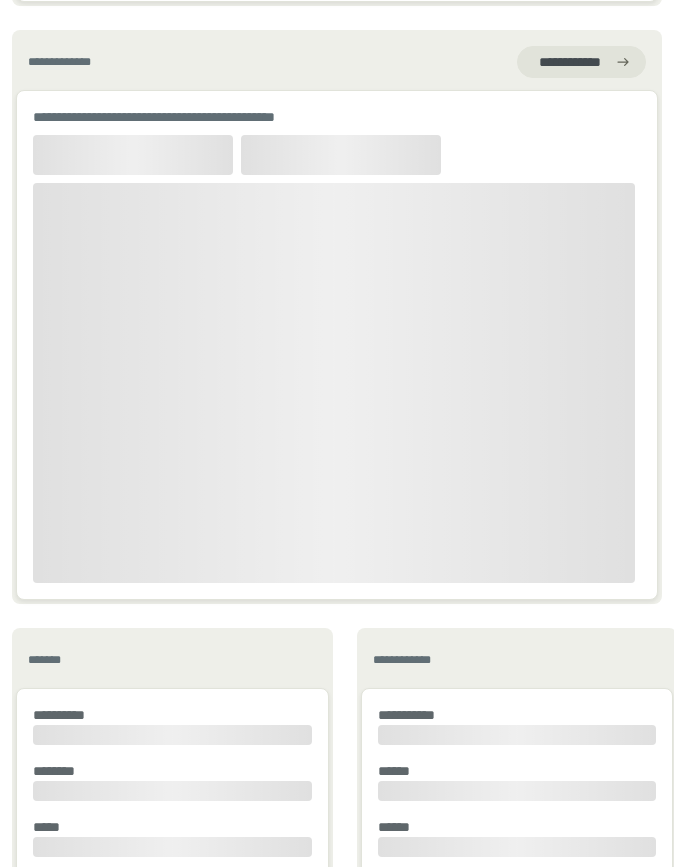 scroll, scrollTop: 2583, scrollLeft: 0, axis: vertical 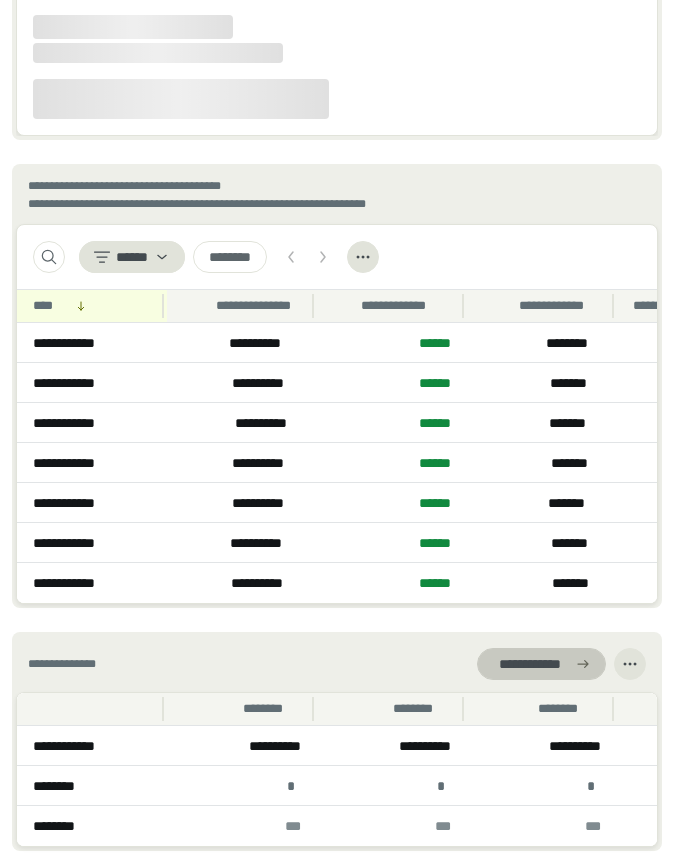 click on "**********" at bounding box center (337, 664) 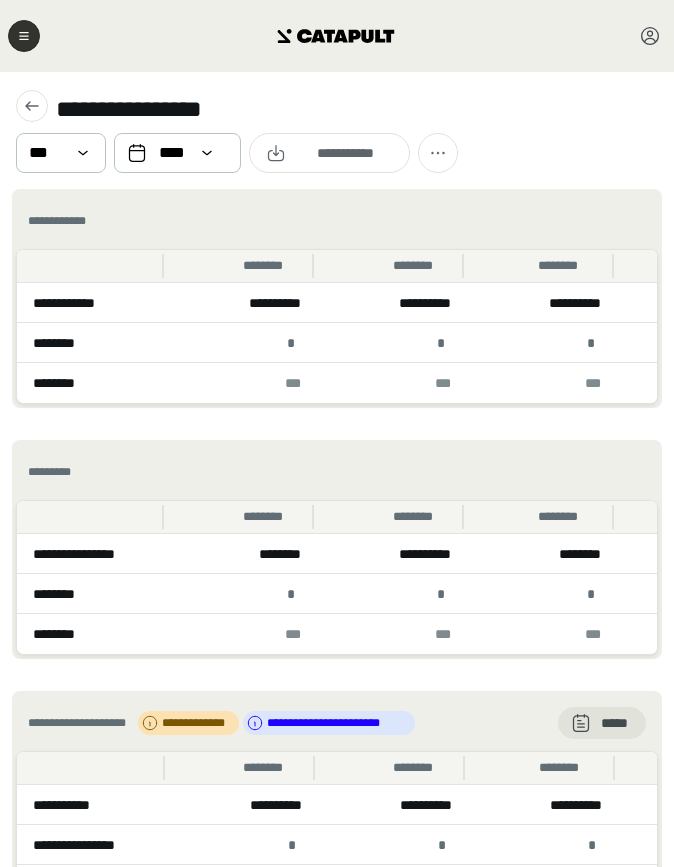 click on "**********" at bounding box center [337, 130] 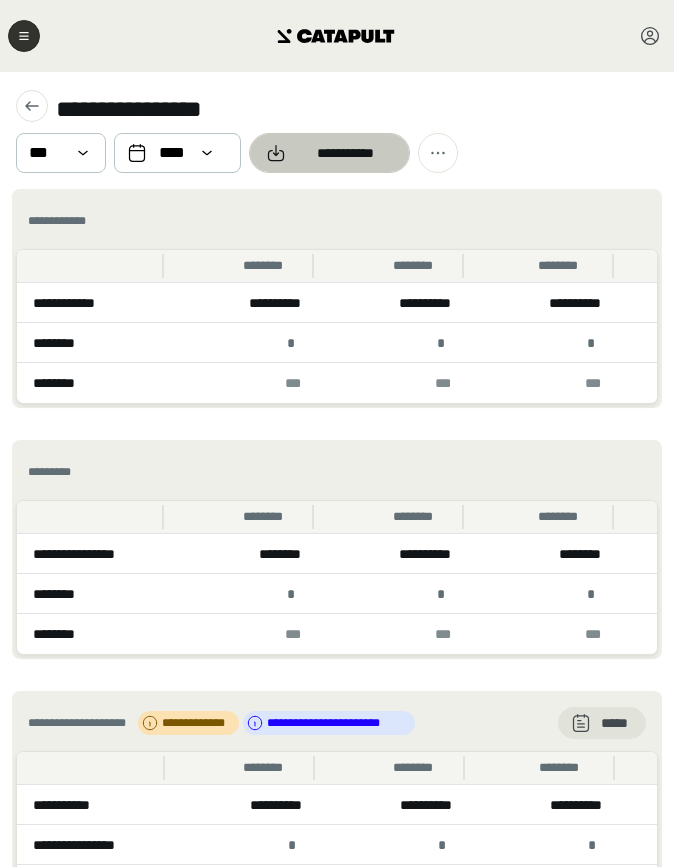 click on "**********" at bounding box center [345, 153] 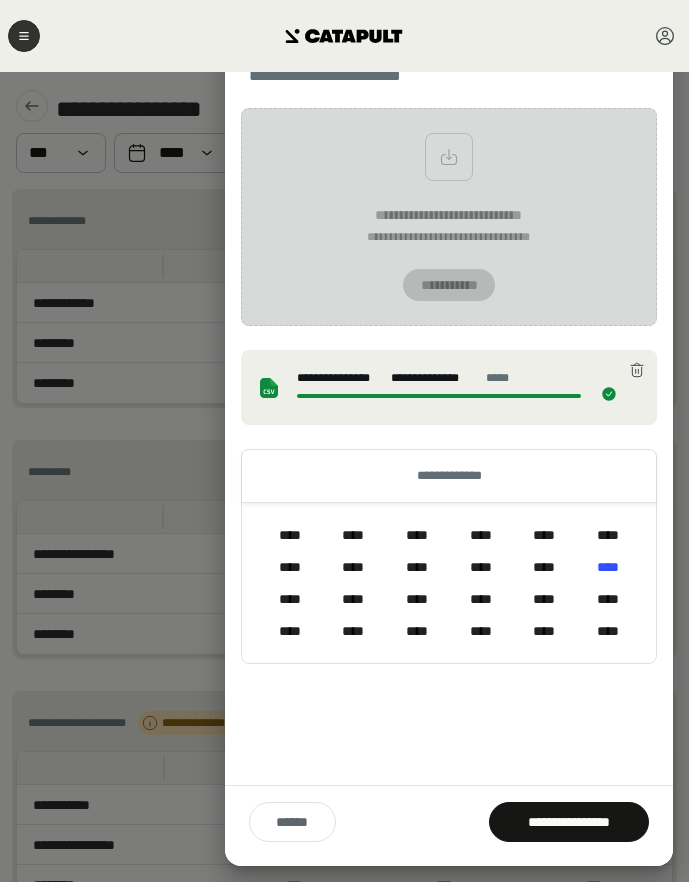 drag, startPoint x: 407, startPoint y: 731, endPoint x: 423, endPoint y: 734, distance: 16.27882 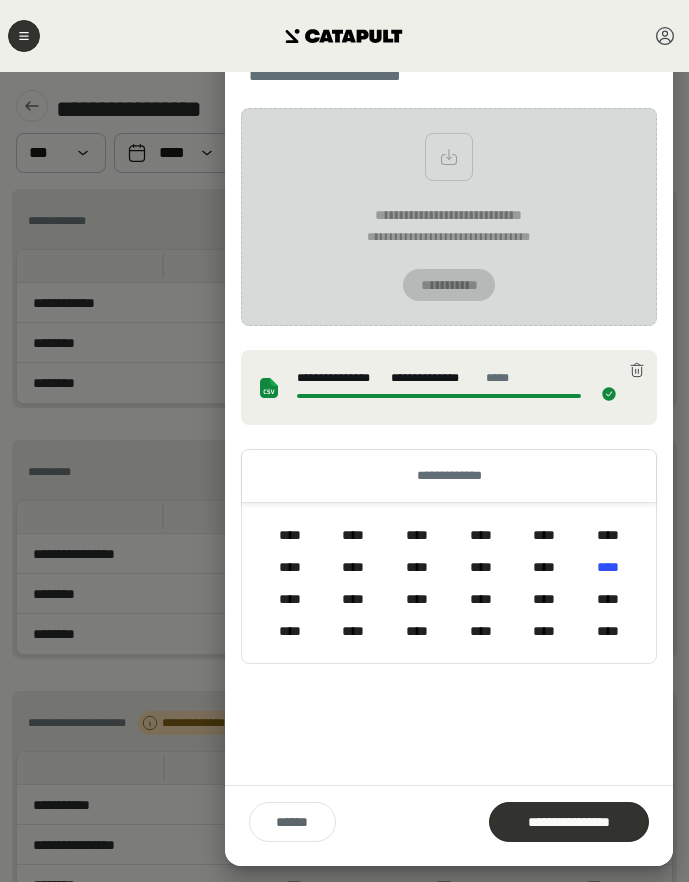 click on "**********" at bounding box center (569, 822) 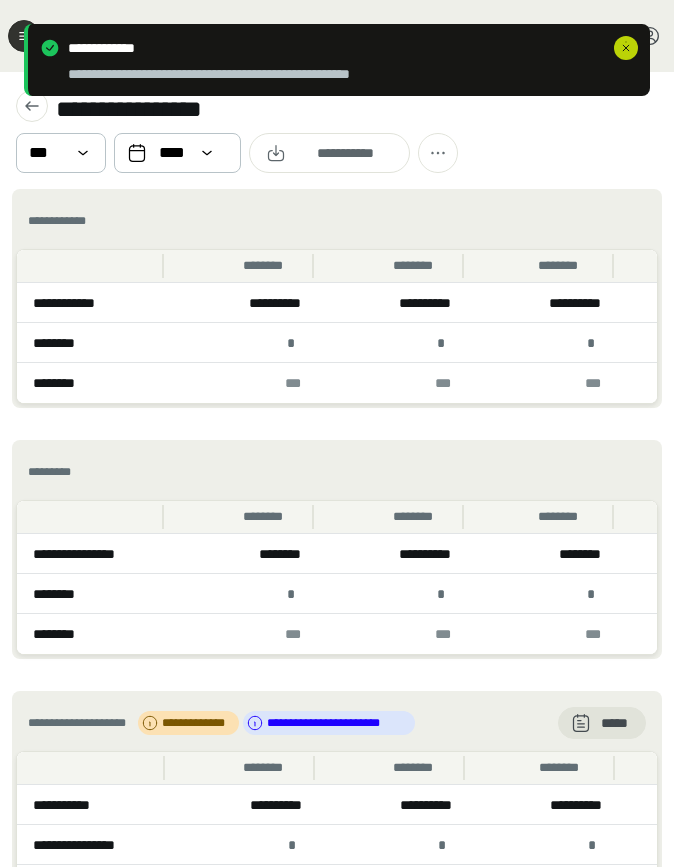 click 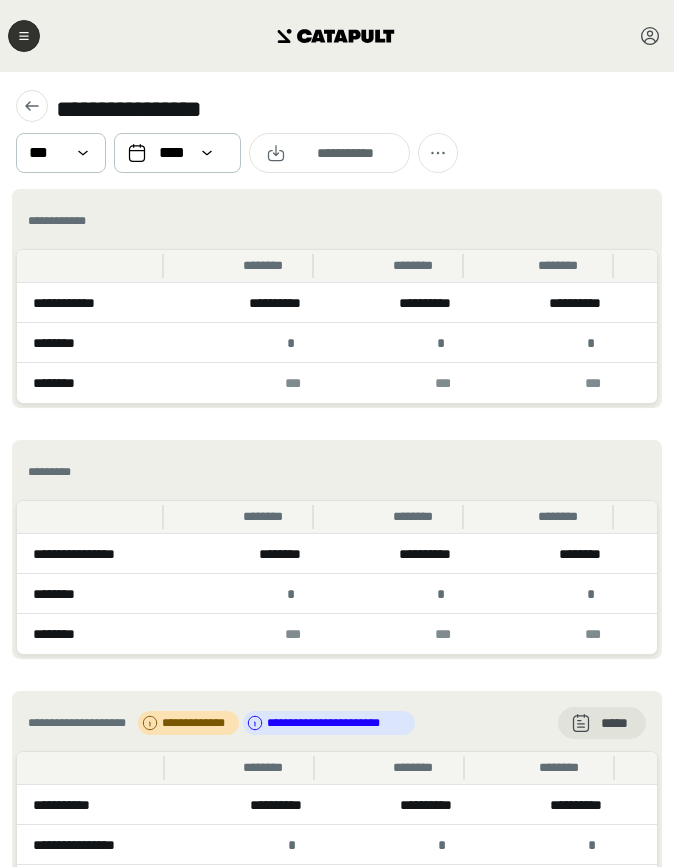 click on "**********" at bounding box center (337, 130) 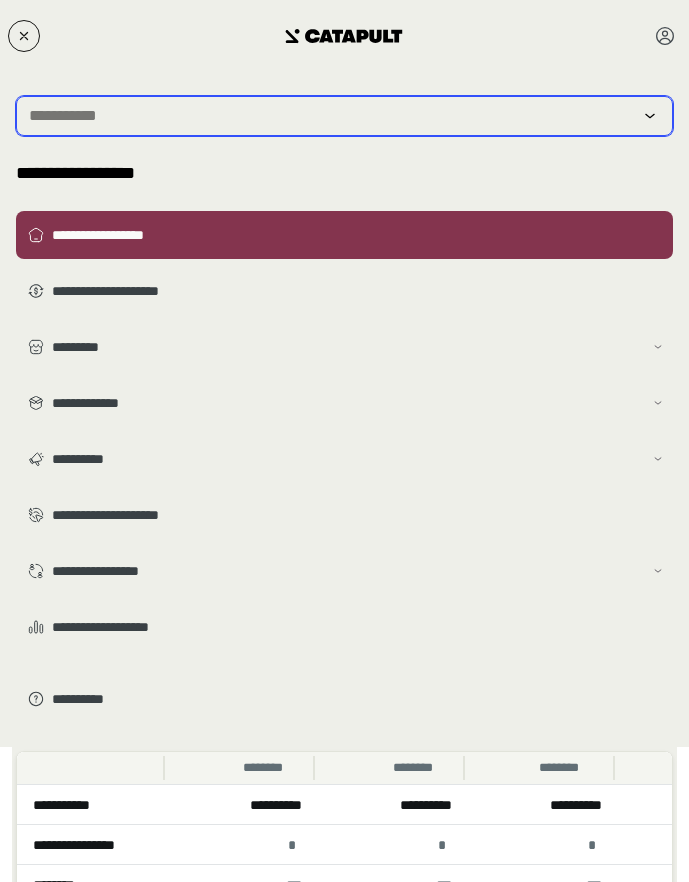 click at bounding box center (330, 116) 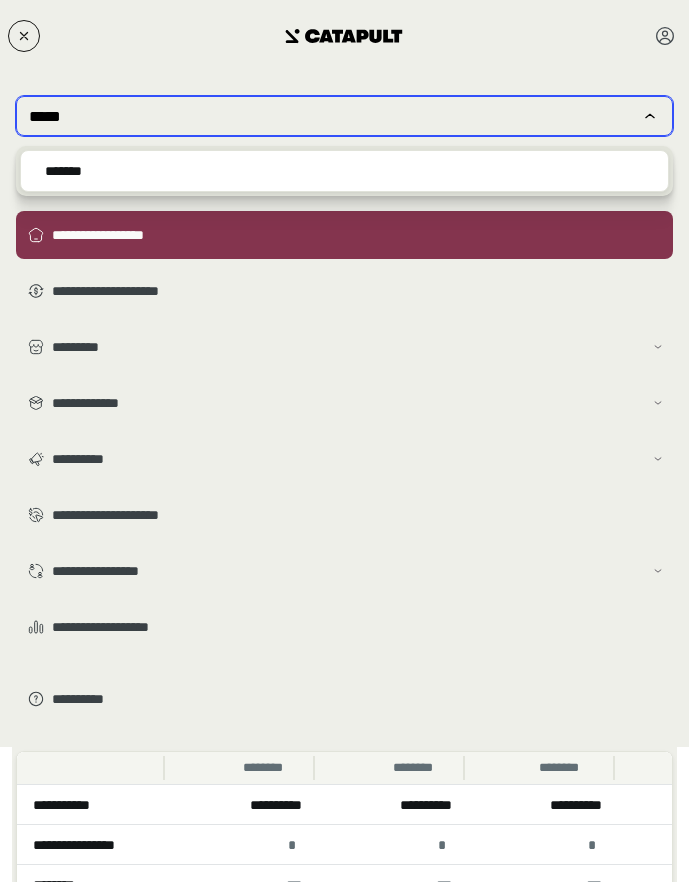 type on "*****" 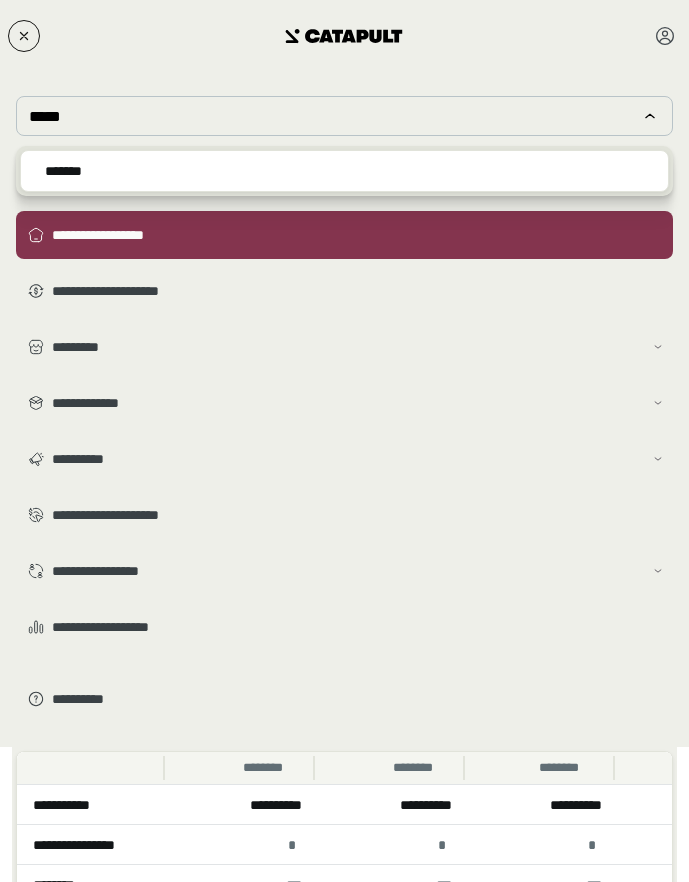 click on "*******" at bounding box center (344, 171) 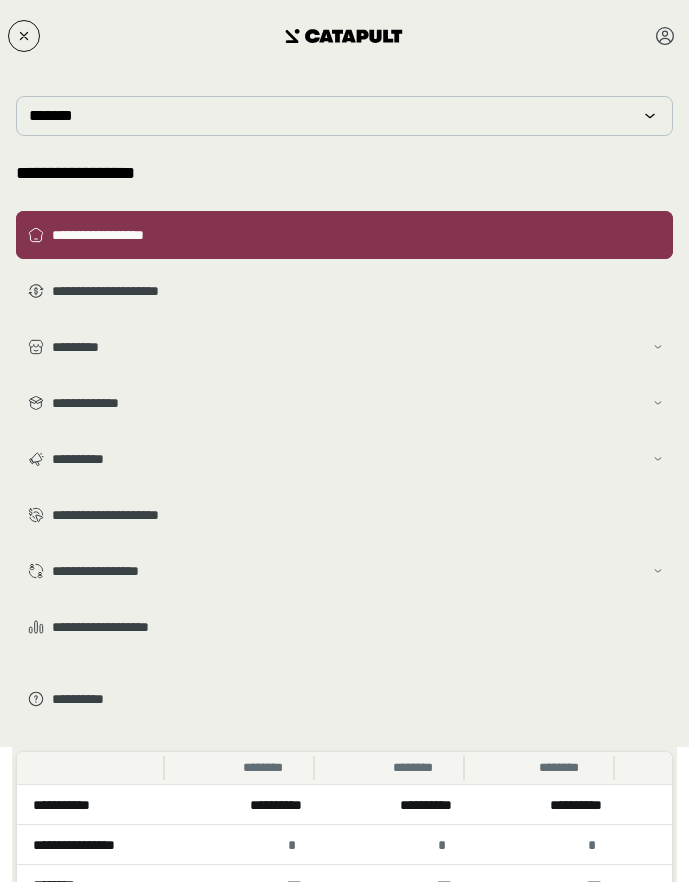 click on "**********" at bounding box center (358, 235) 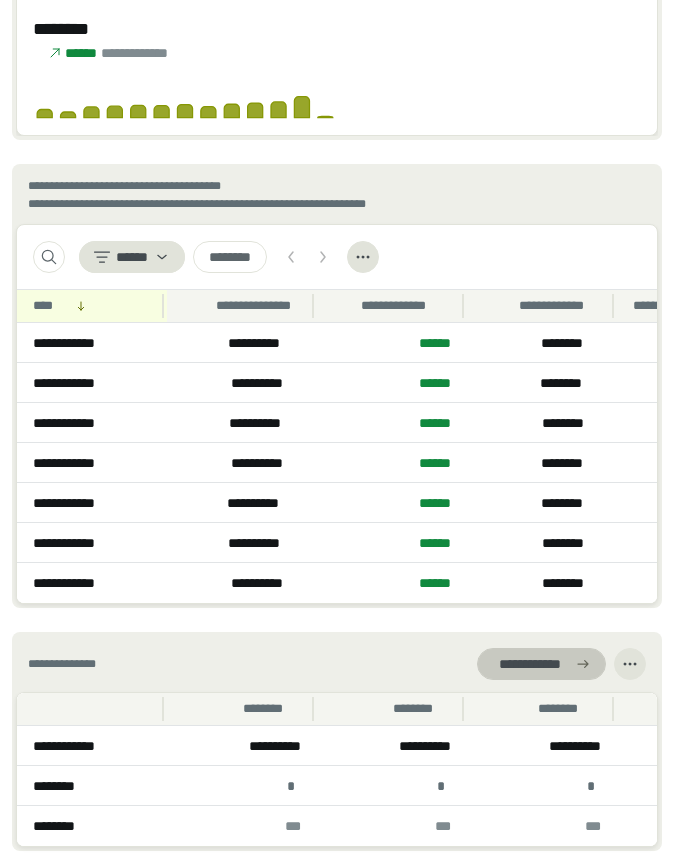 scroll, scrollTop: 2569, scrollLeft: 0, axis: vertical 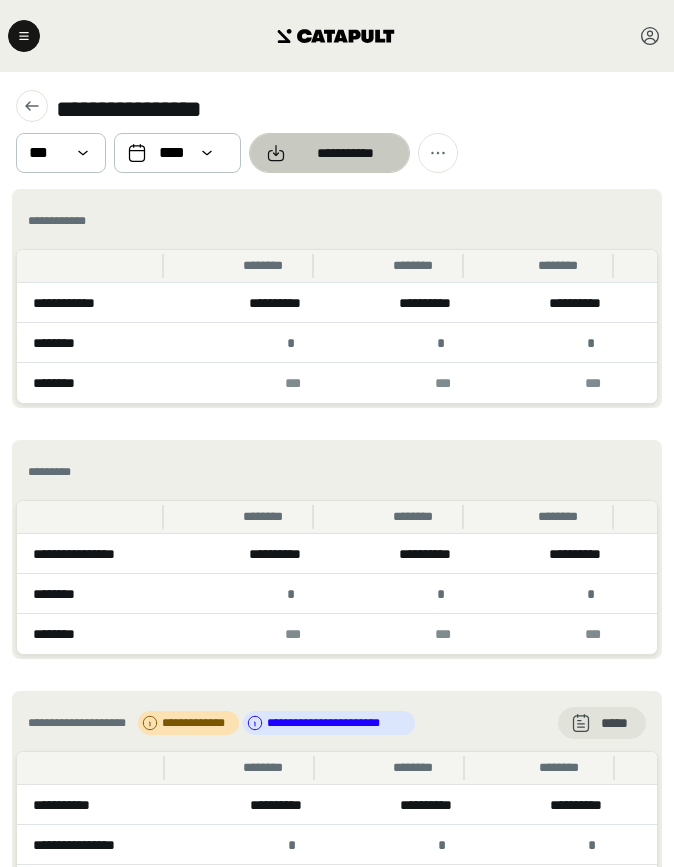 click on "**********" at bounding box center (345, 153) 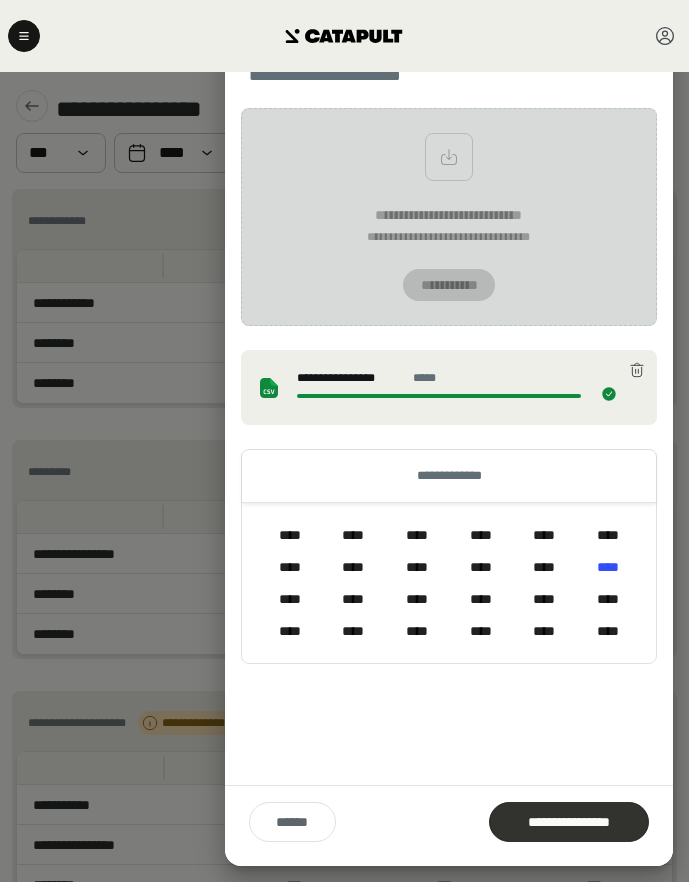 click on "**********" at bounding box center [569, 822] 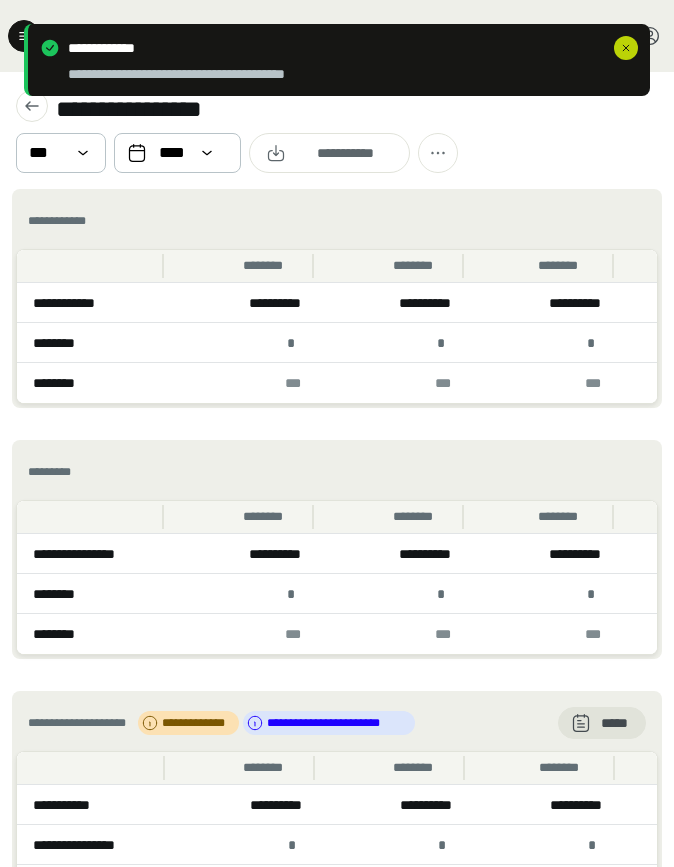 click at bounding box center [626, 48] 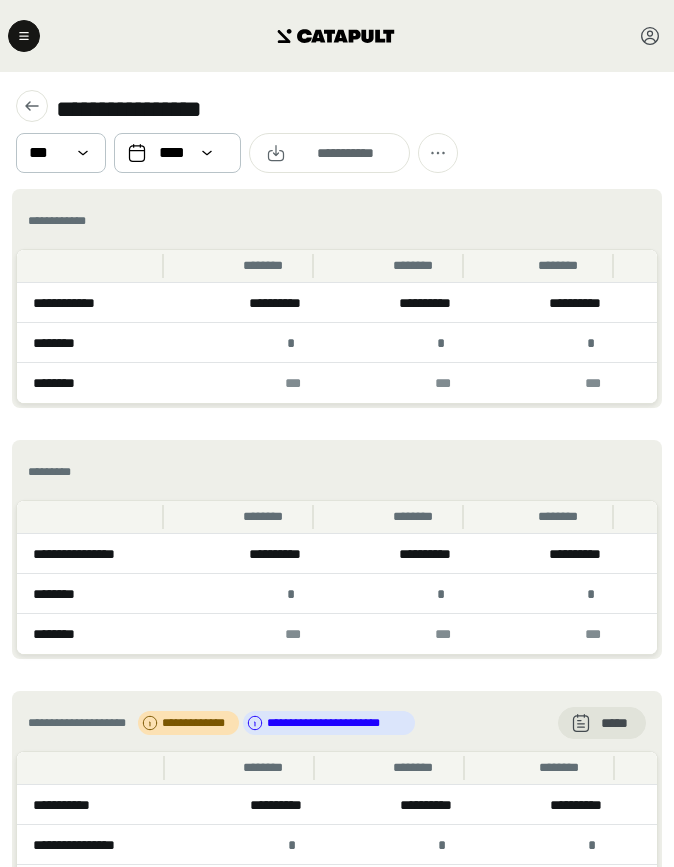 drag, startPoint x: 563, startPoint y: 110, endPoint x: 372, endPoint y: 126, distance: 191.66899 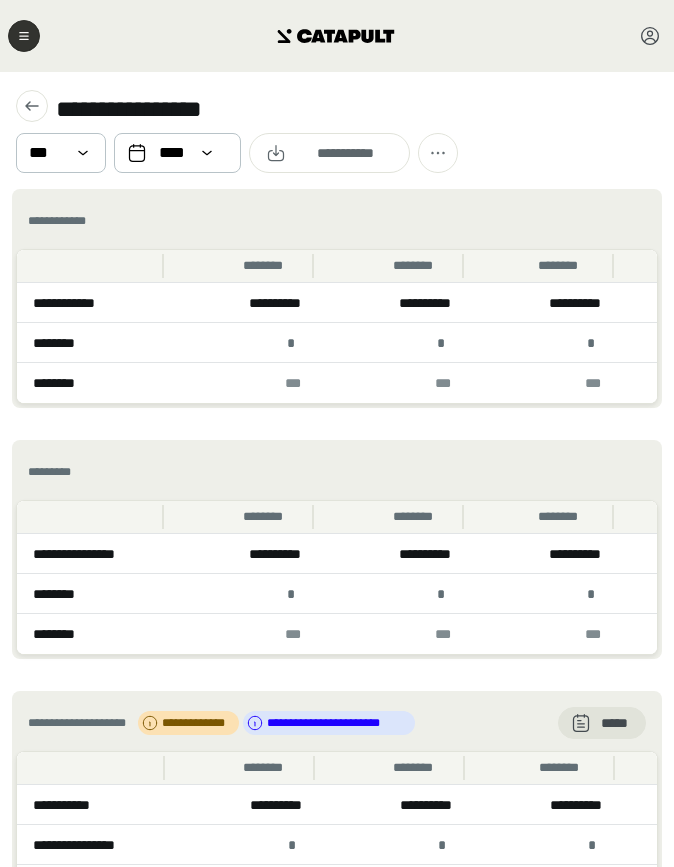 click at bounding box center (24, 36) 